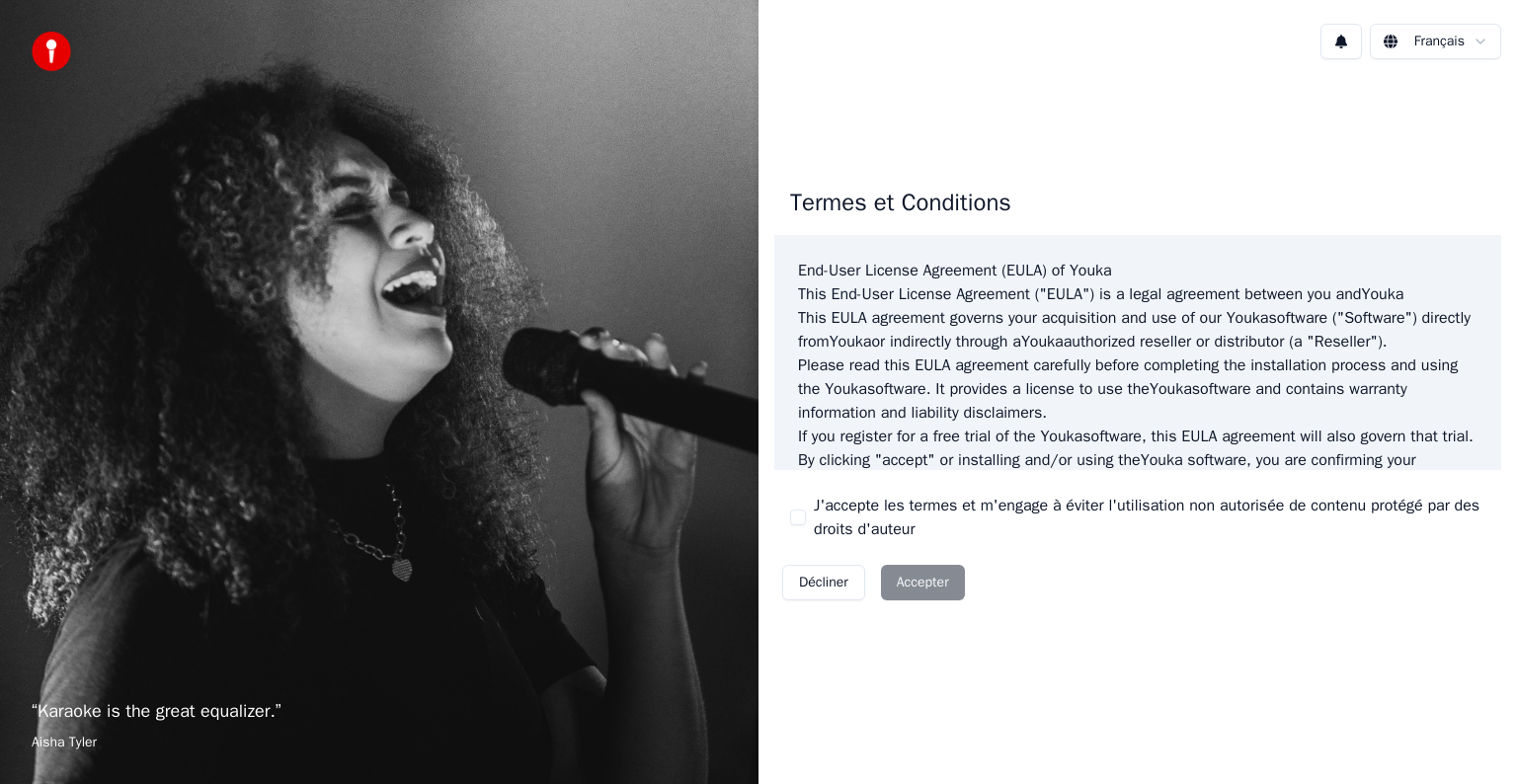 scroll, scrollTop: 0, scrollLeft: 0, axis: both 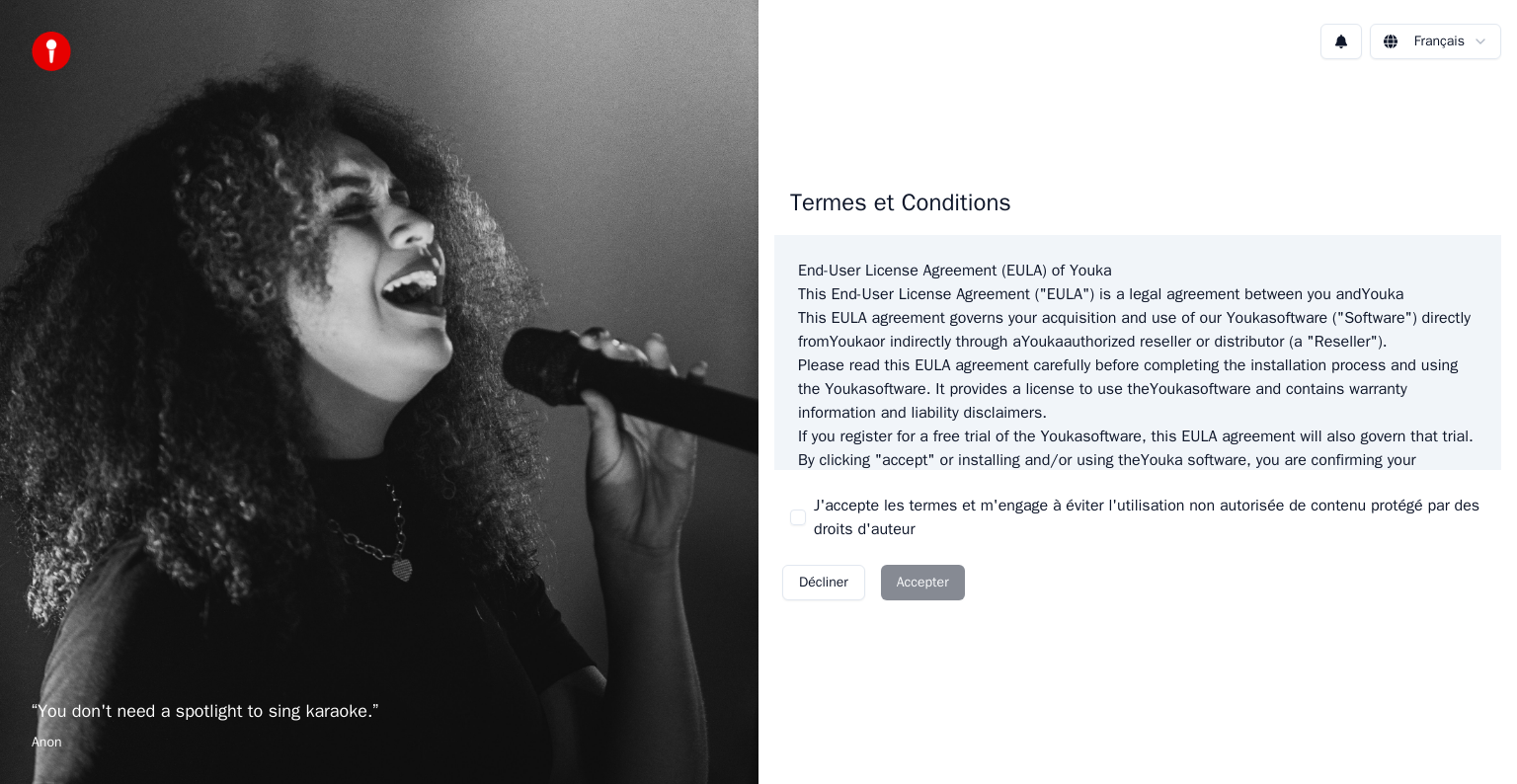 click on "J'accepte les termes et m'engage à éviter l'utilisation non autorisée de contenu protégé par des droits d'auteur" at bounding box center [798, 517] 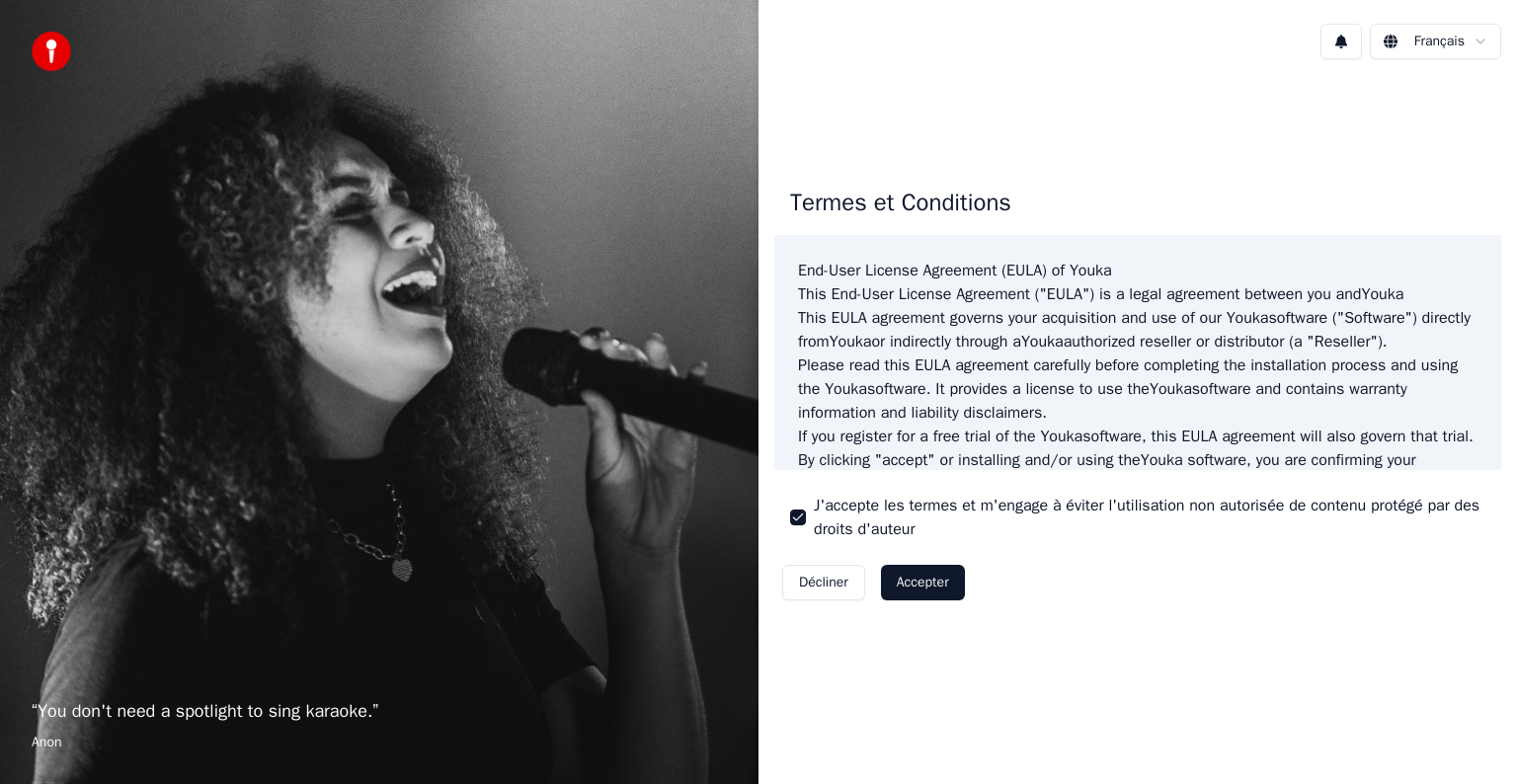 click on "Accepter" at bounding box center (922, 583) 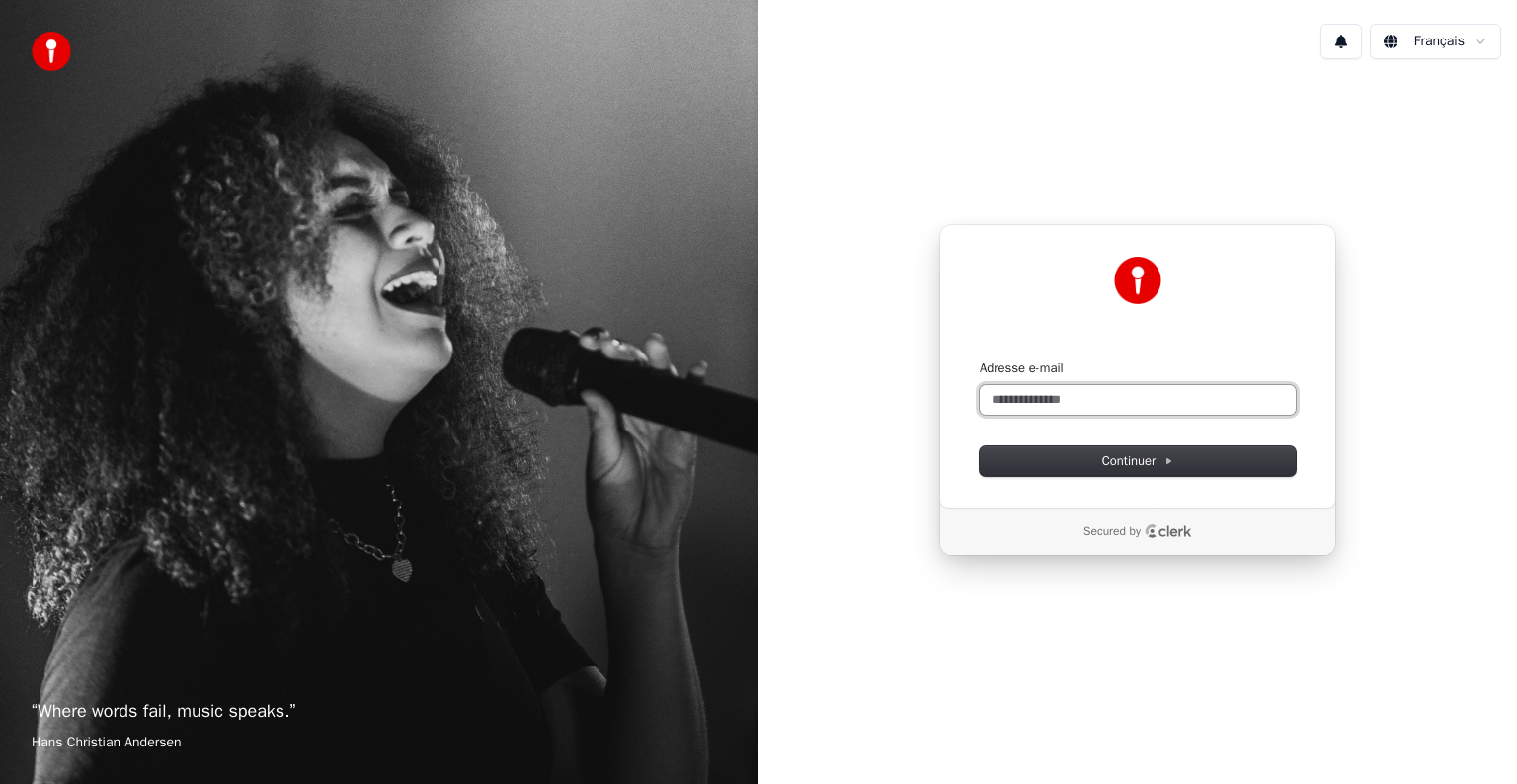 click on "Adresse e-mail" at bounding box center (1138, 400) 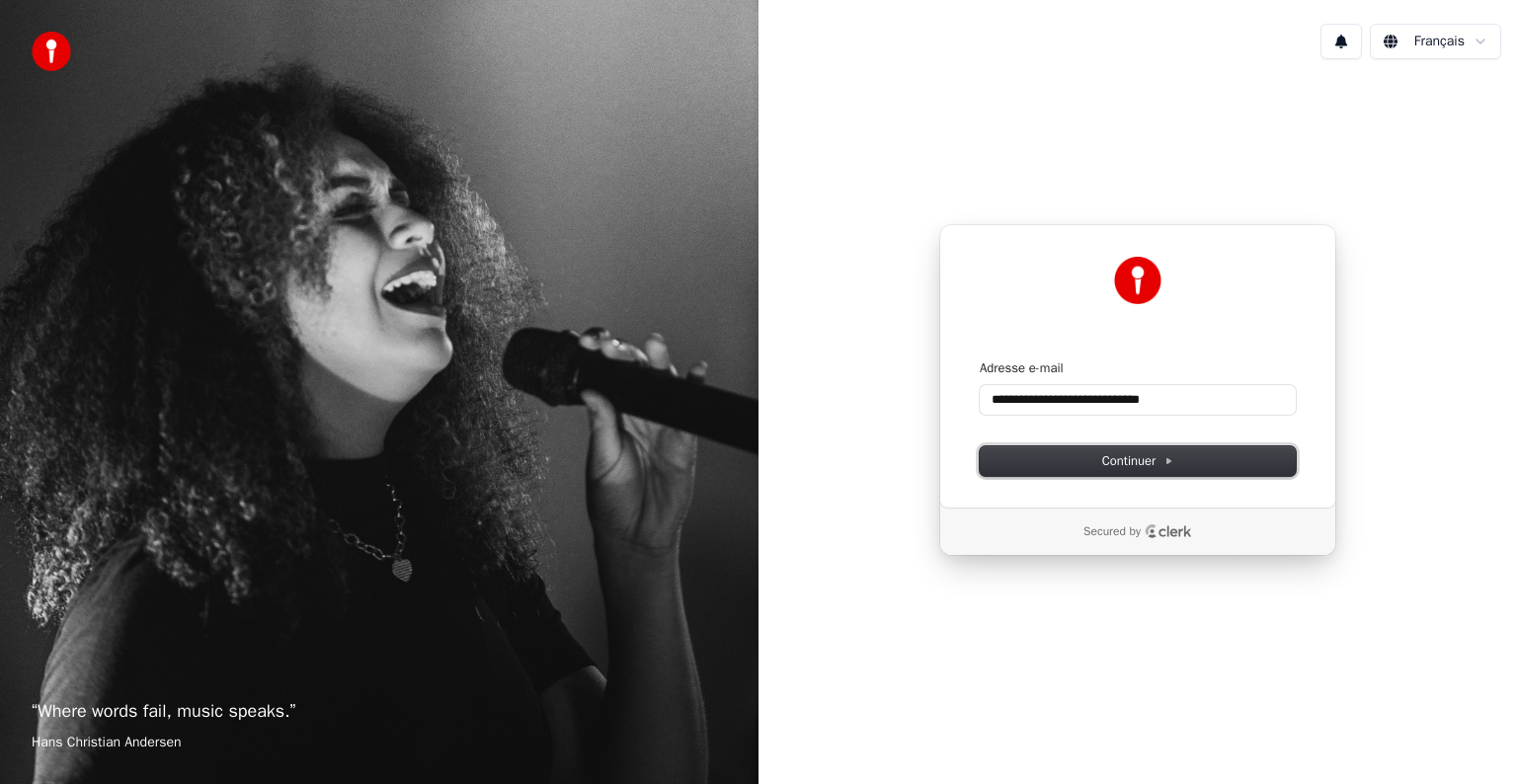click on "Continuer" at bounding box center [1138, 461] 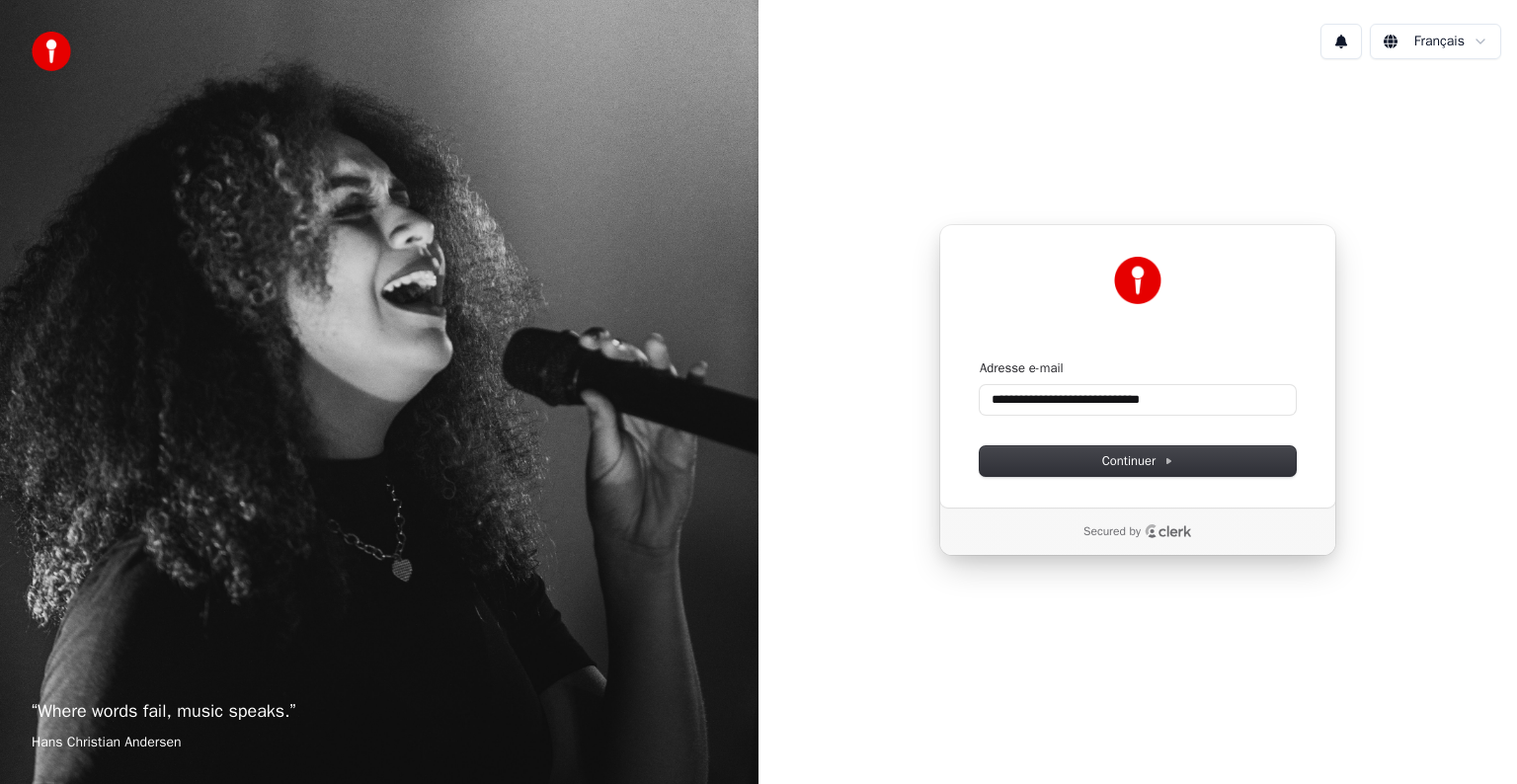 type on "**********" 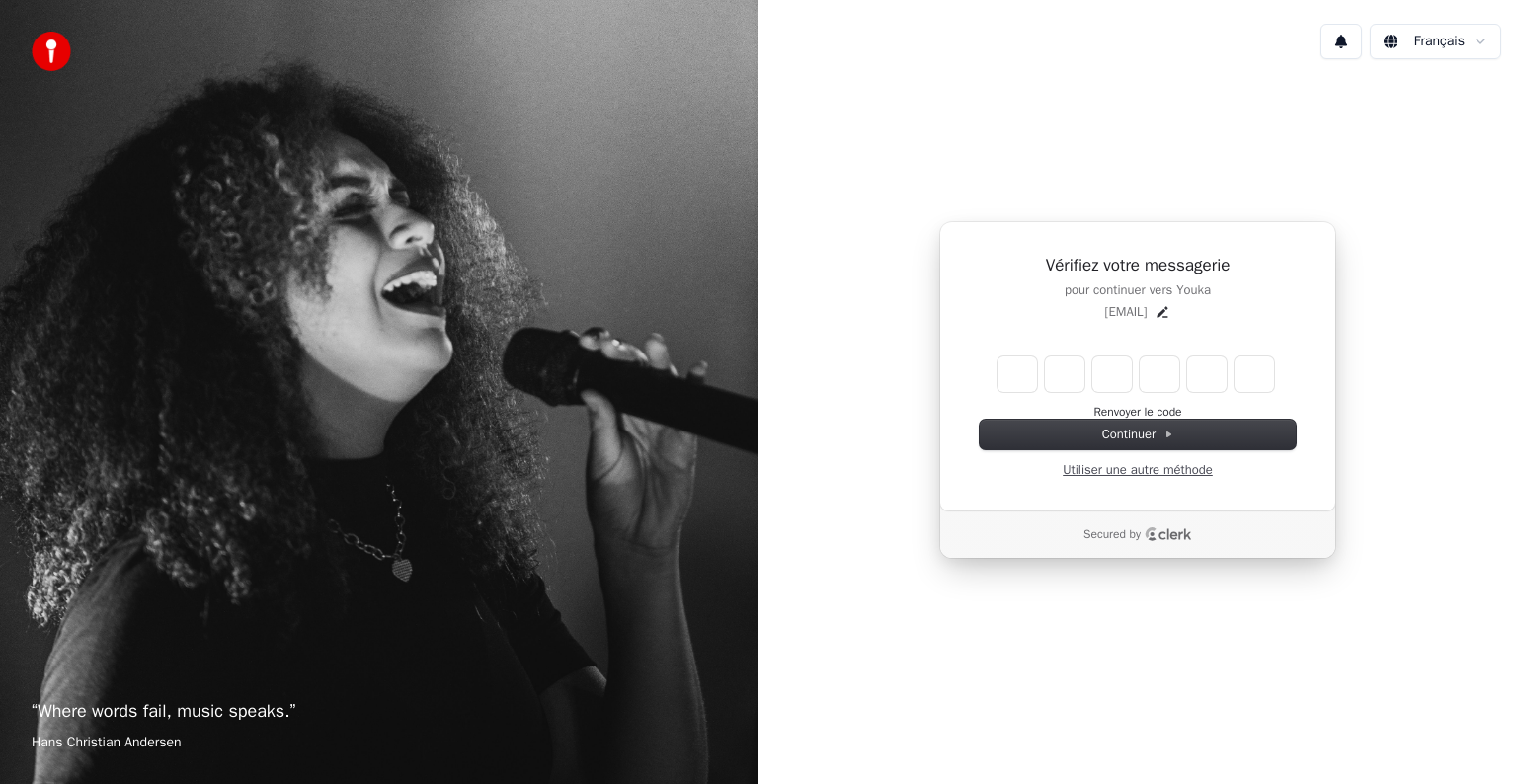 type on "*" 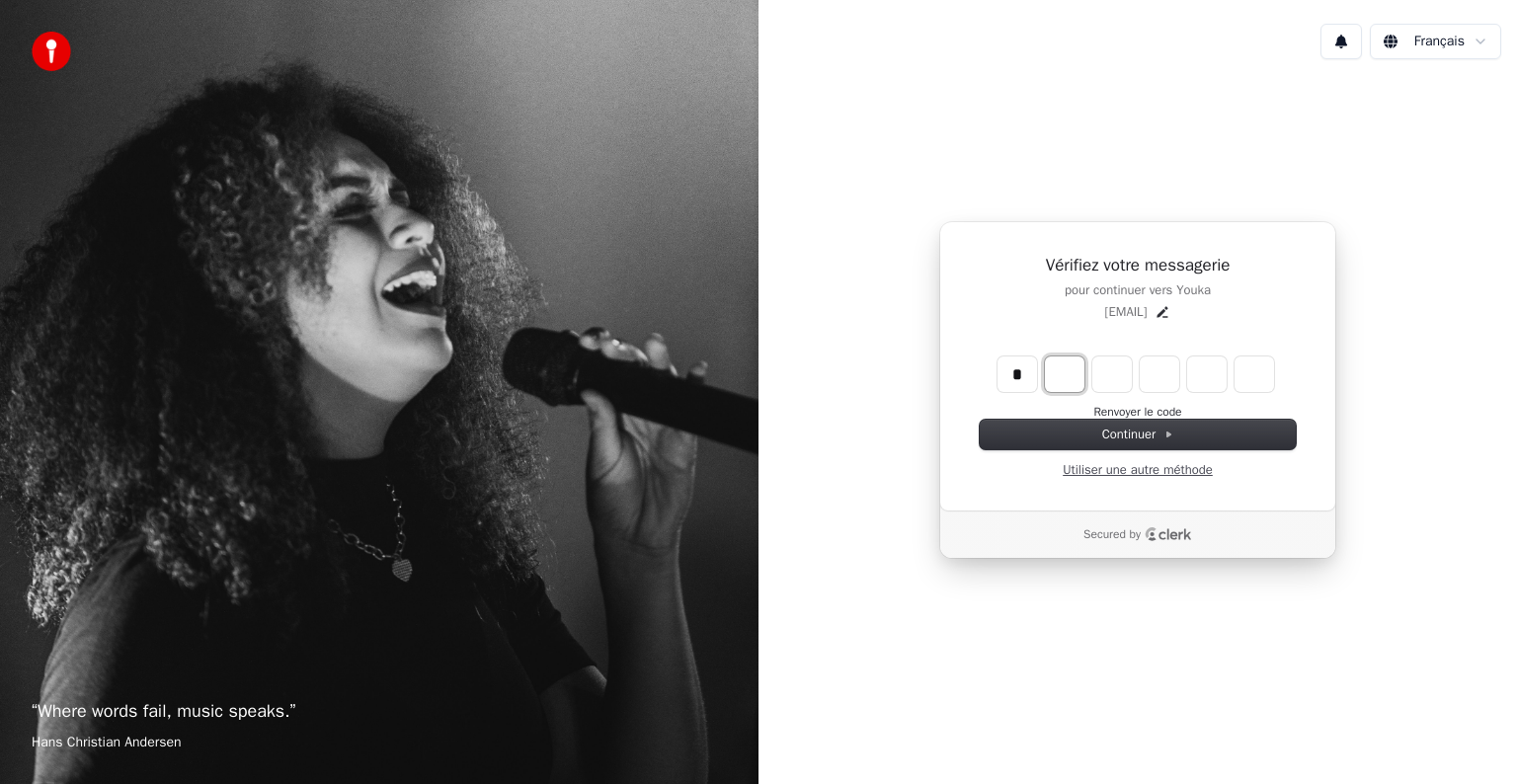 type on "*" 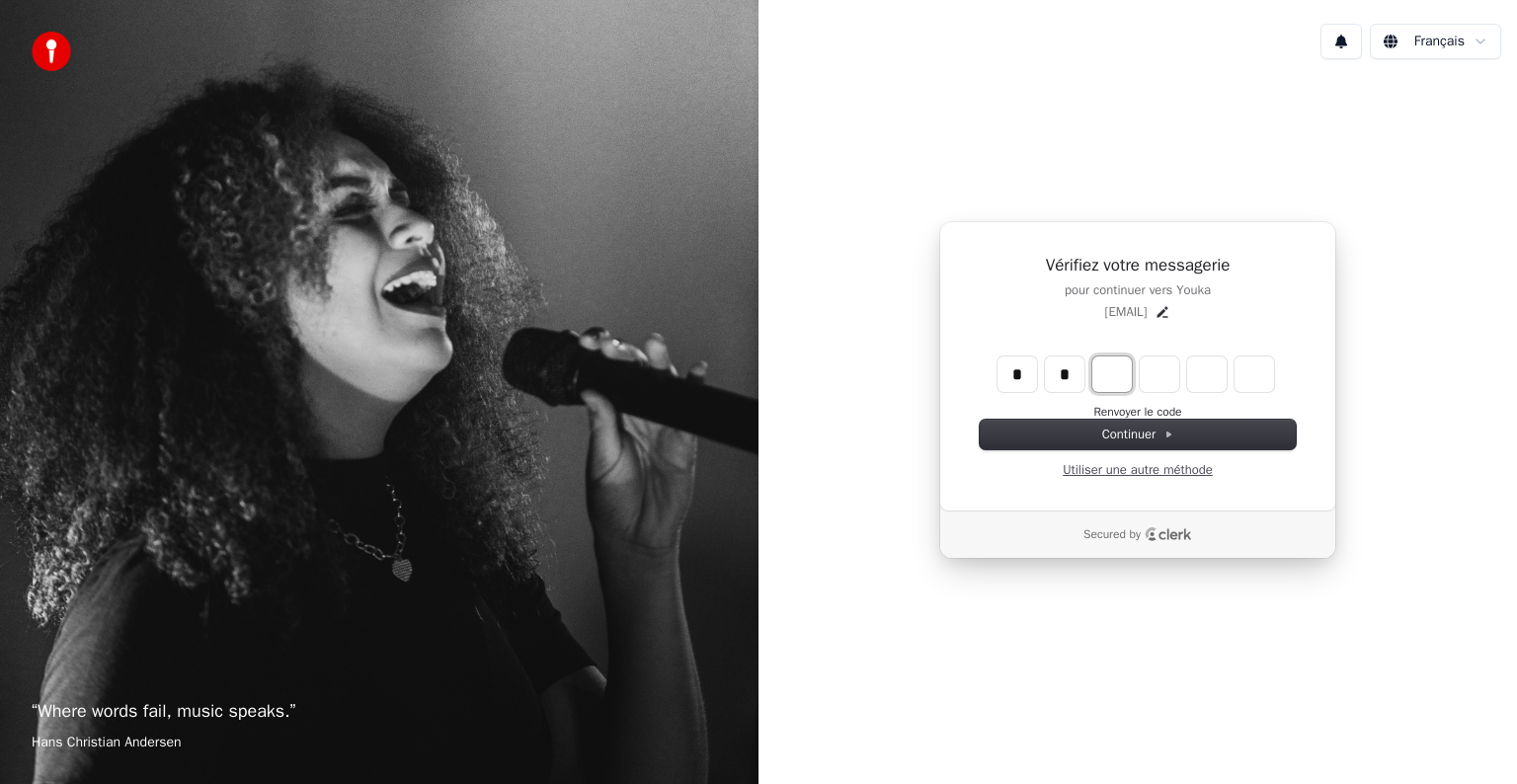 type on "**" 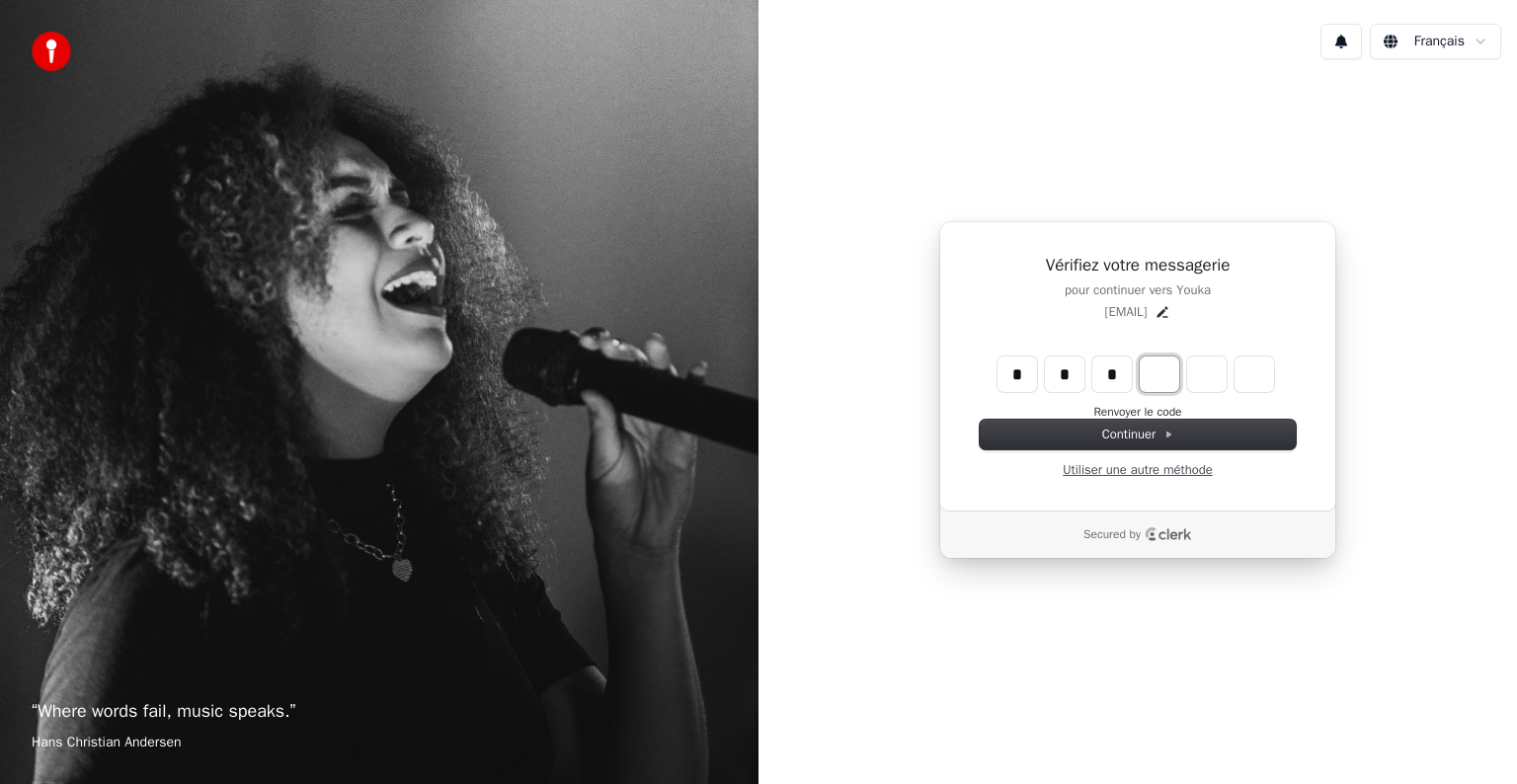 type on "***" 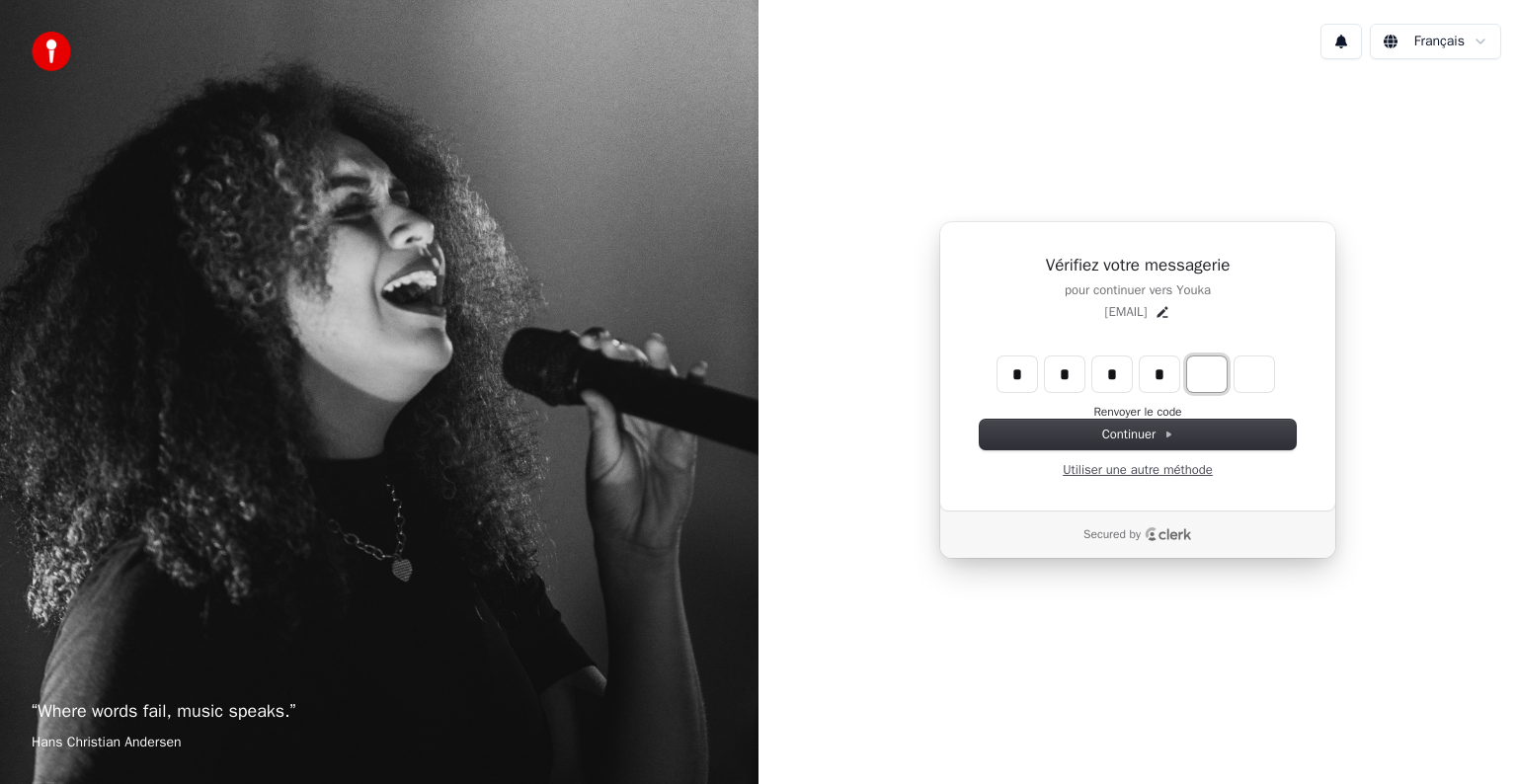 type on "****" 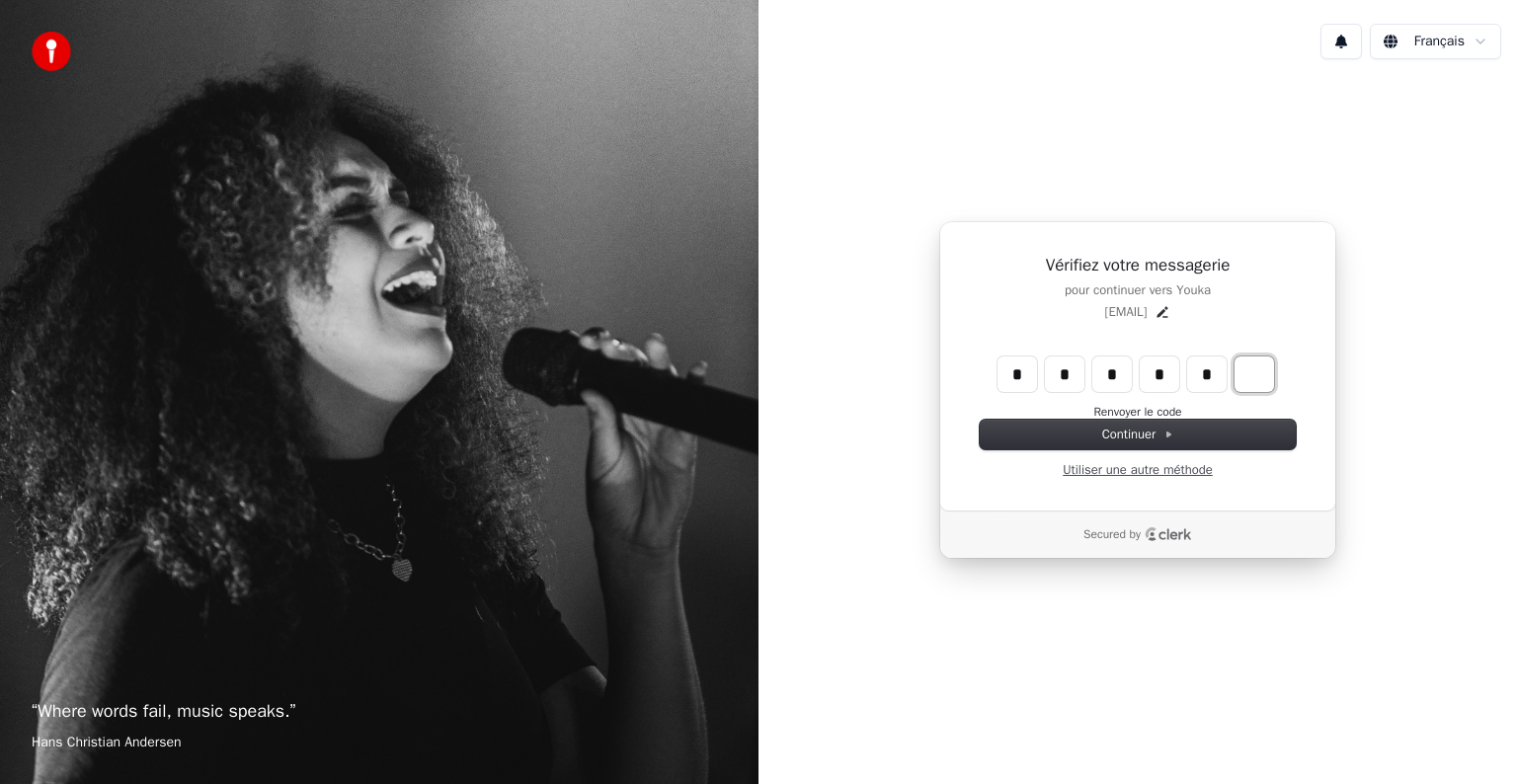 type on "******" 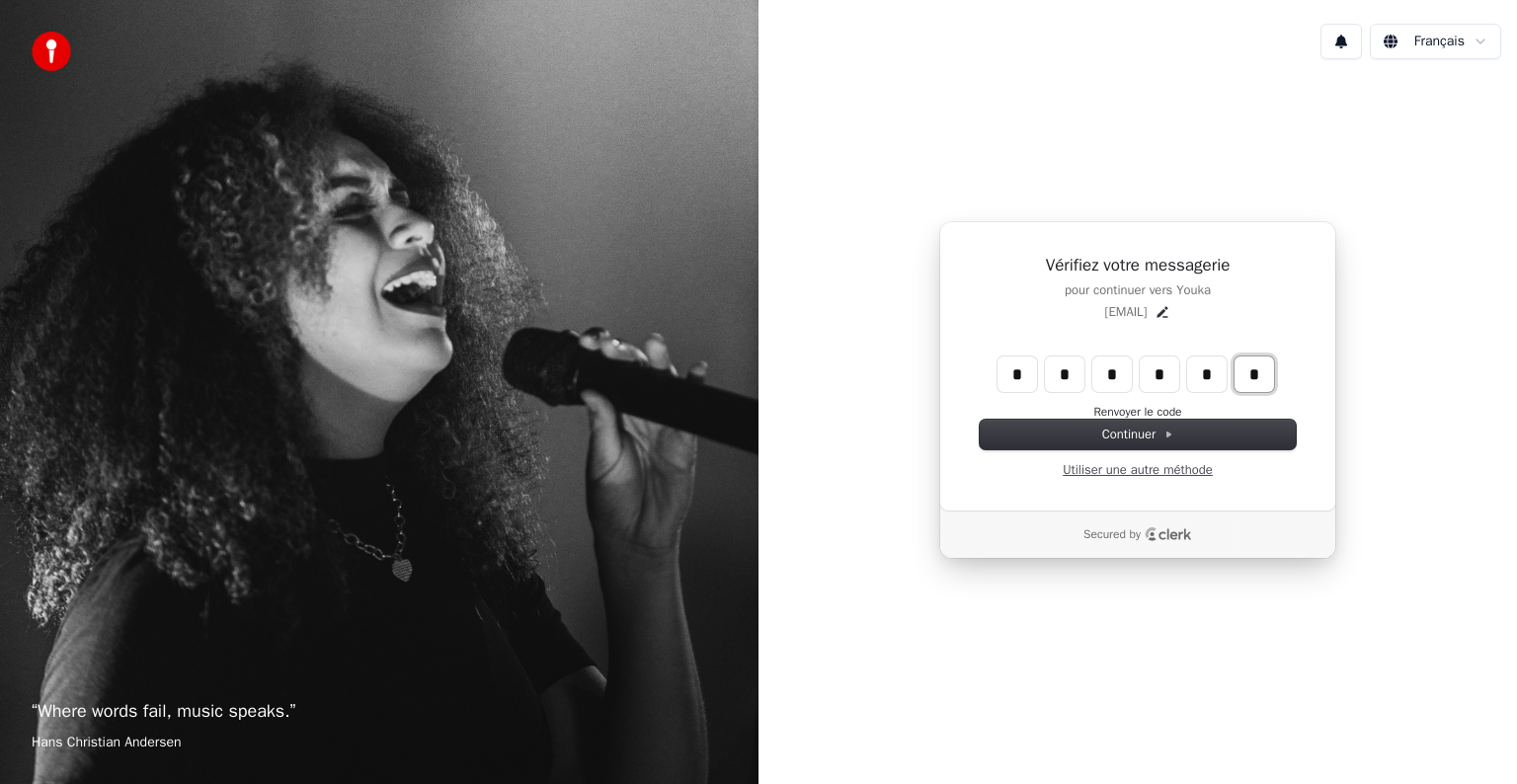 type on "*" 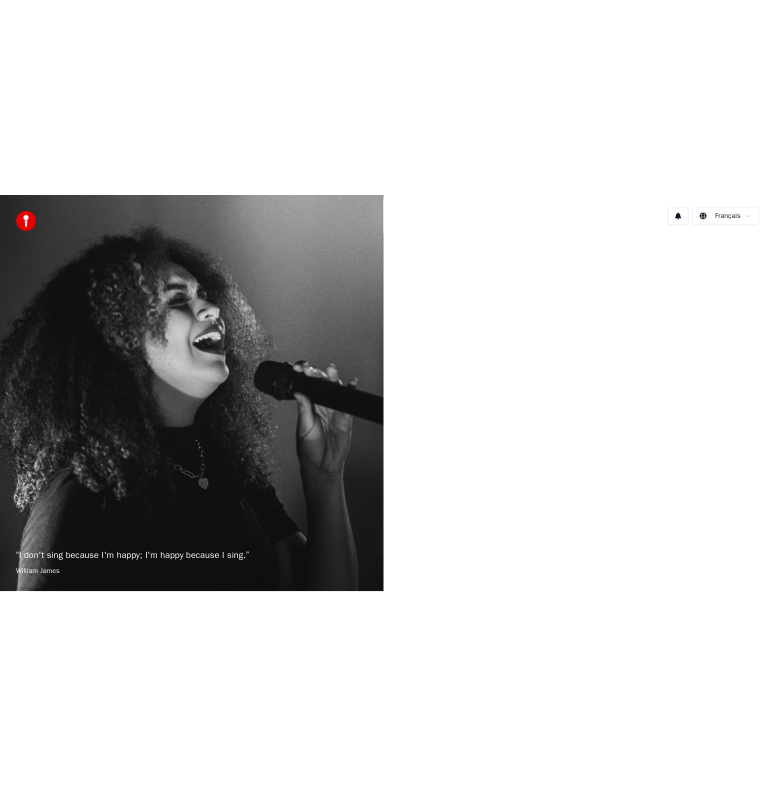 scroll, scrollTop: 0, scrollLeft: 0, axis: both 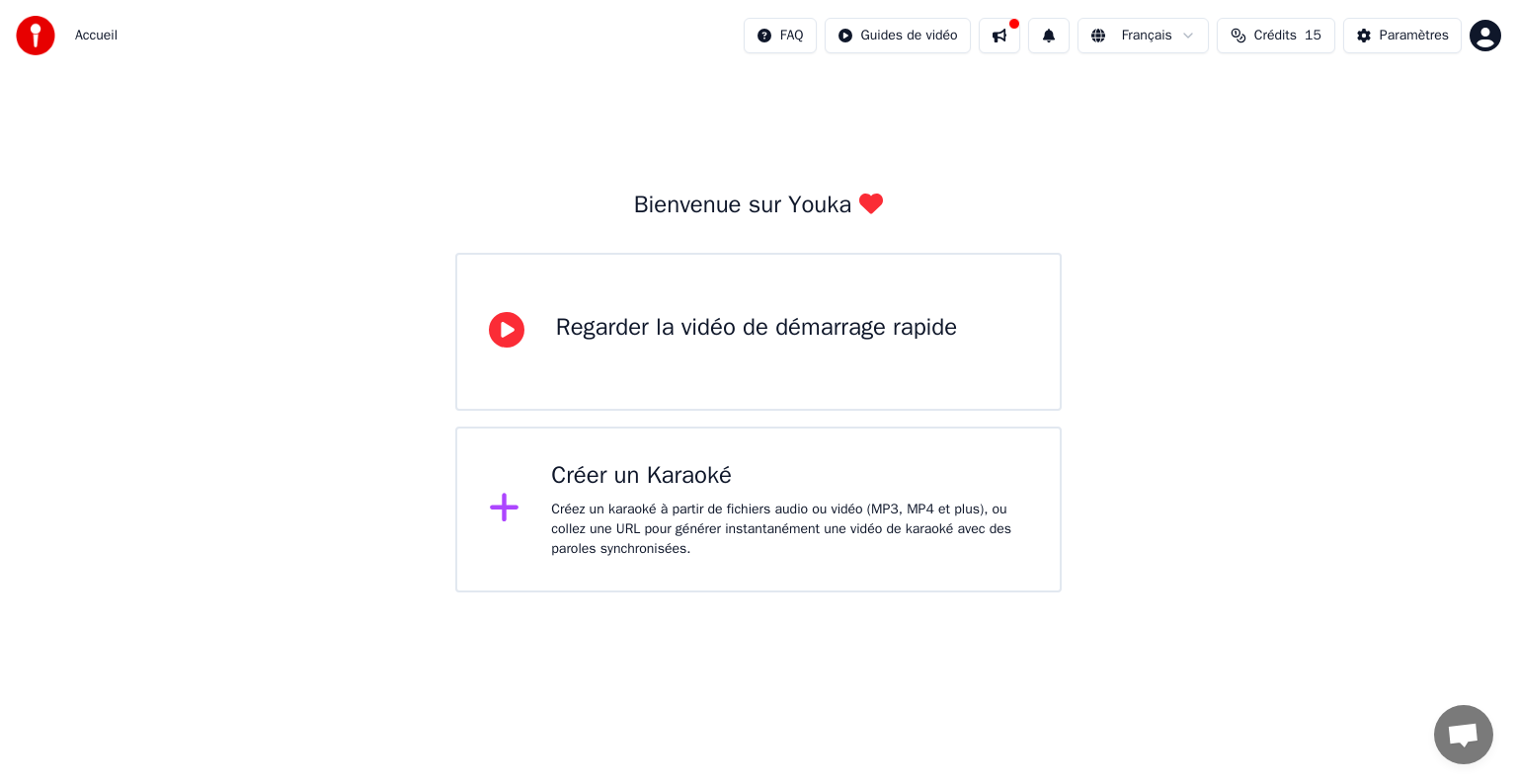 click on "Regarder la vidéo de démarrage rapide" at bounding box center (757, 328) 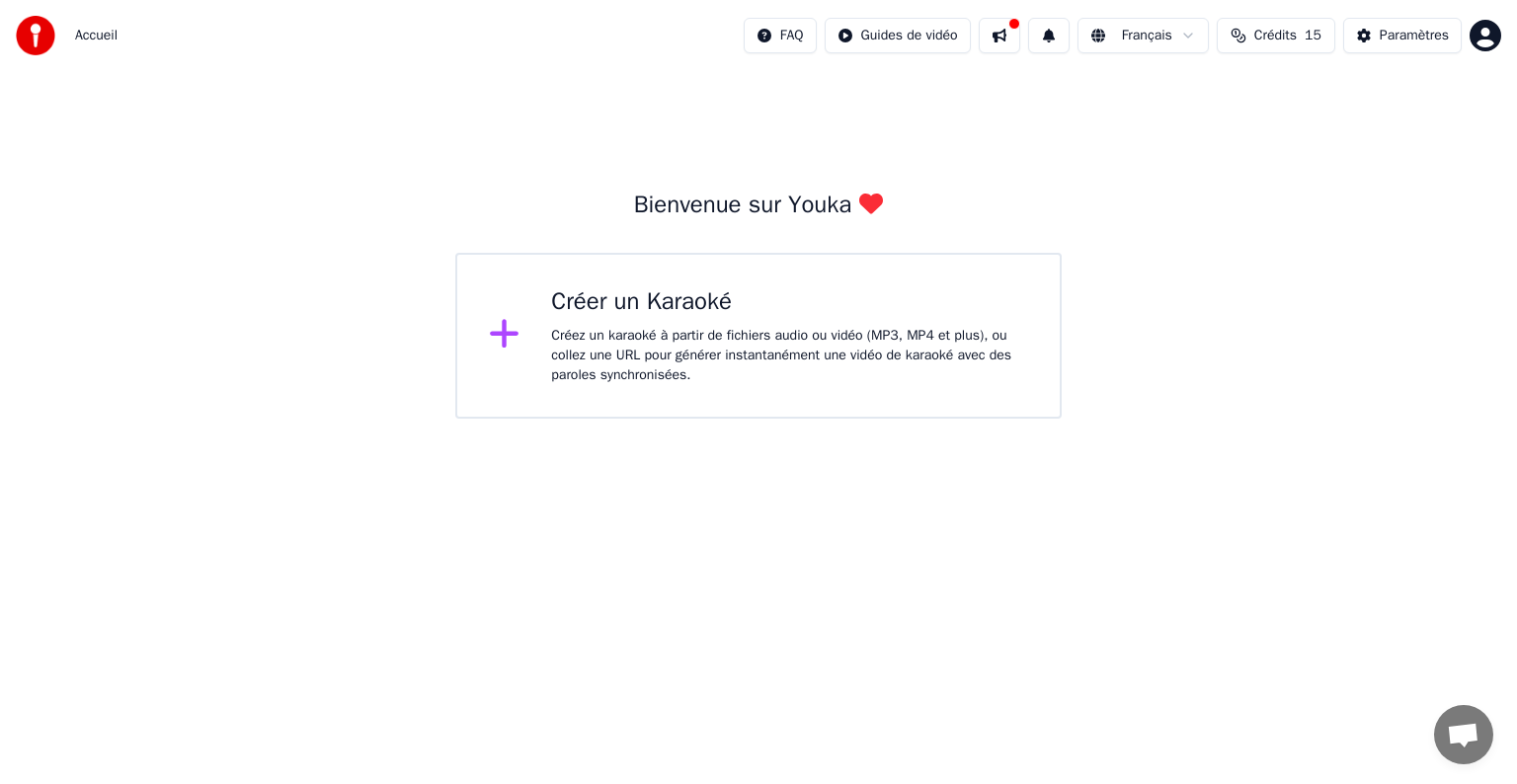 click 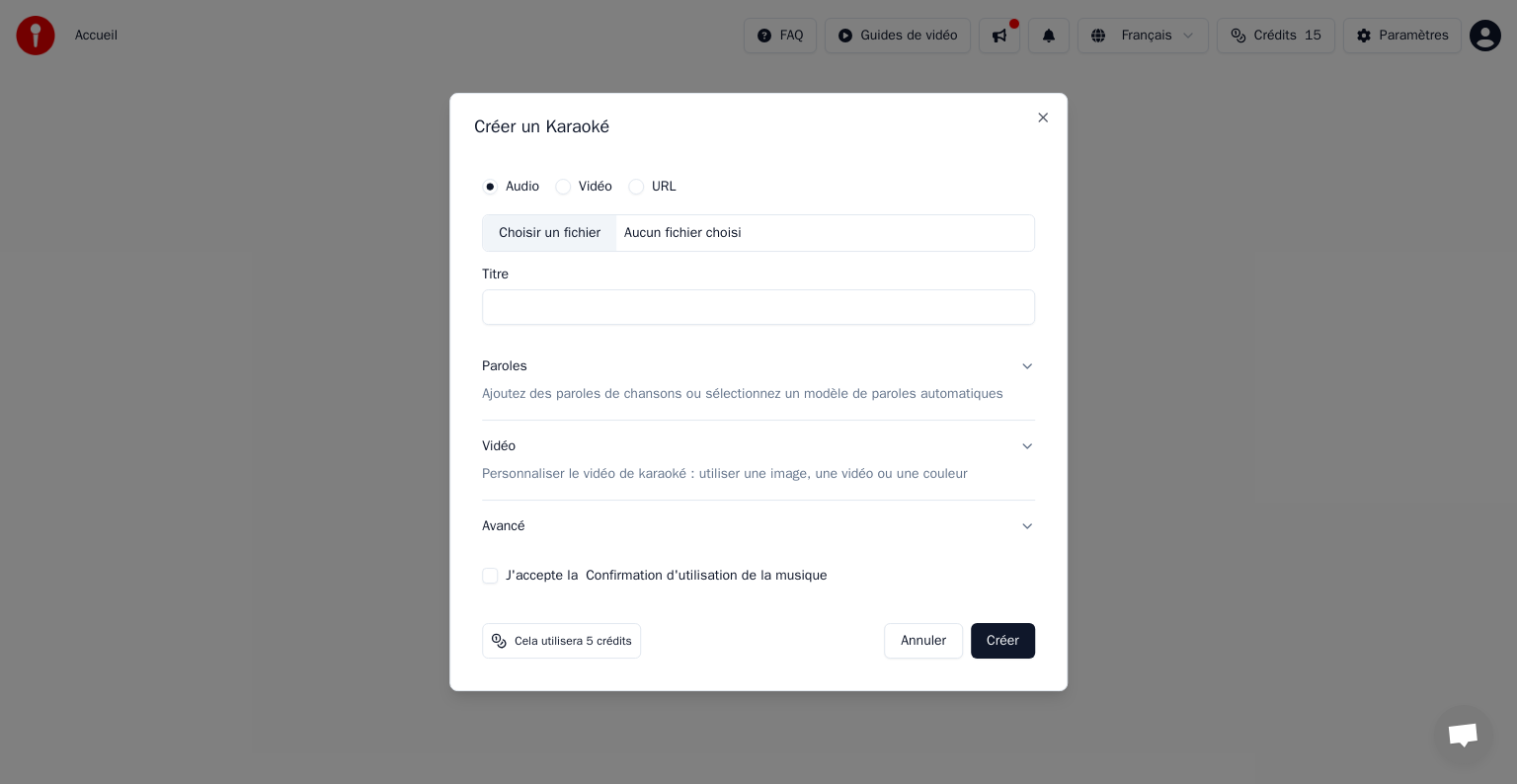 click on "Vidéo" at bounding box center [563, 187] 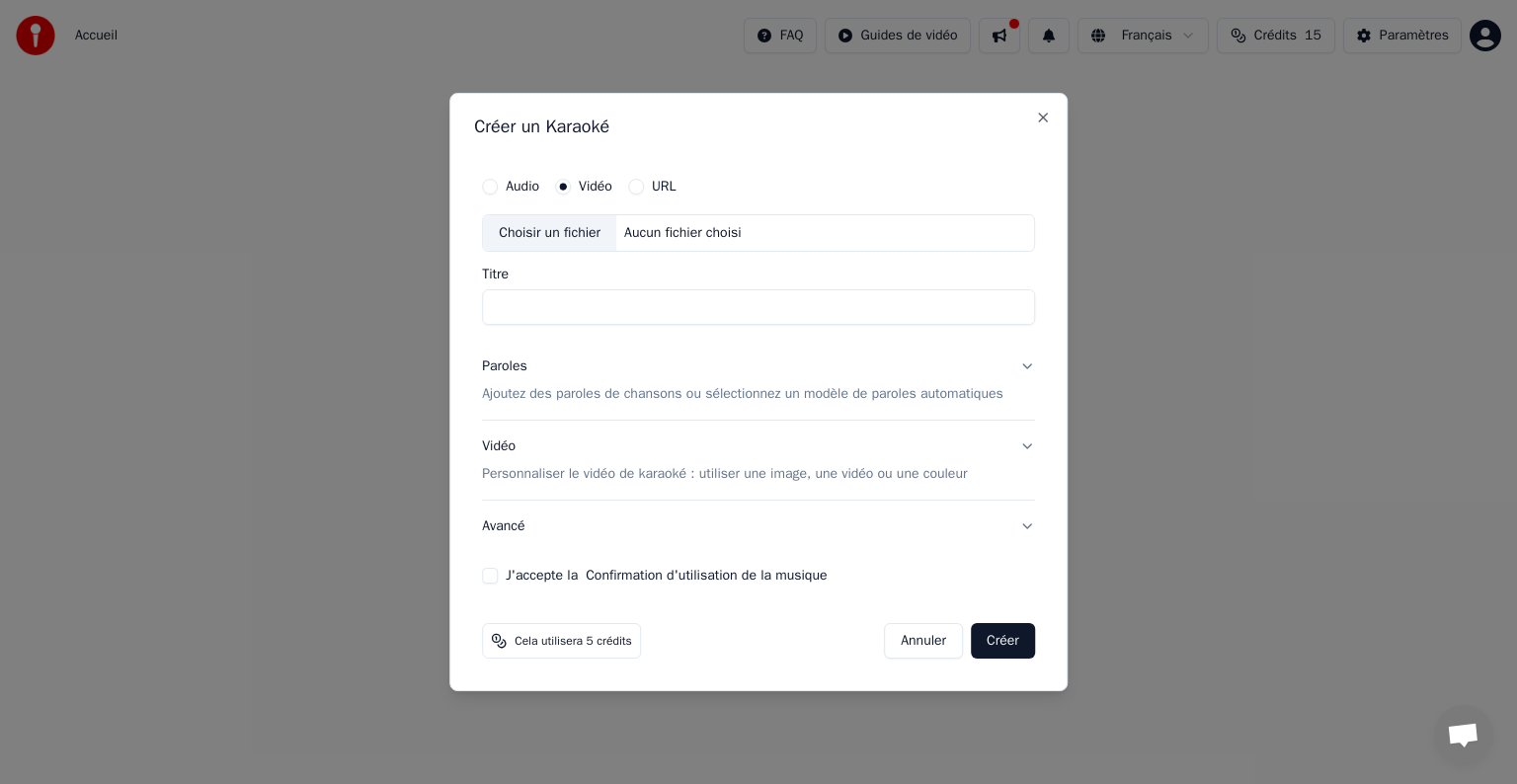 click on "Choisir un fichier" at bounding box center [549, 233] 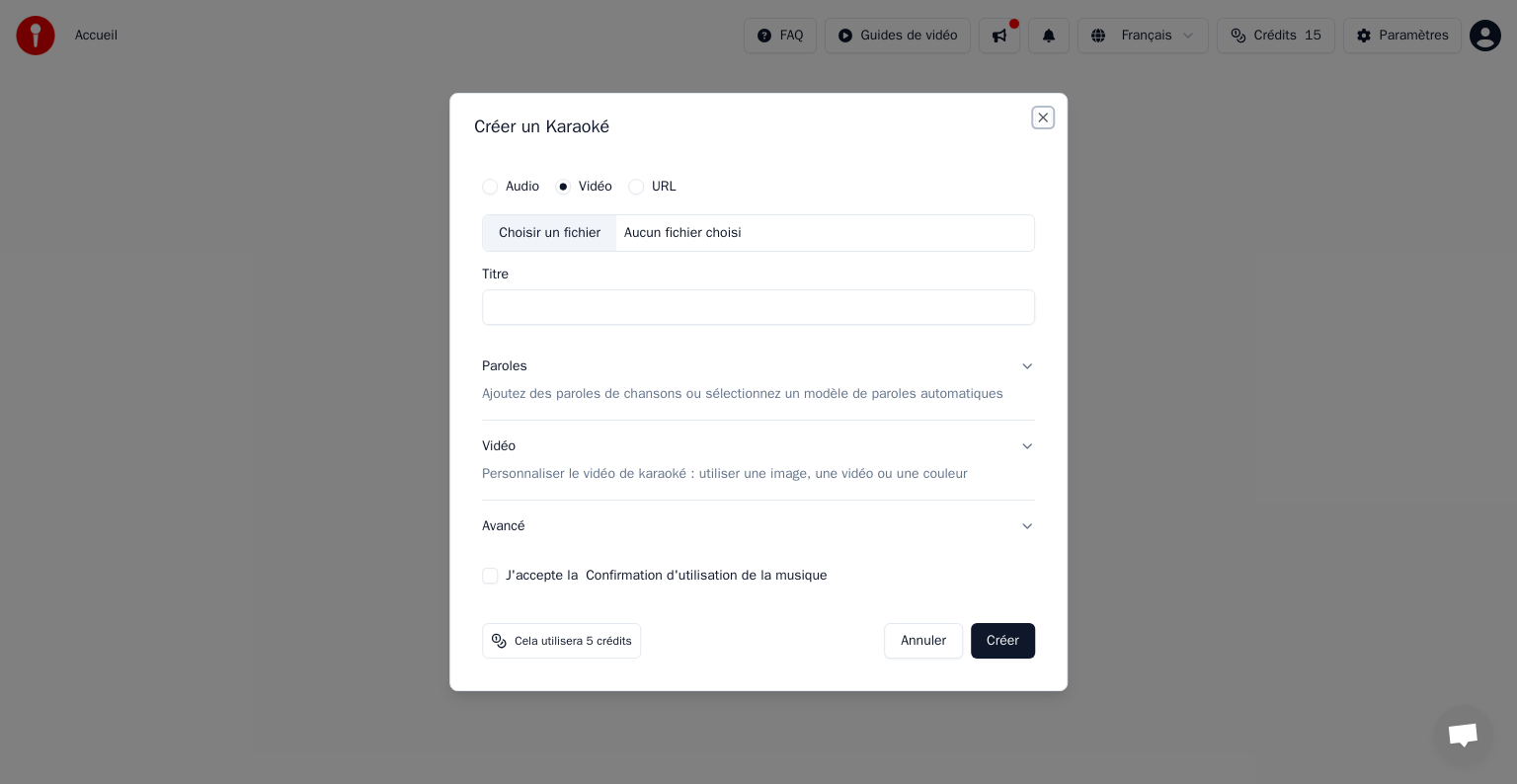 click on "Close" at bounding box center [1043, 118] 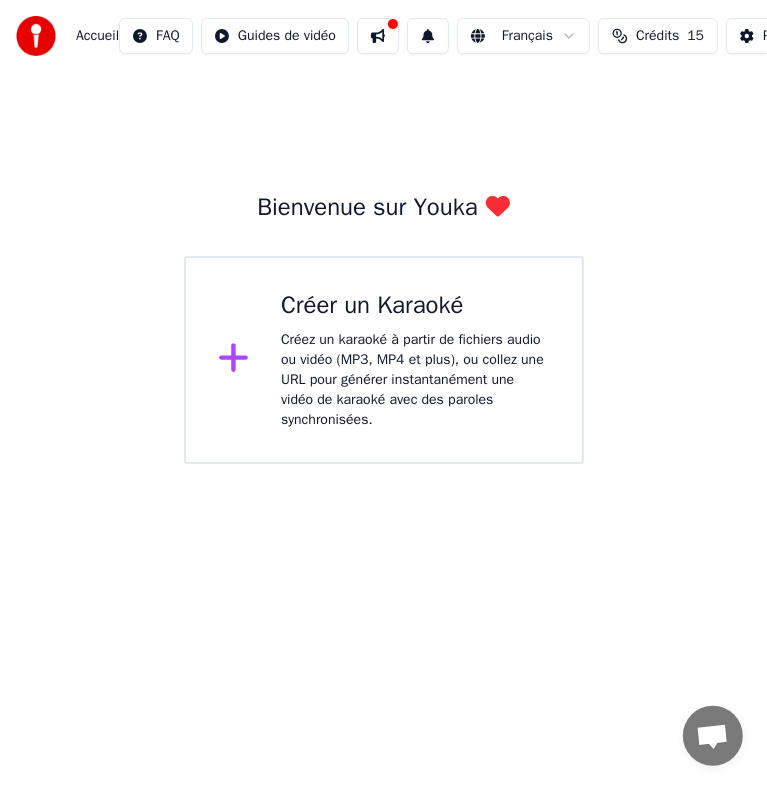 click 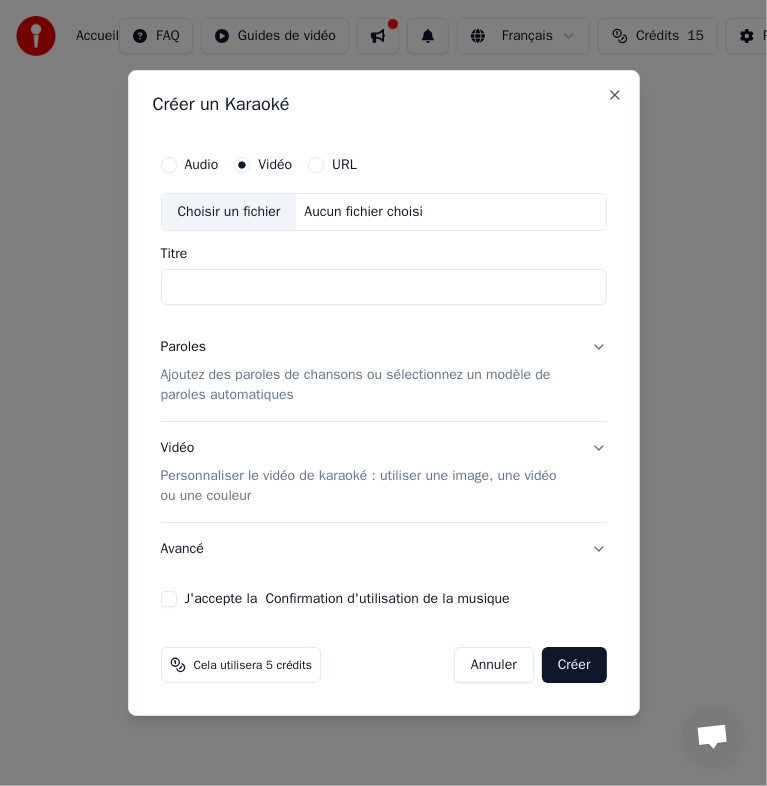 click on "URL" at bounding box center (316, 165) 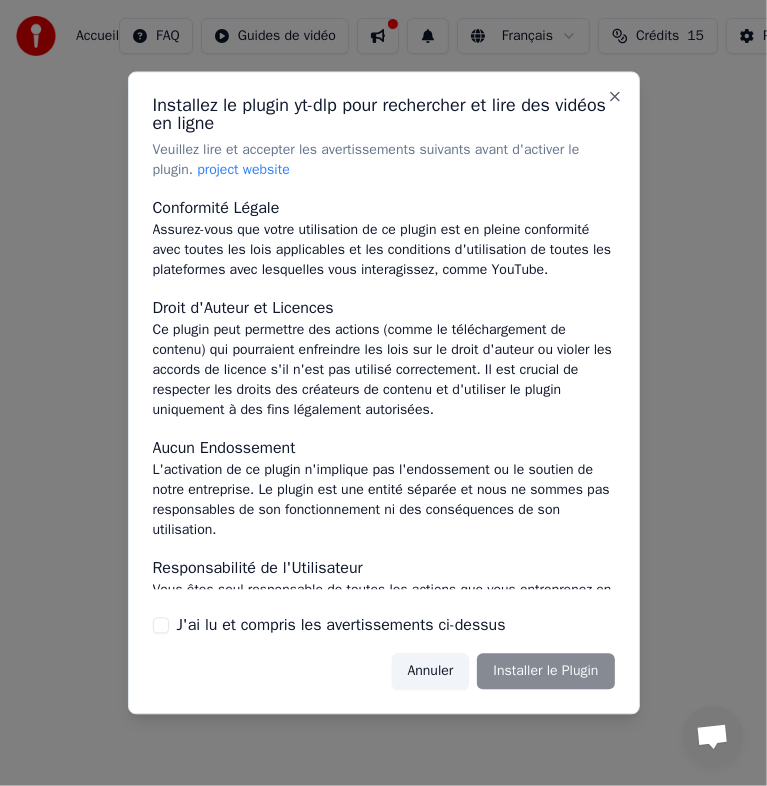 click on "J'ai lu et compris les avertissements ci-dessus" at bounding box center (161, 625) 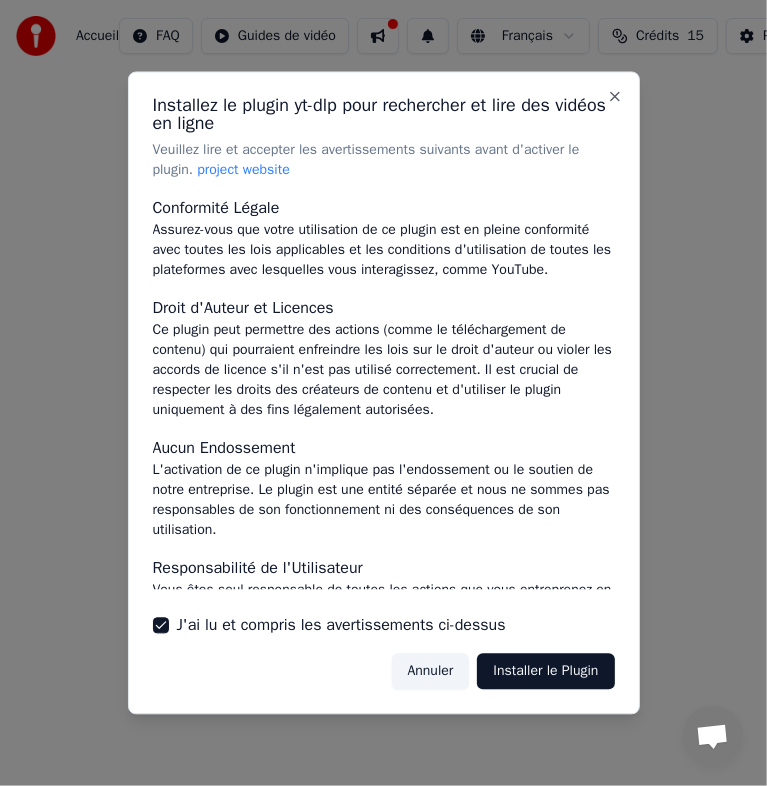 click on "Installer le Plugin" at bounding box center [545, 671] 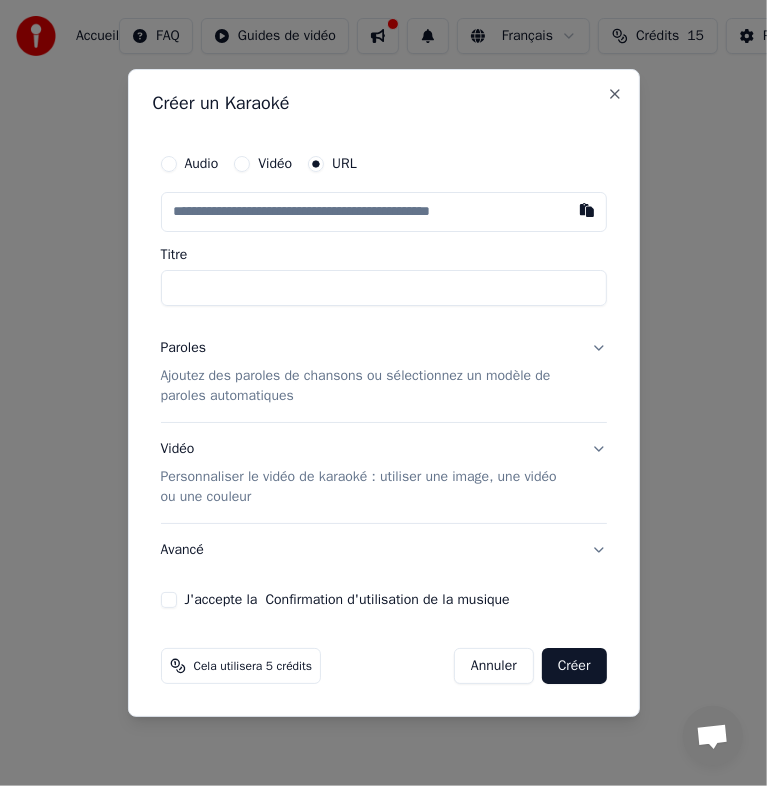 click at bounding box center (587, 210) 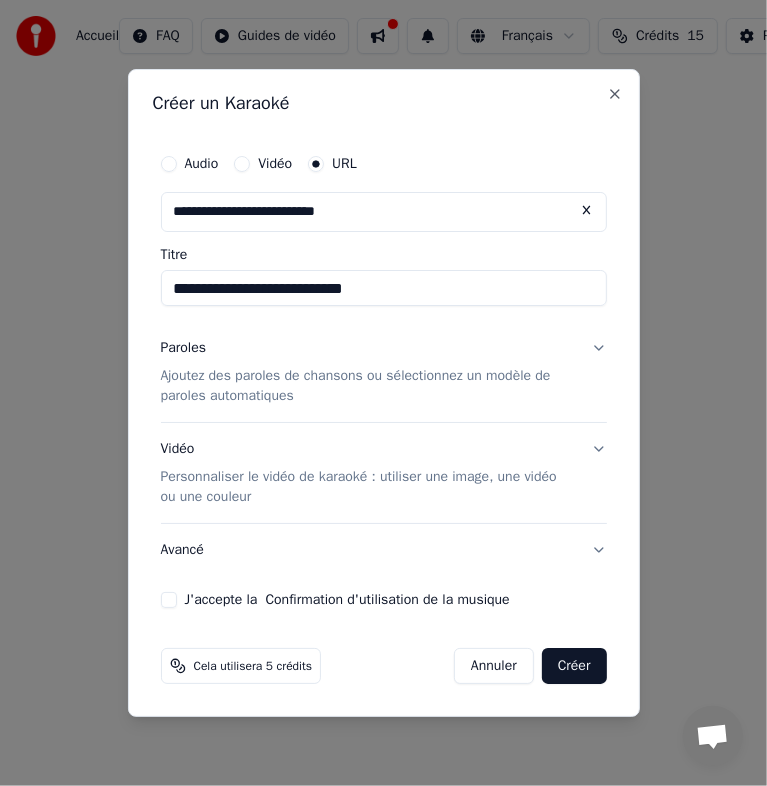 type on "**********" 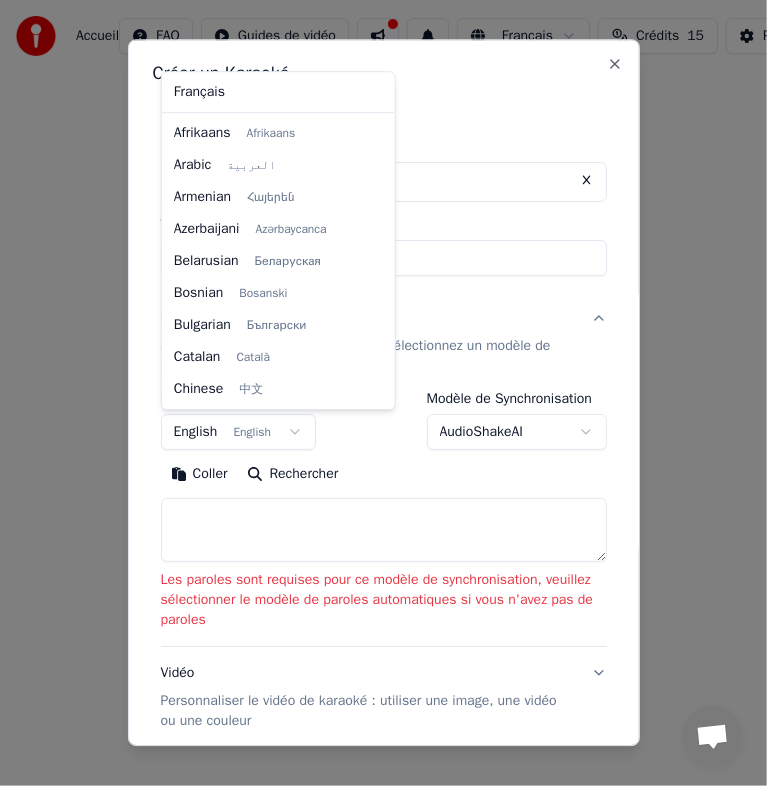click on "**********" at bounding box center (383, 232) 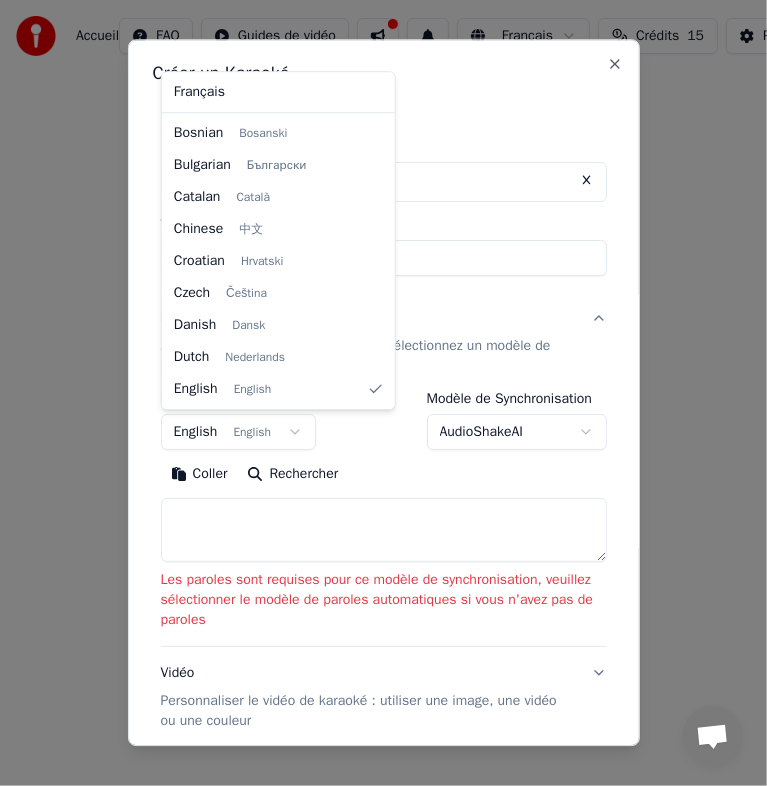 select on "**" 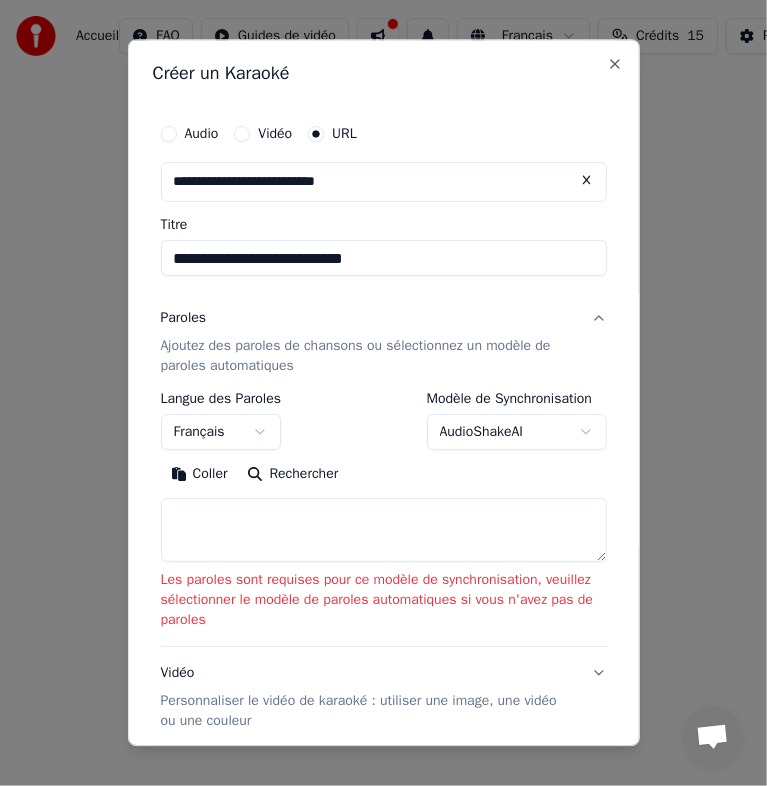 click on "Coller" at bounding box center [199, 474] 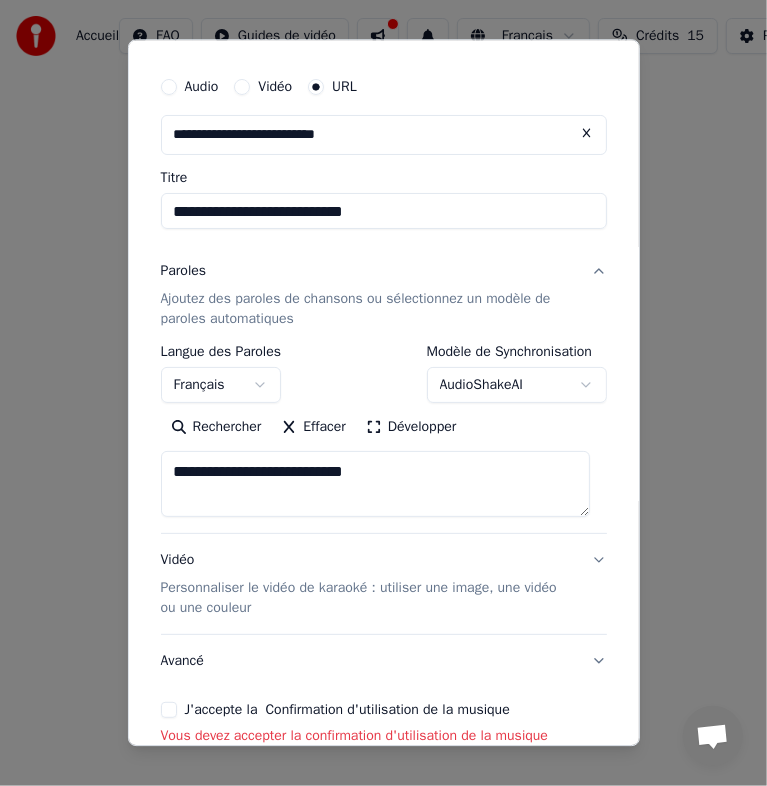 scroll, scrollTop: 155, scrollLeft: 0, axis: vertical 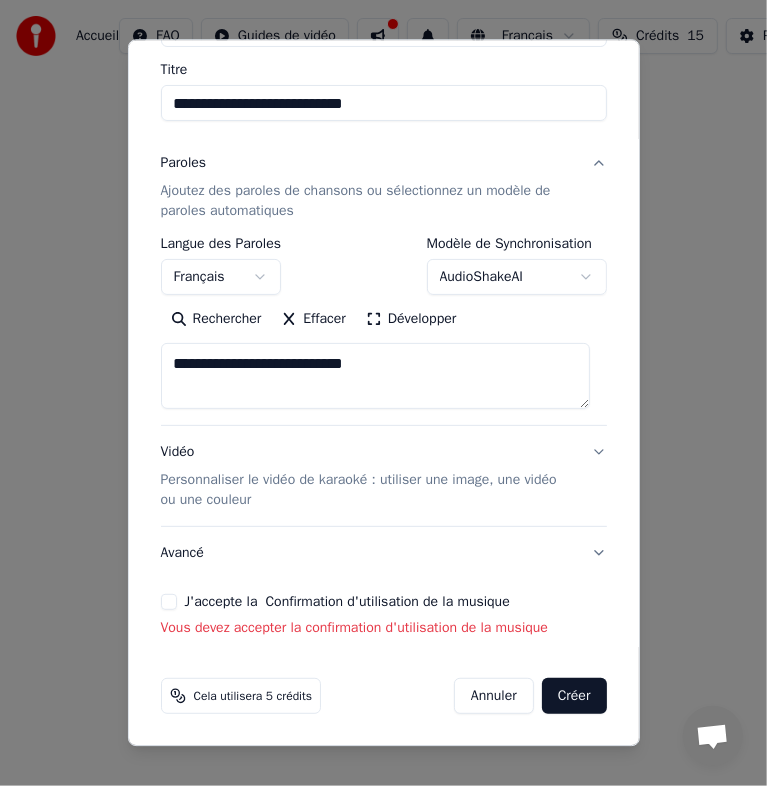click on "J'accepte la   Confirmation d'utilisation de la musique" at bounding box center [169, 603] 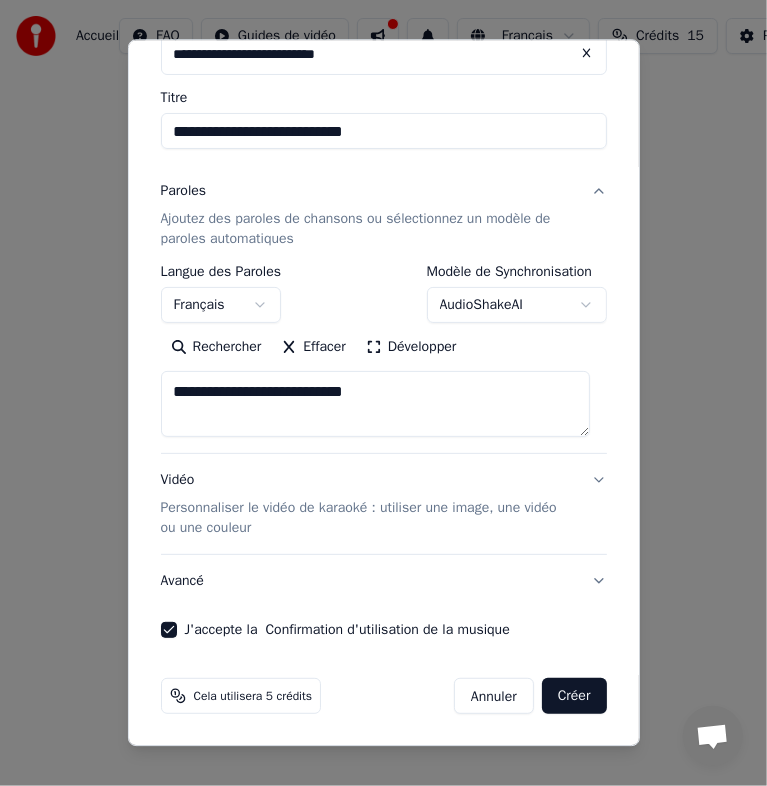 click on "Créer" at bounding box center (574, 697) 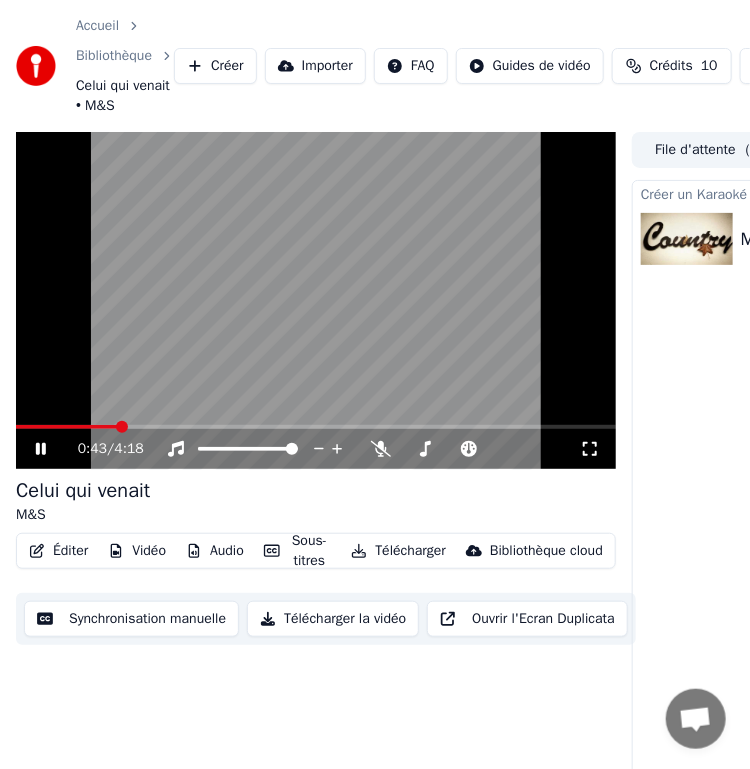 click at bounding box center [687, 239] 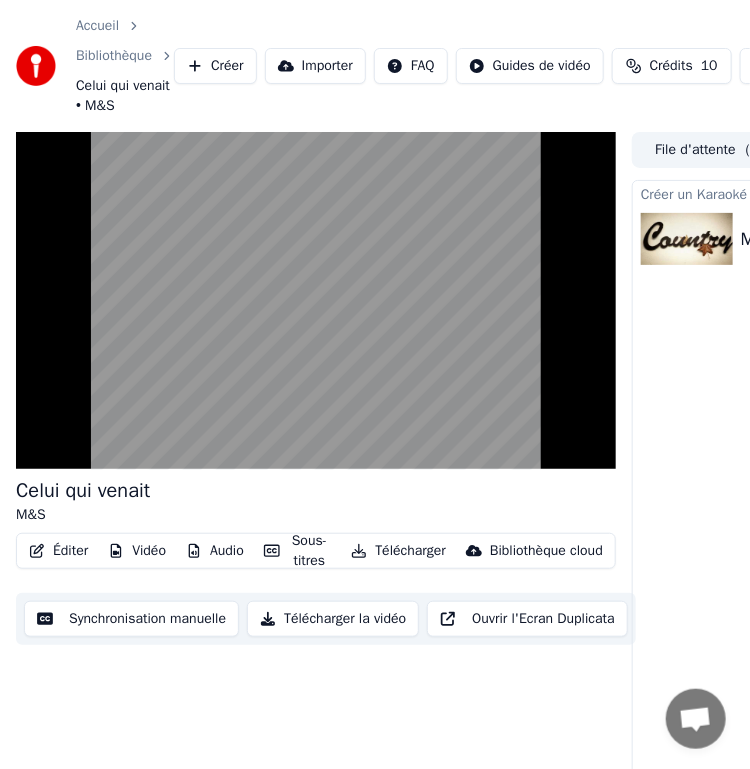 click on "Créer un Karaoké" at bounding box center [857, 193] 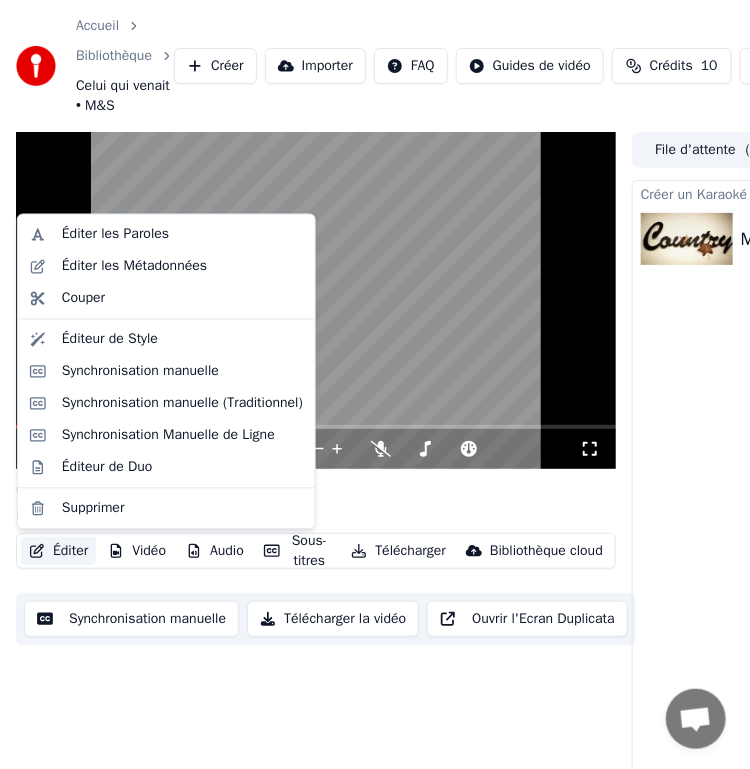 click on "Éditer" at bounding box center [58, 551] 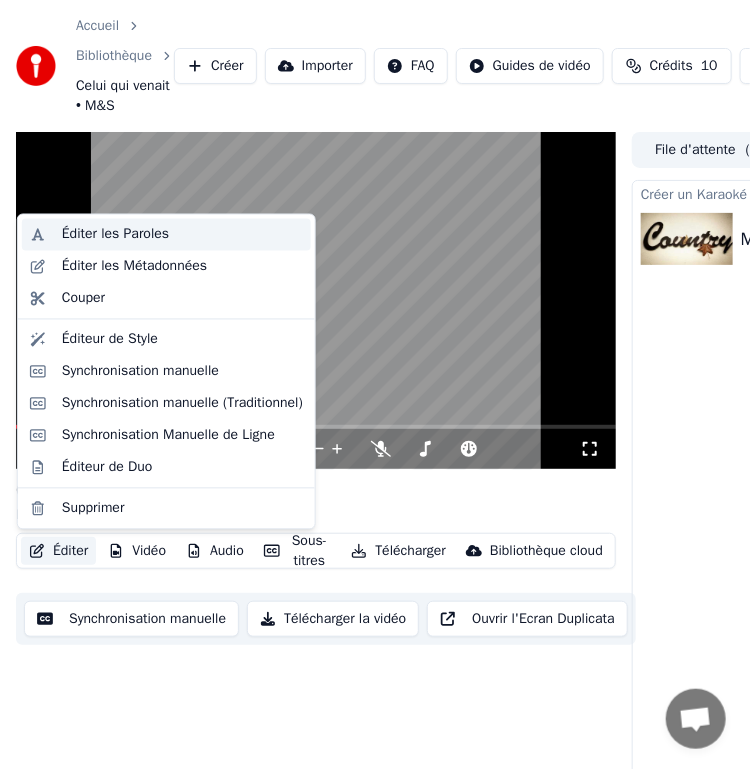 click on "Éditer les Paroles" at bounding box center (115, 235) 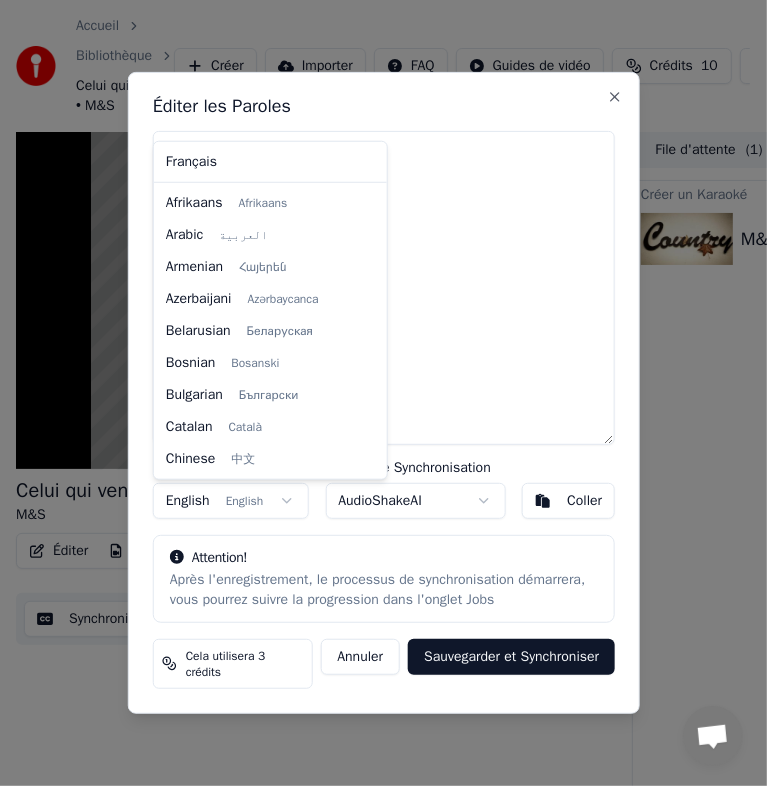 click on "**********" at bounding box center (375, 393) 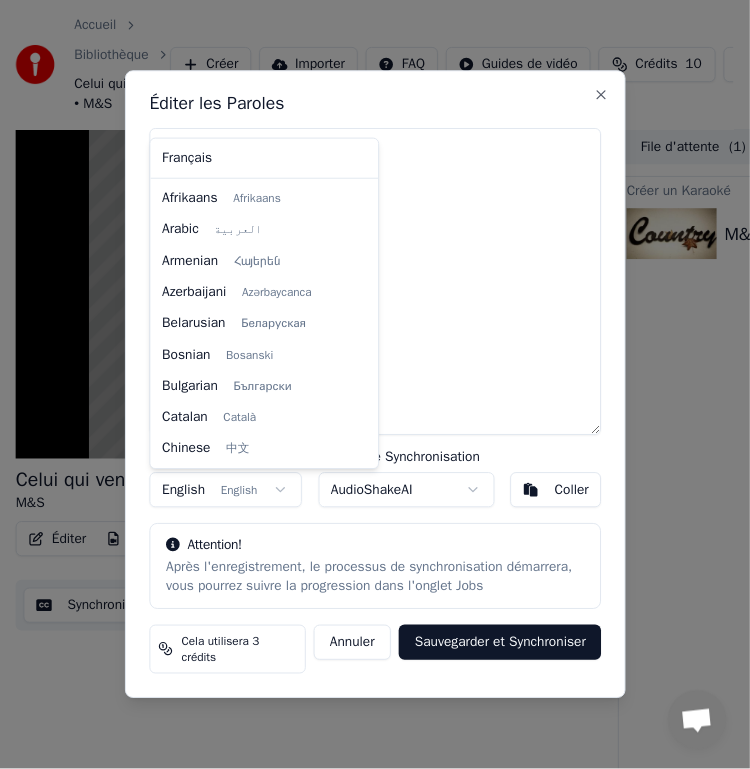scroll, scrollTop: 160, scrollLeft: 0, axis: vertical 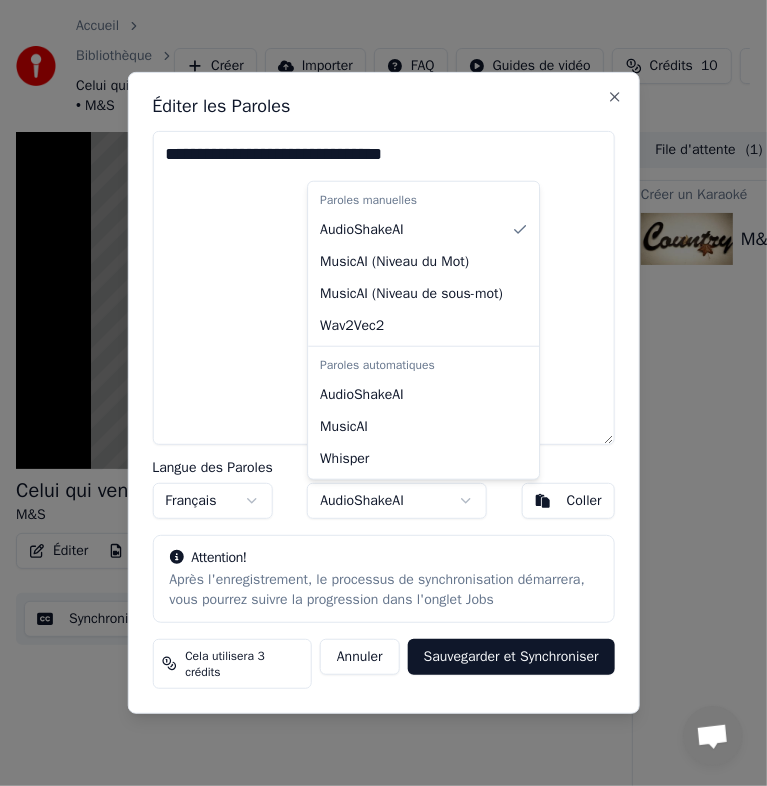 click on "**********" at bounding box center [375, 393] 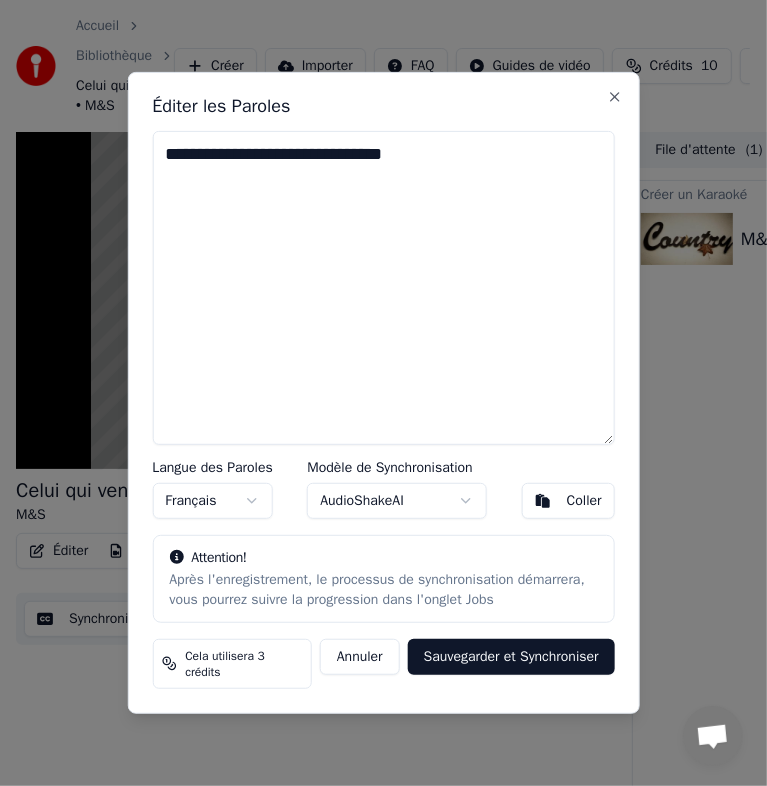 click on "**********" at bounding box center (375, 393) 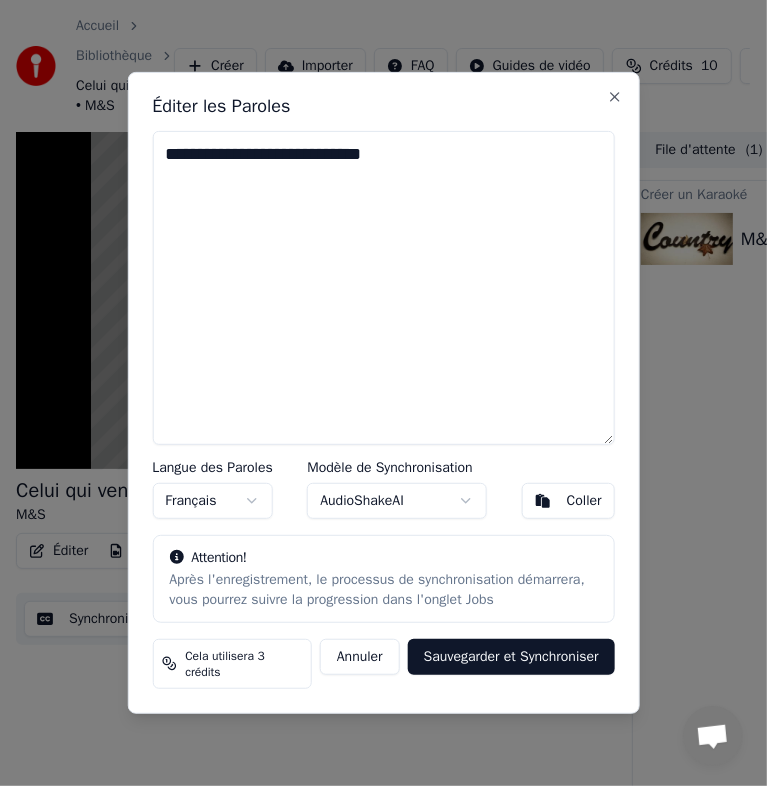 click on "Coller" at bounding box center (584, 501) 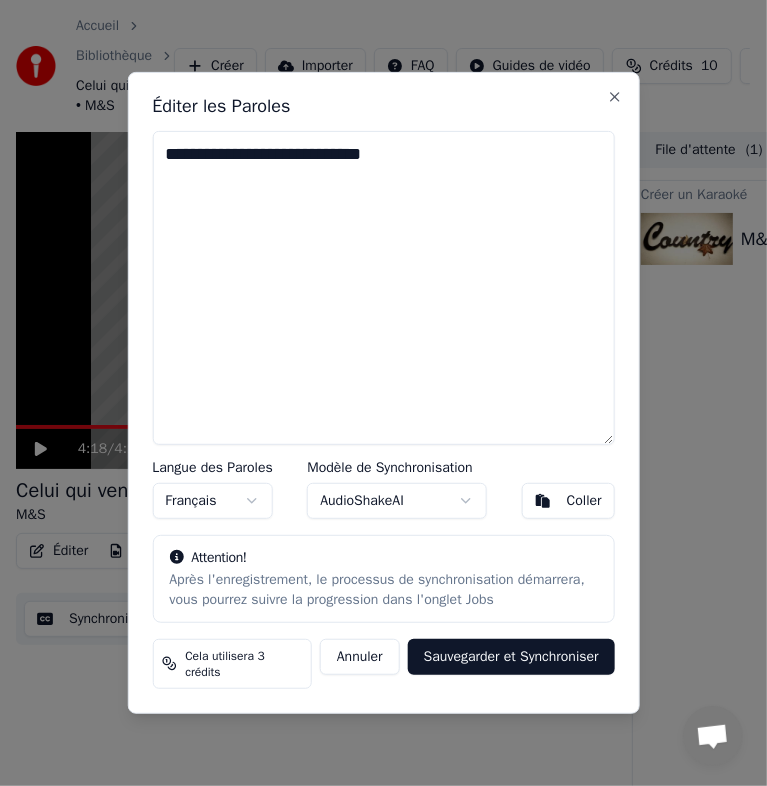 click on "Coller" at bounding box center (584, 501) 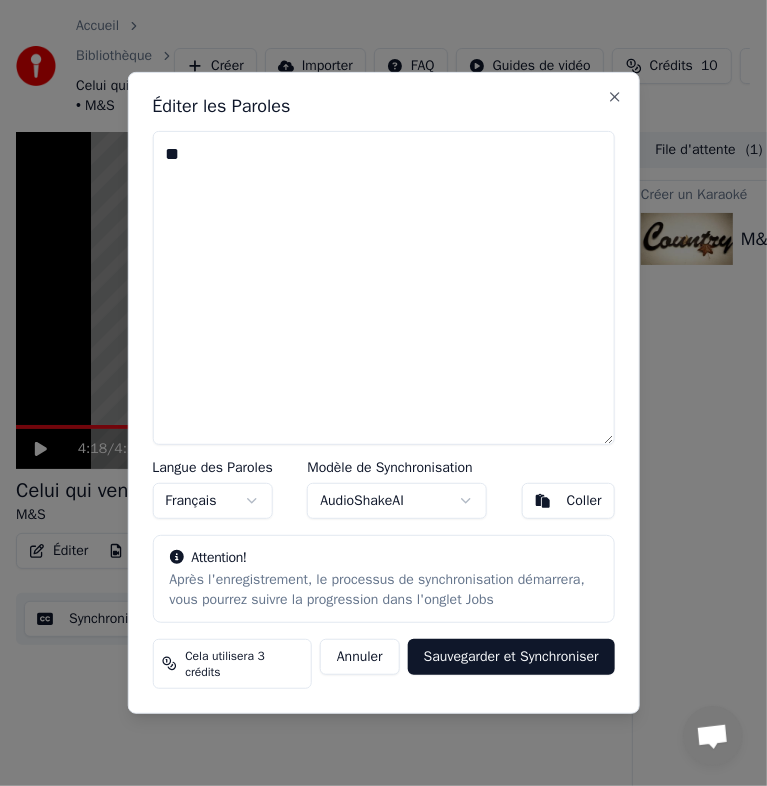 type on "*" 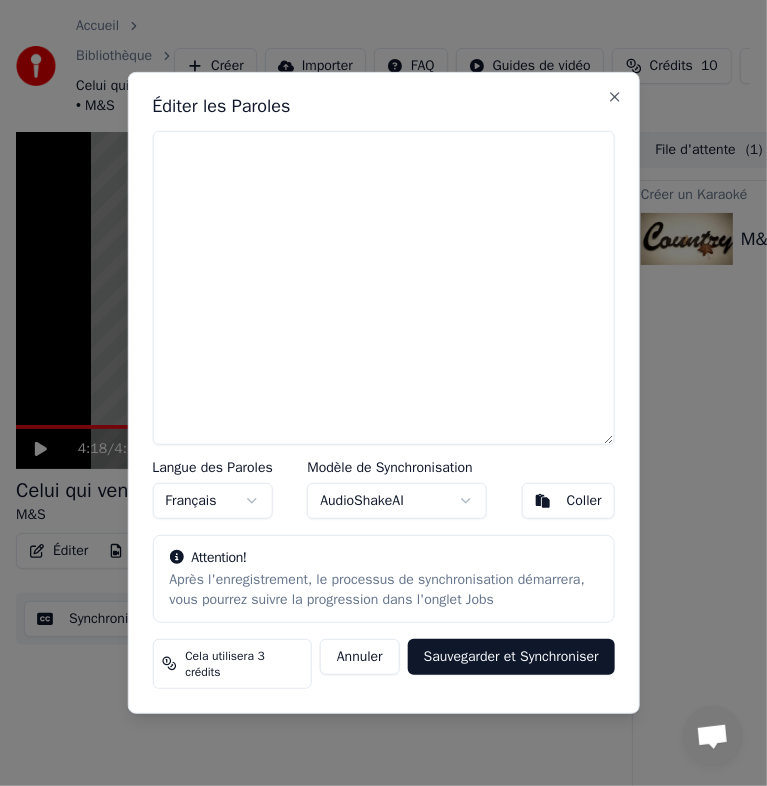click on "Coller" at bounding box center (568, 501) 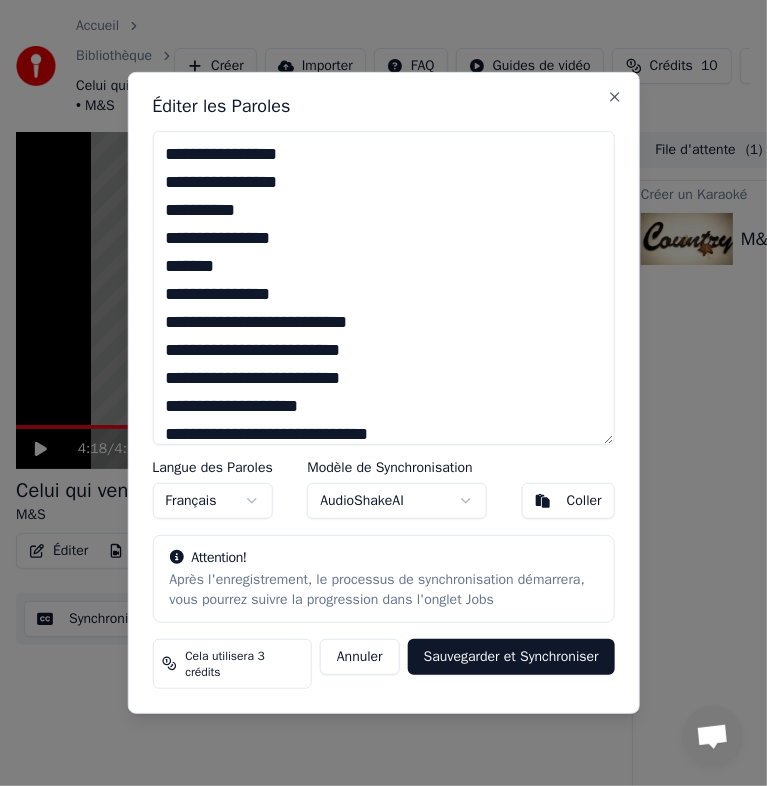 click on "Annuler" at bounding box center [360, 657] 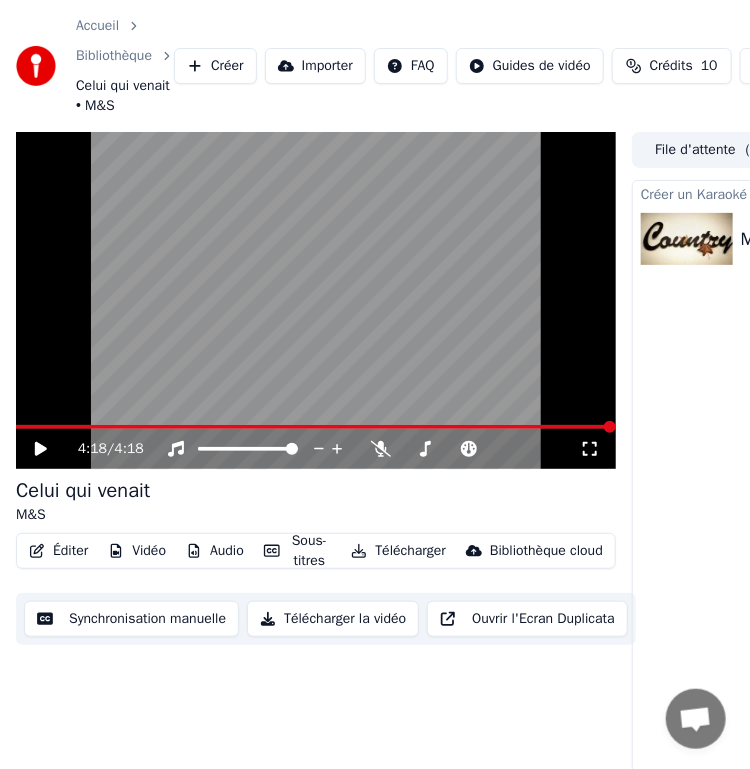 click on "Éditer" at bounding box center (58, 551) 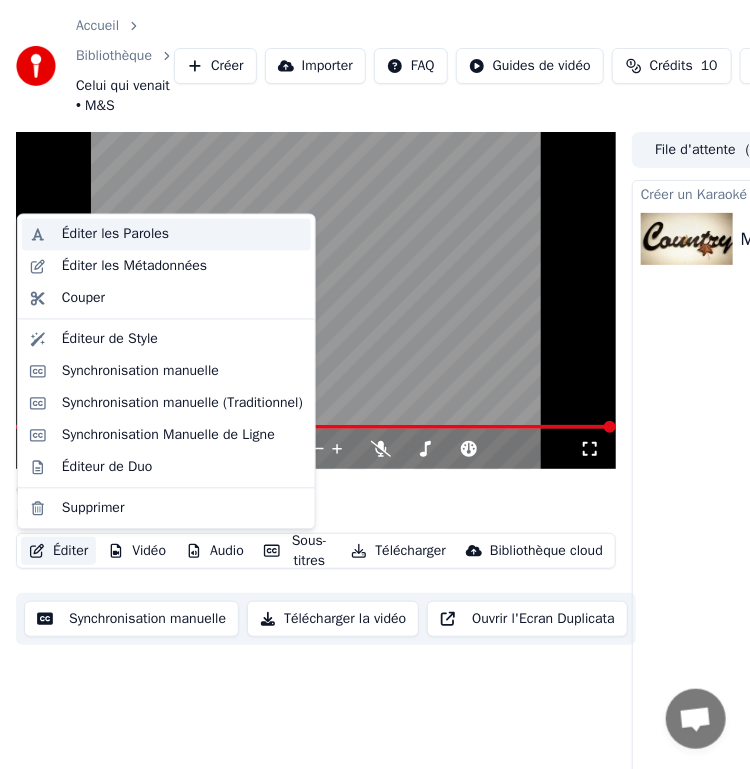 click on "Éditer les Paroles" at bounding box center [115, 235] 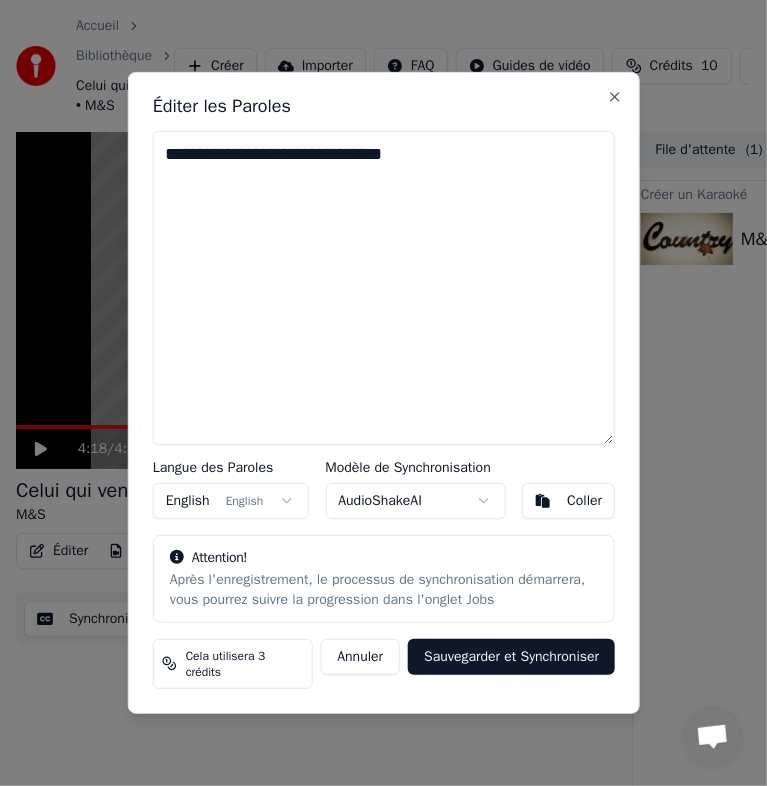 click on "**********" at bounding box center (383, 288) 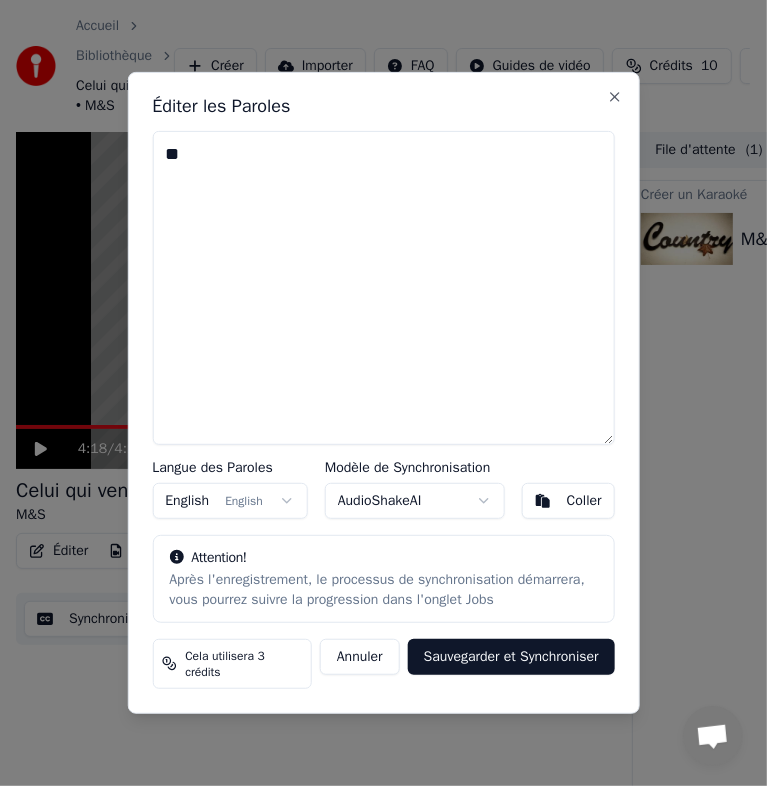 type on "*" 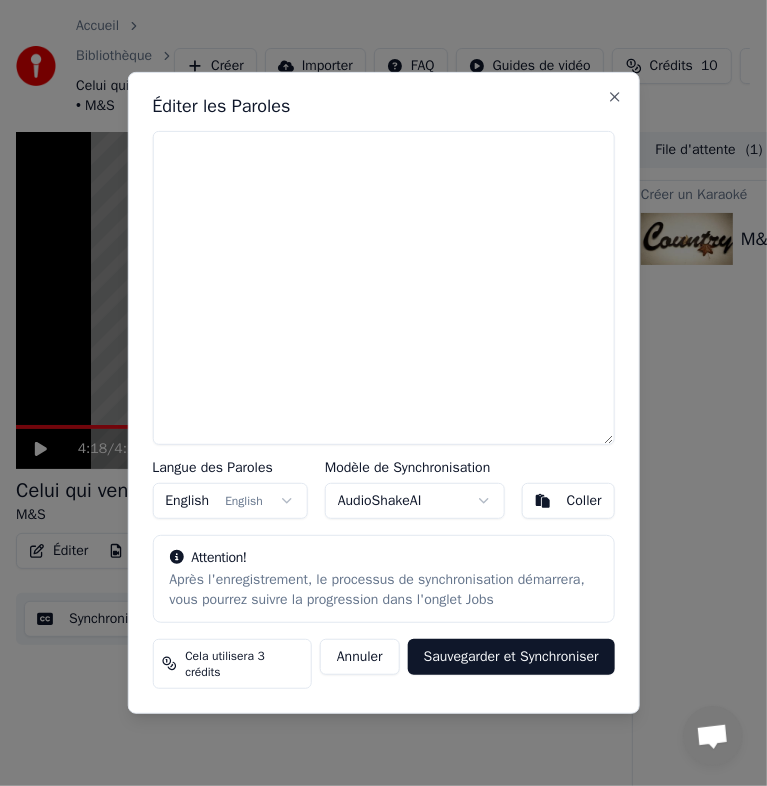 click on "Coller" at bounding box center [584, 501] 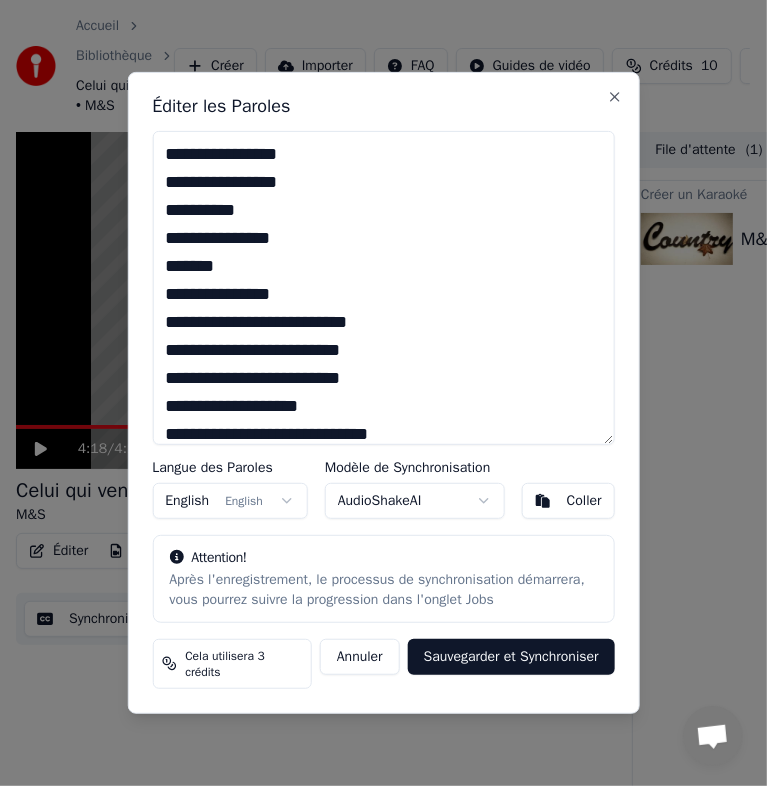 click on "Sauvegarder et Synchroniser" at bounding box center [511, 657] 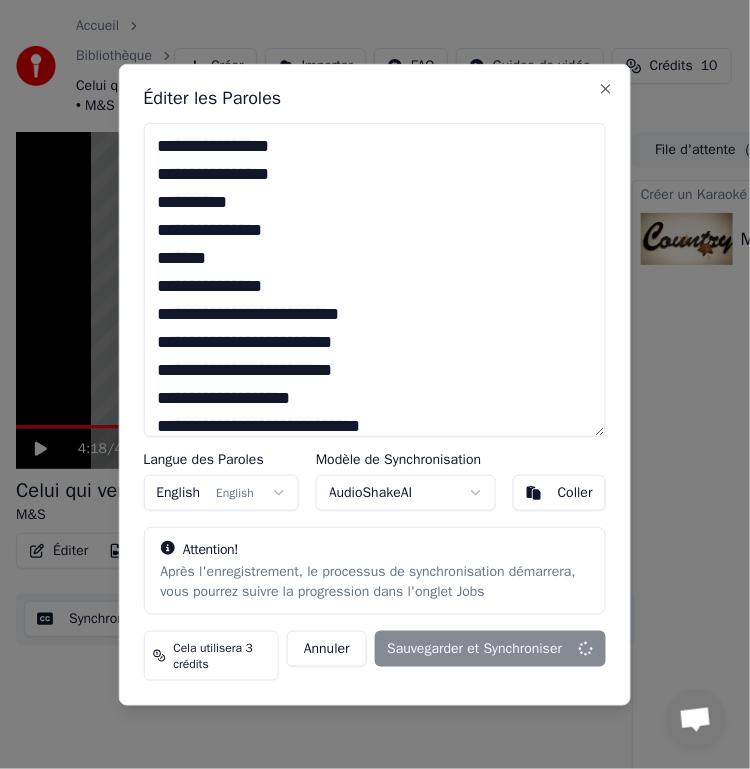 type on "**********" 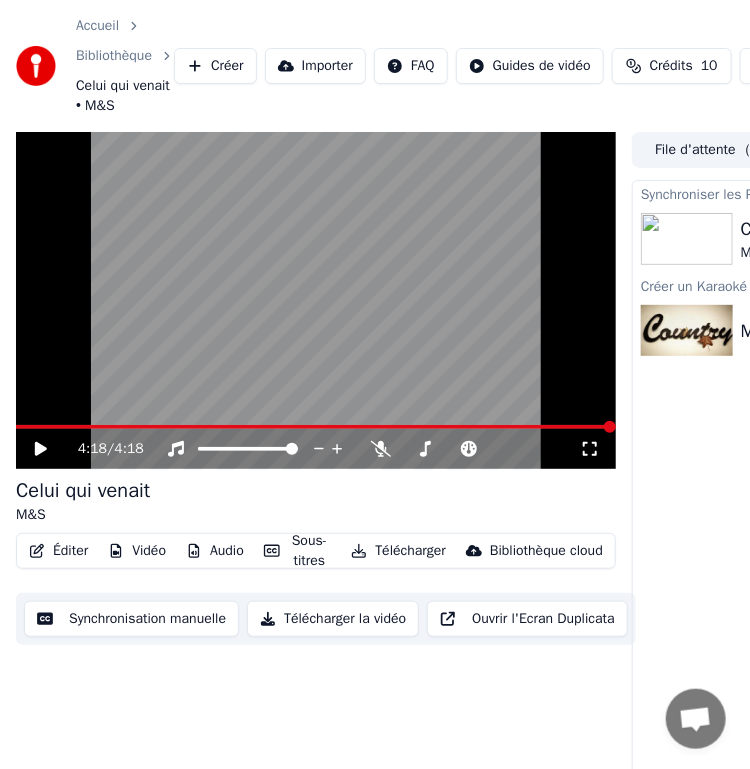 click on "Télécharger la vidéo" at bounding box center [333, 619] 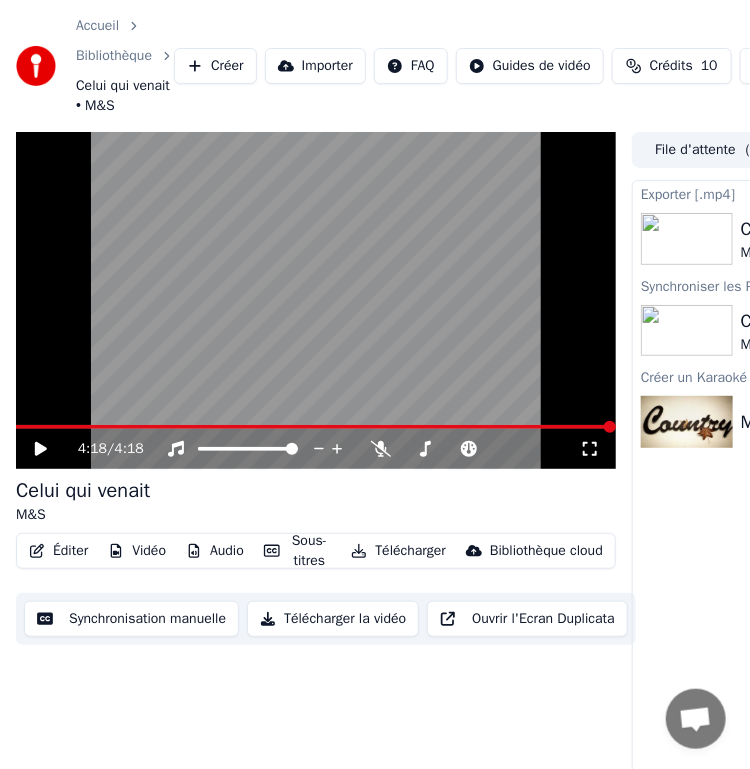 click at bounding box center (687, 422) 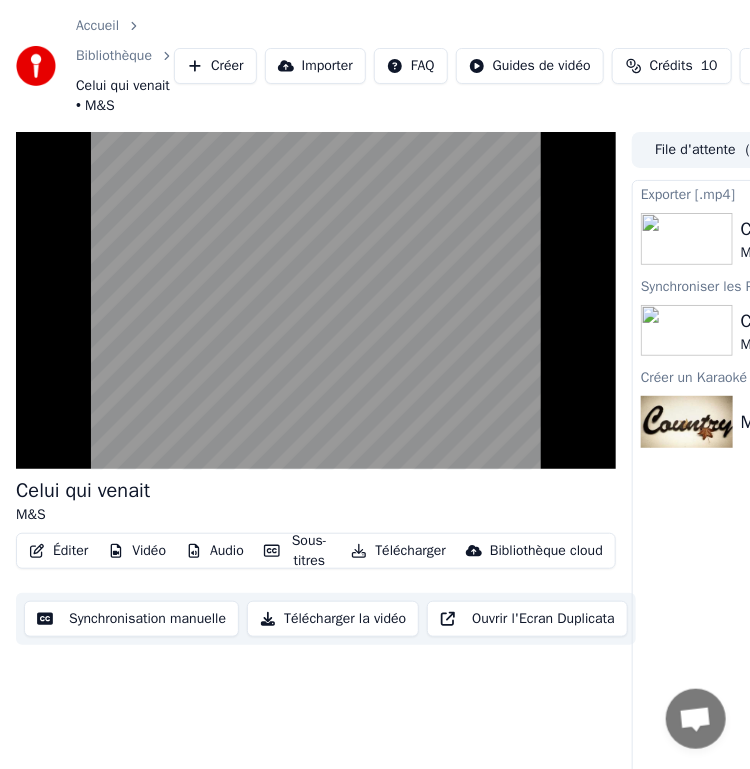 click on "Importer" at bounding box center [315, 66] 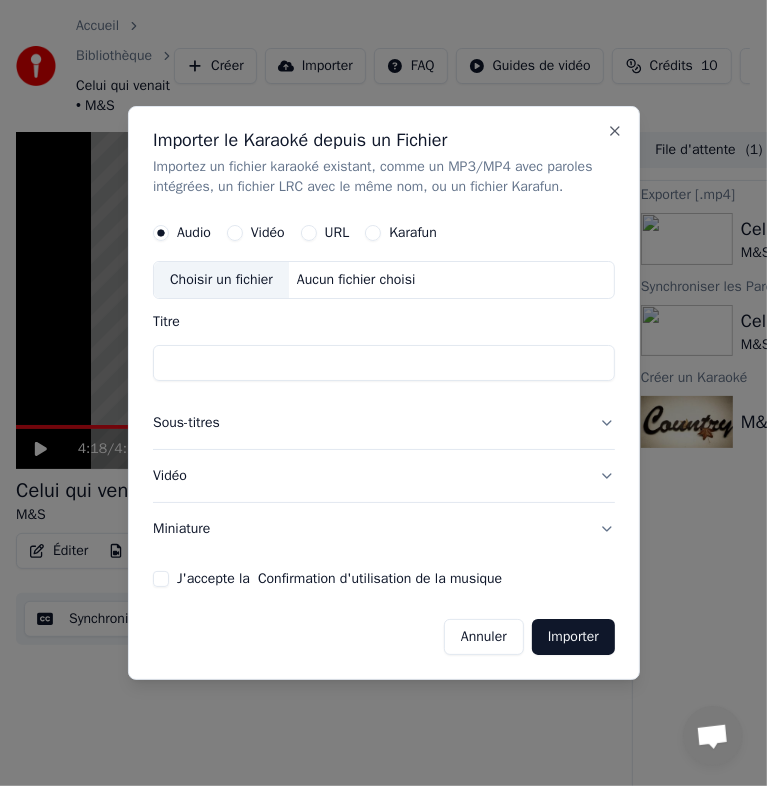 click on "Karafun" at bounding box center [413, 233] 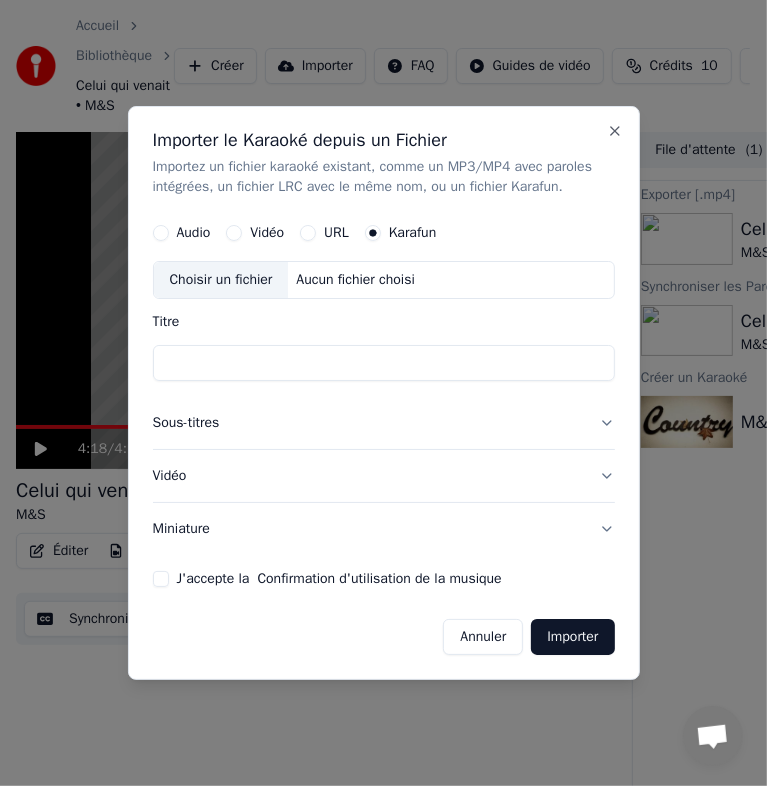 click on "Choisir un fichier" at bounding box center (221, 280) 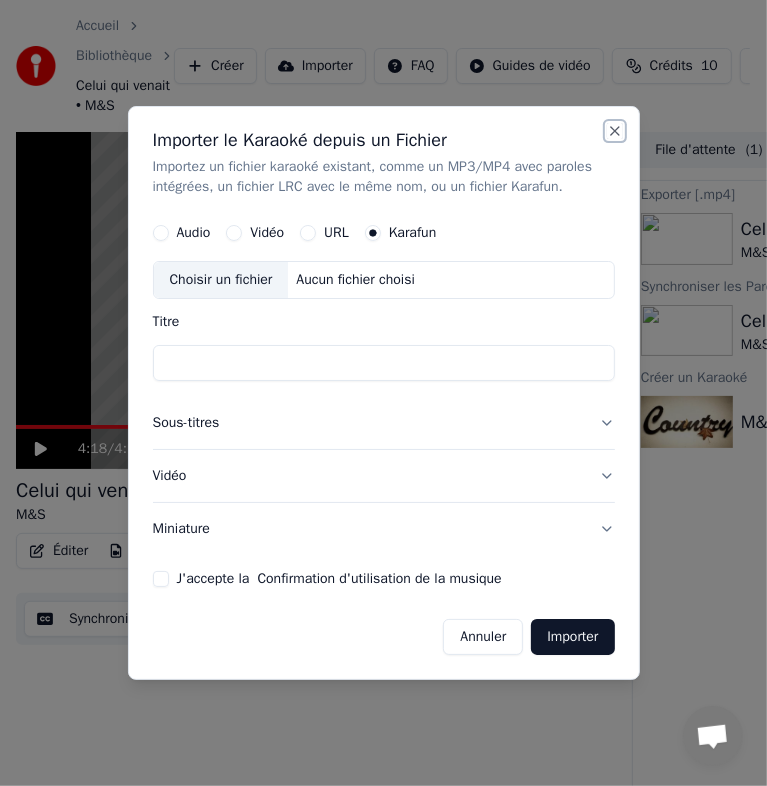 click on "Close" at bounding box center (615, 131) 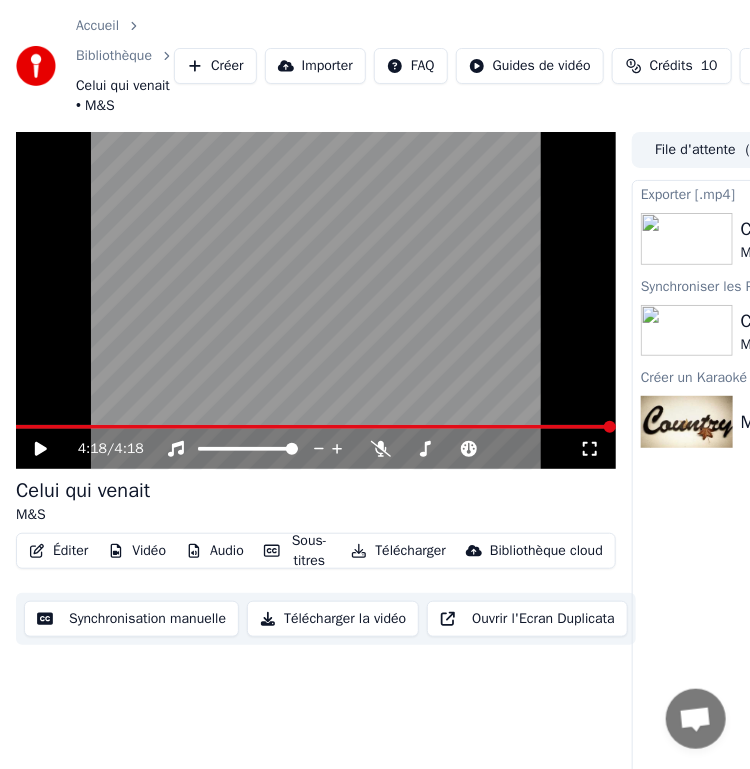 click at bounding box center (687, 422) 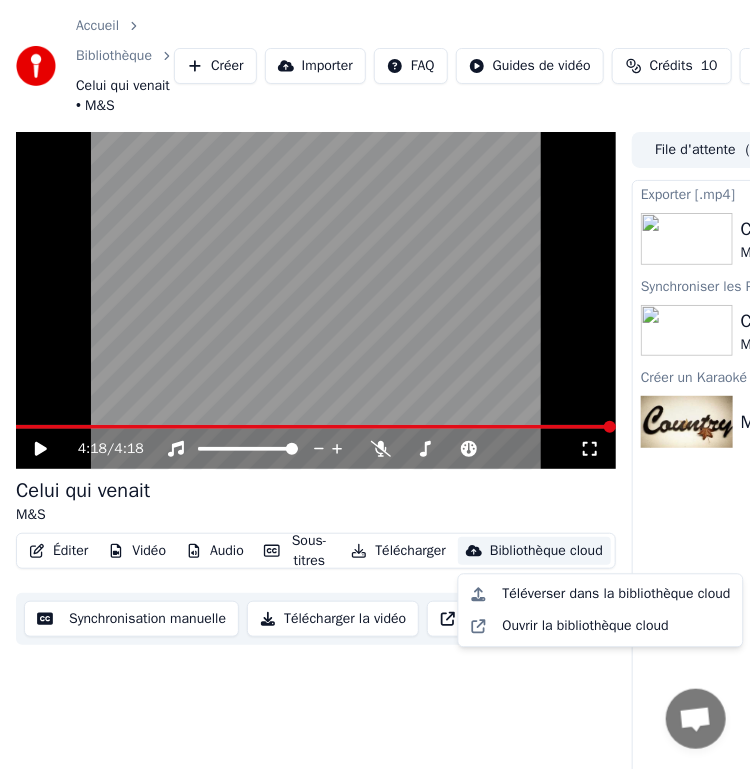 click on "Bibliothèque cloud" at bounding box center [546, 551] 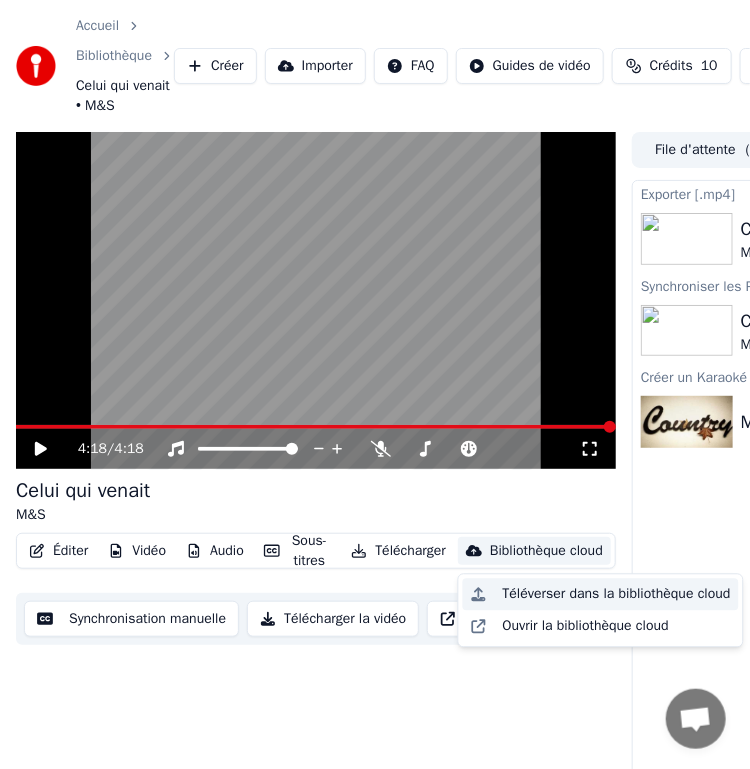 click on "Téléverser dans la bibliothèque cloud" at bounding box center (617, 595) 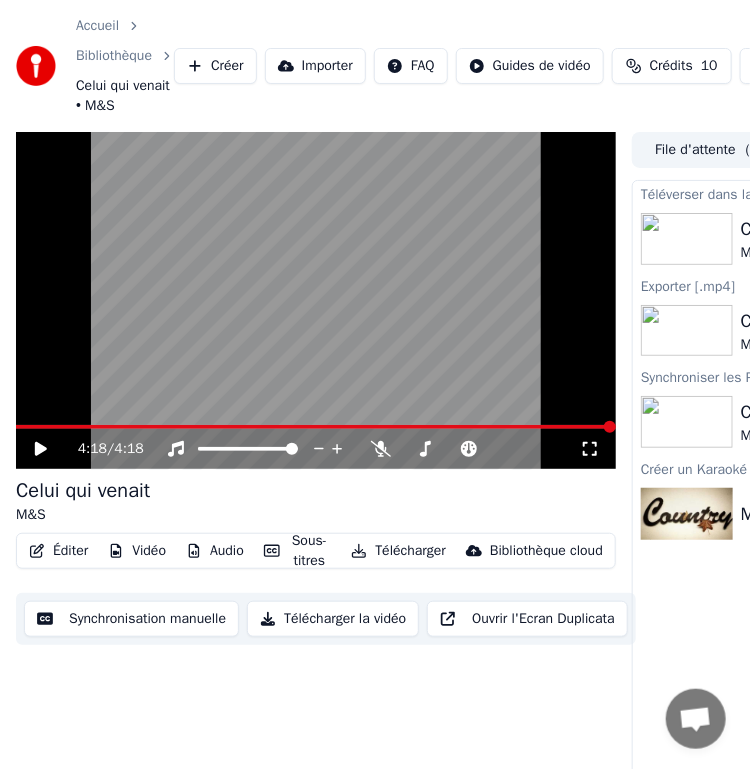 click at bounding box center [687, 239] 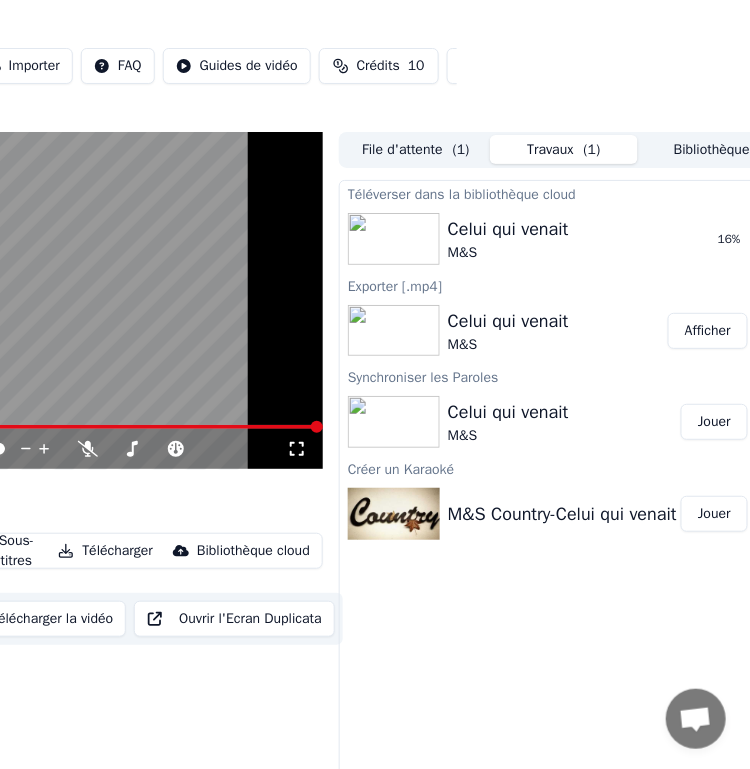 scroll, scrollTop: 0, scrollLeft: 332, axis: horizontal 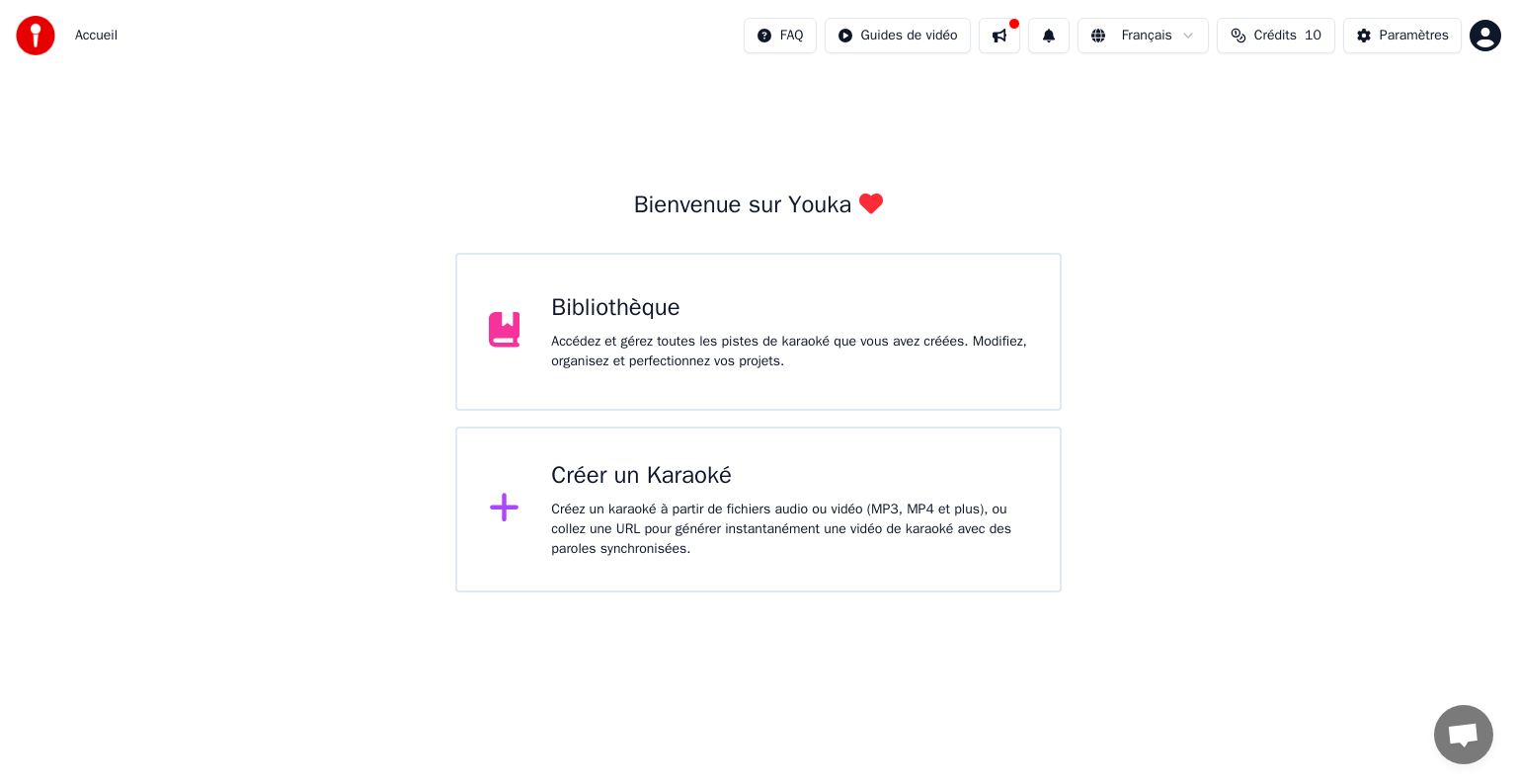 click on "Bibliothèque" at bounding box center (789, 308) 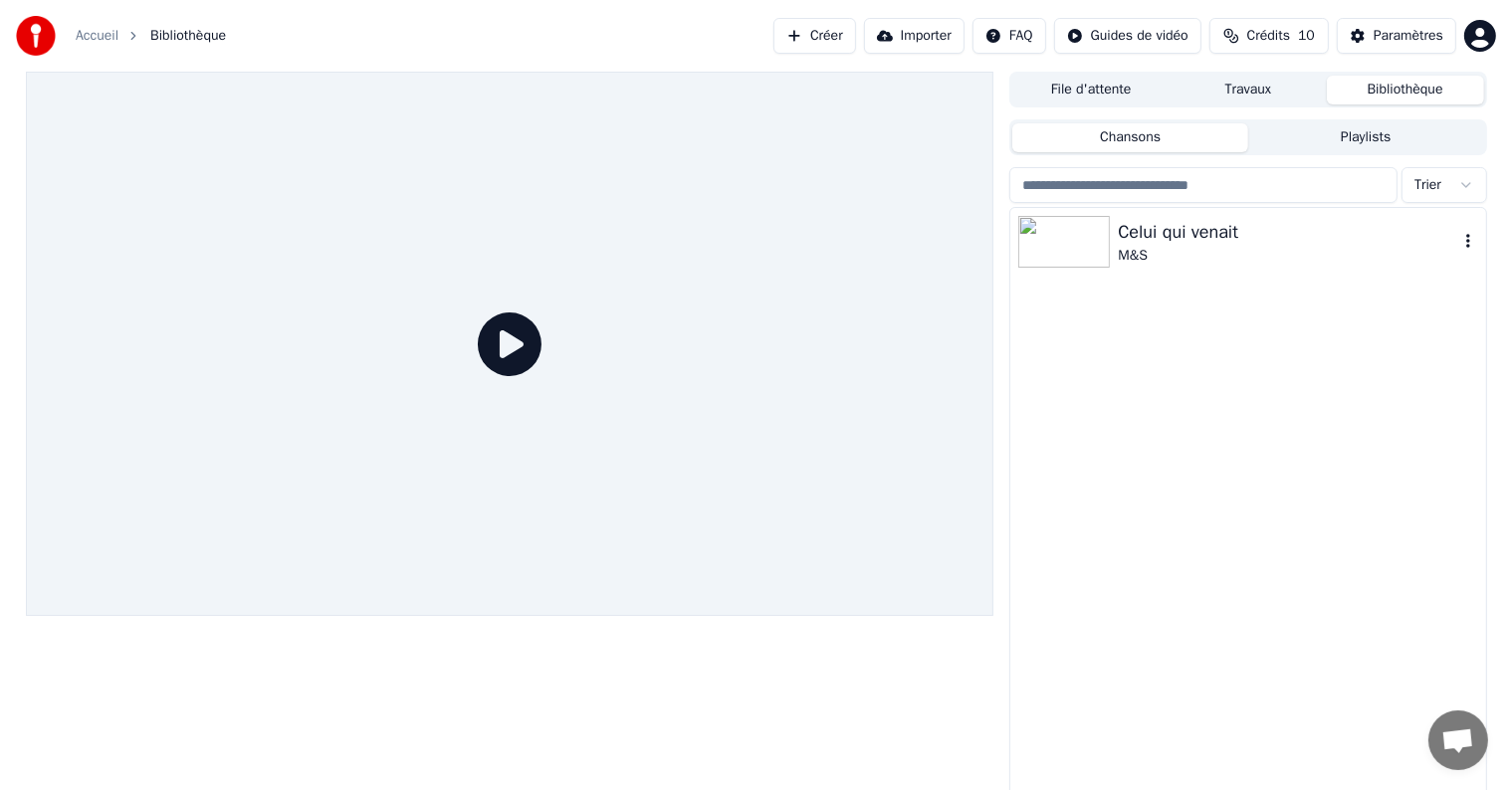click at bounding box center (1064, 242) 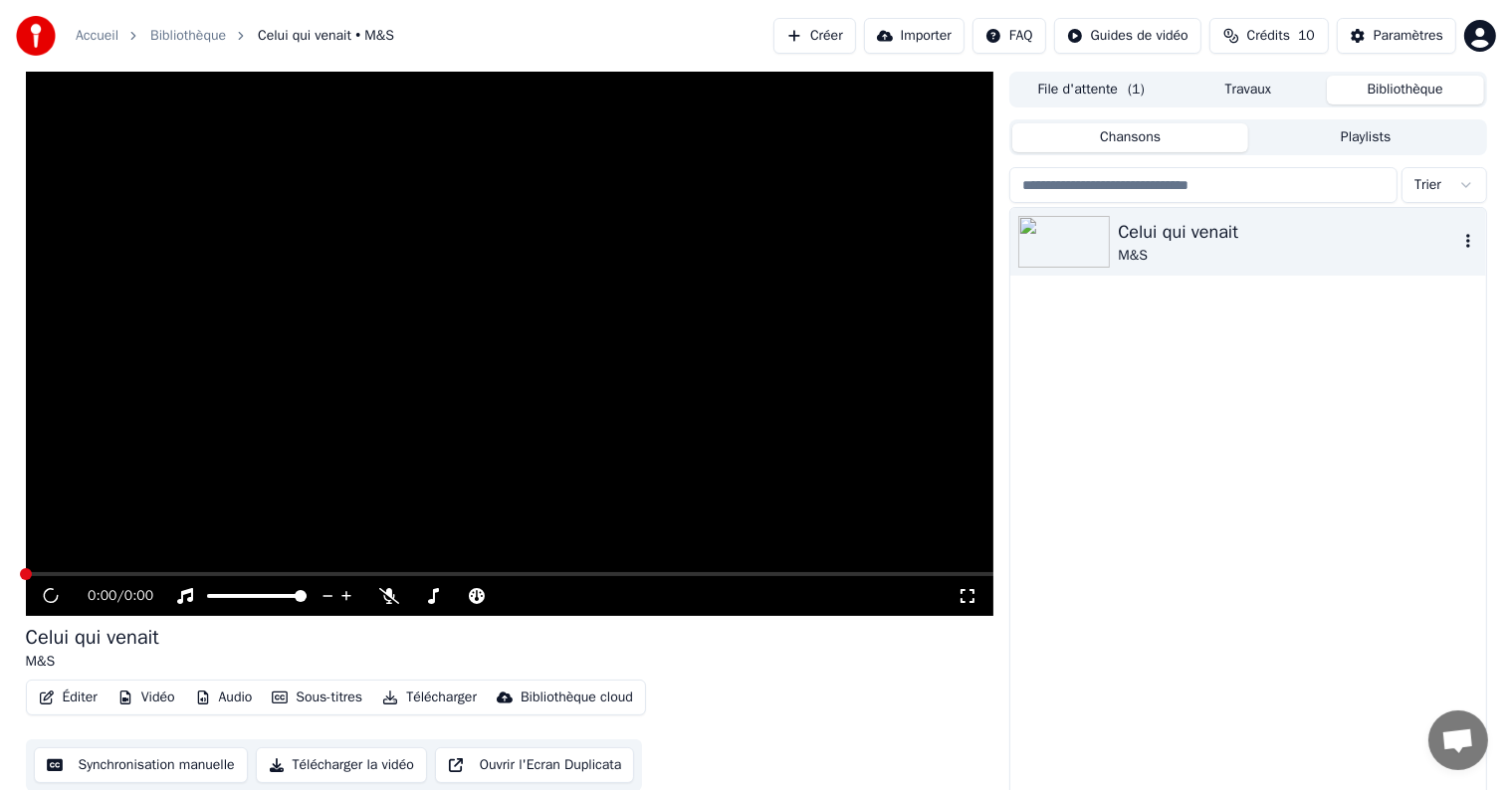 click at bounding box center (1064, 242) 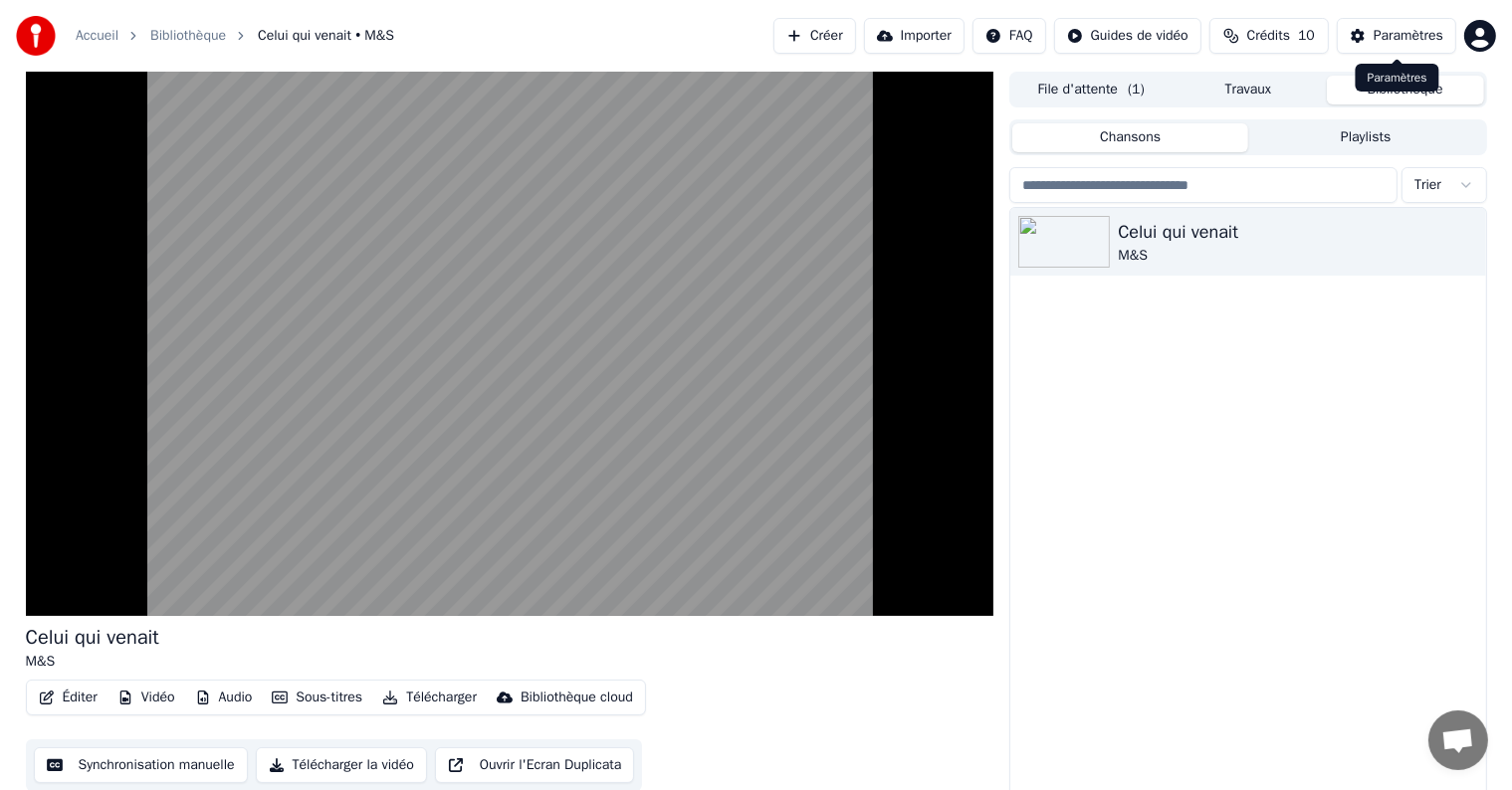 click on "Paramètres" at bounding box center (1408, 36) 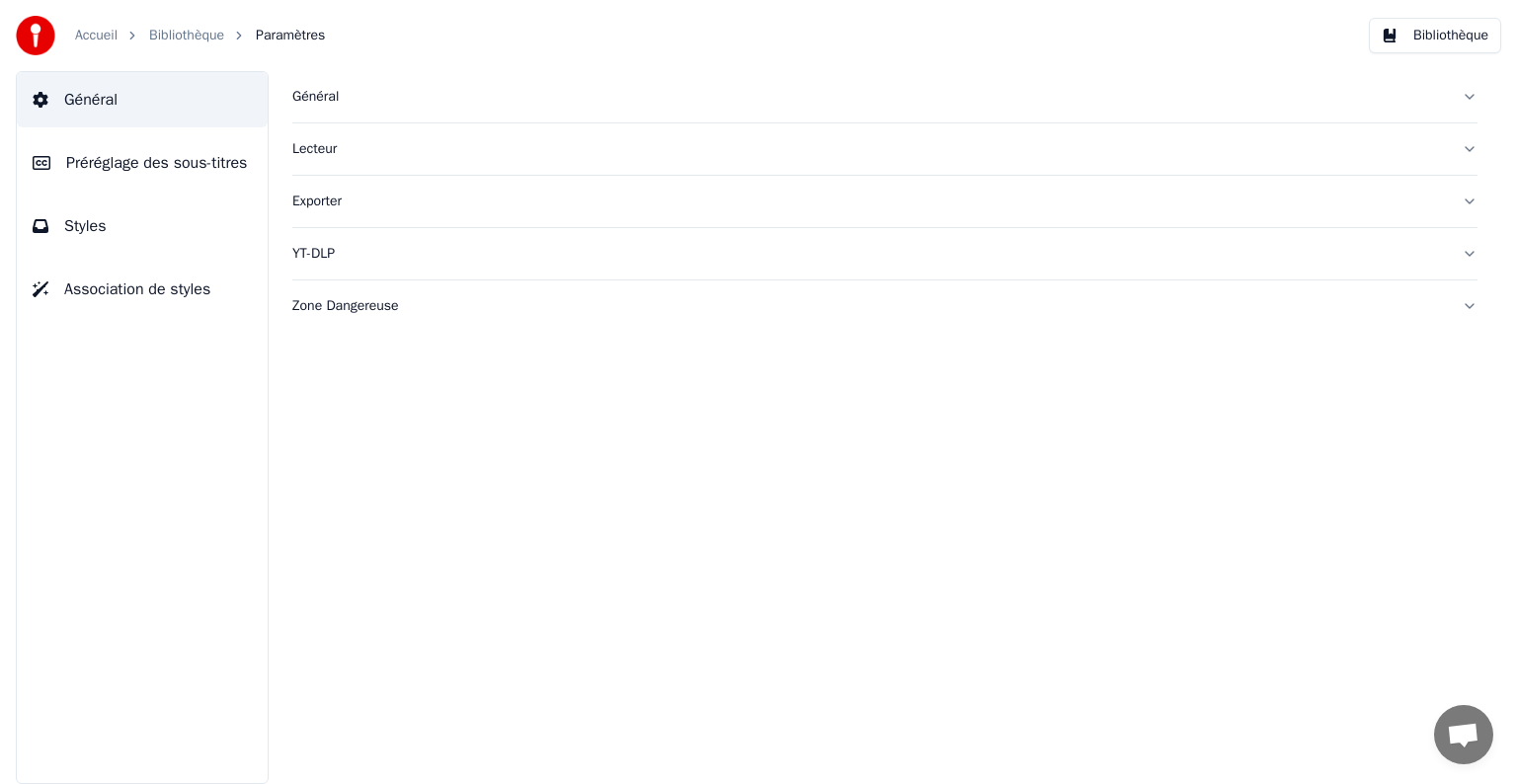 click on "Général" at bounding box center (885, 97) 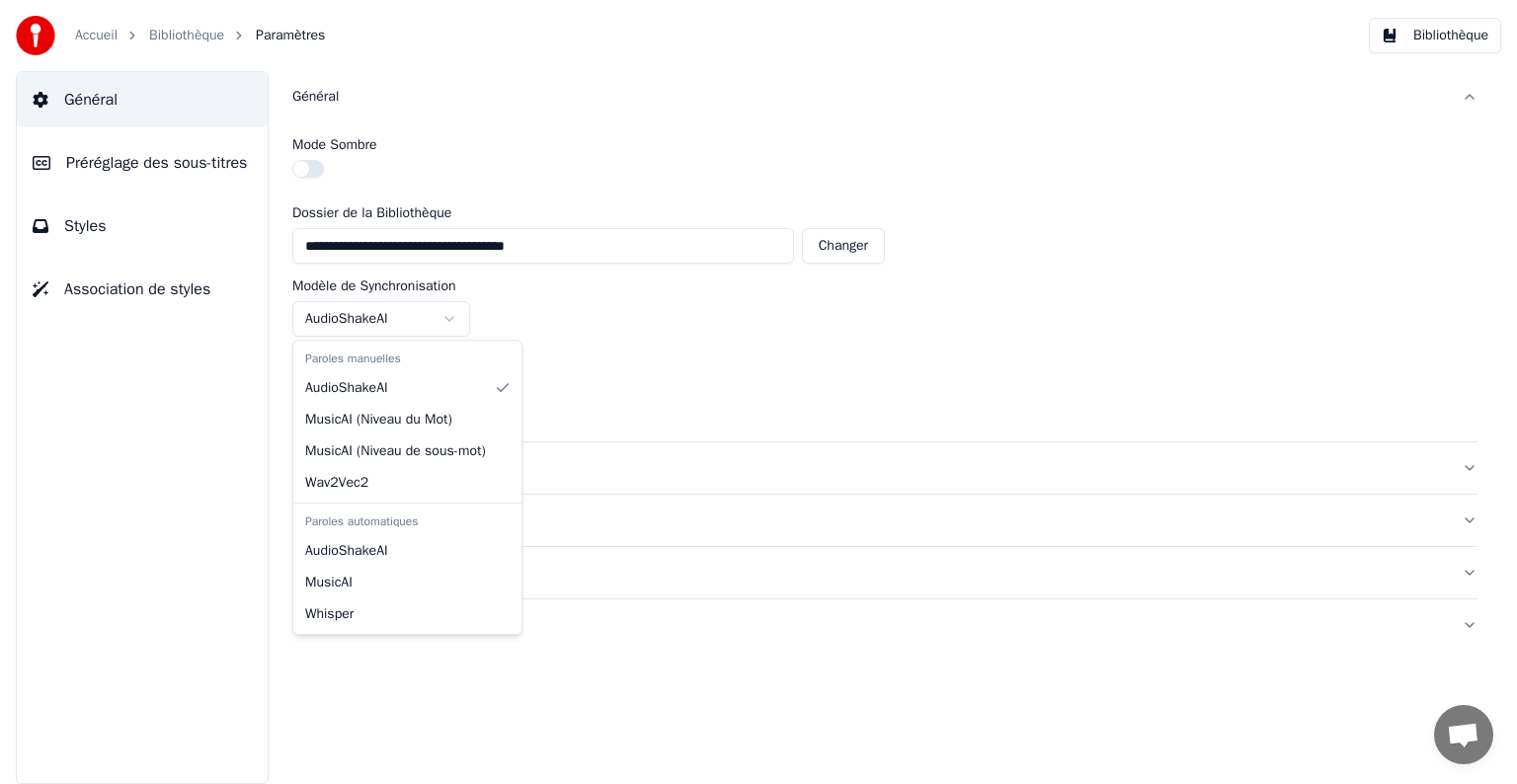 click on "AccueilBibliothèque ParamètresBibliothèque Général Préréglage des sous-titres Styles Association de styles Général Mode Sombre Dossier de la Bibliothèque [FOLDER] Changer Modèle de Synchronisation AudioShakeAI Modèle de Séparation MDX-23C Lecteur Exporter YT-DLP Zone Dangereuse Paroles manuelles AudioShakeAI MusicAI ( Niveau du Mot ) MusicAI ( Niveau de sous-mot ) Wav2Vec2 Paroles automatiques AudioShakeAI MusicAI Whisper" at bounding box center [758, 392] 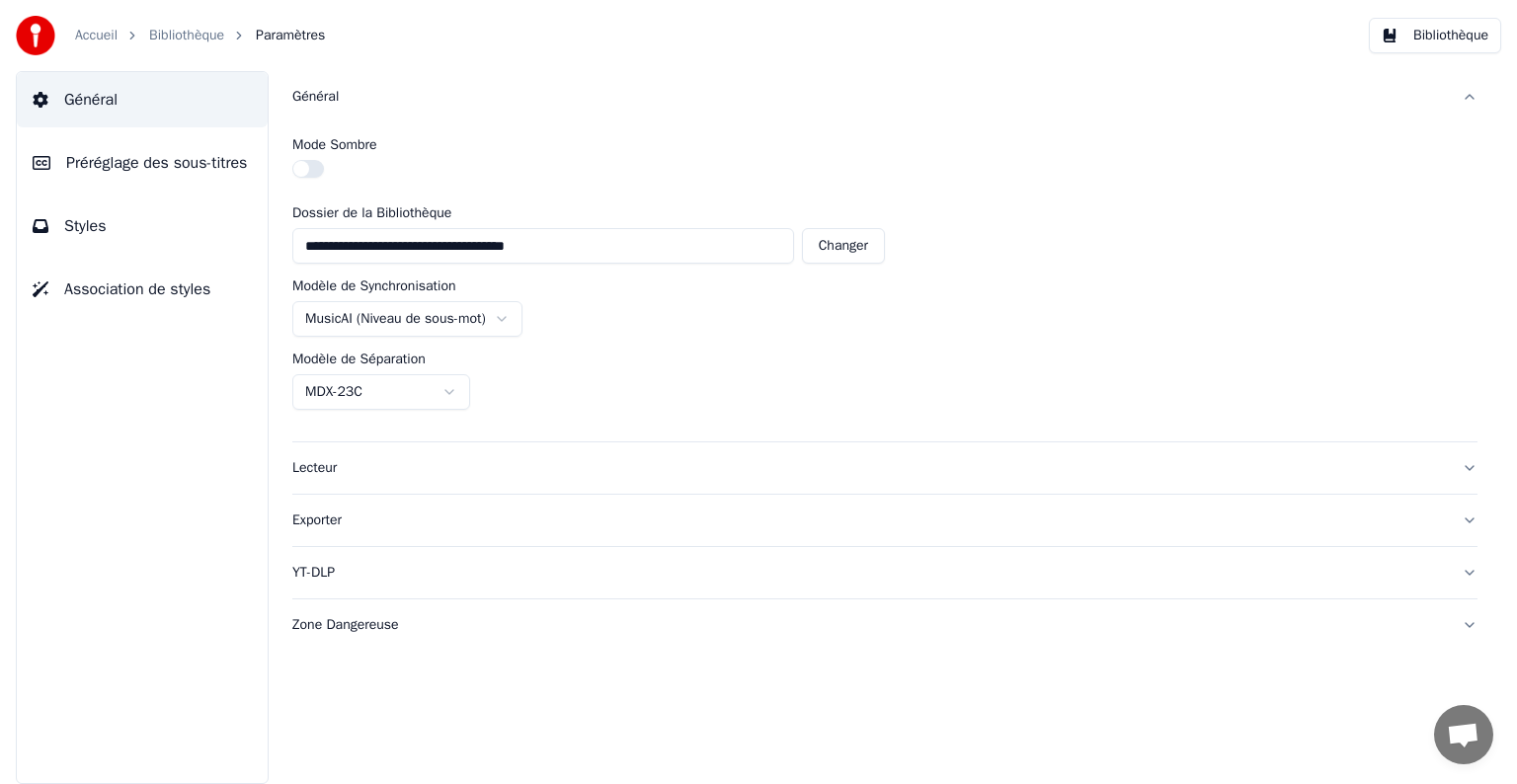 click on "Lecteur" at bounding box center [885, 468] 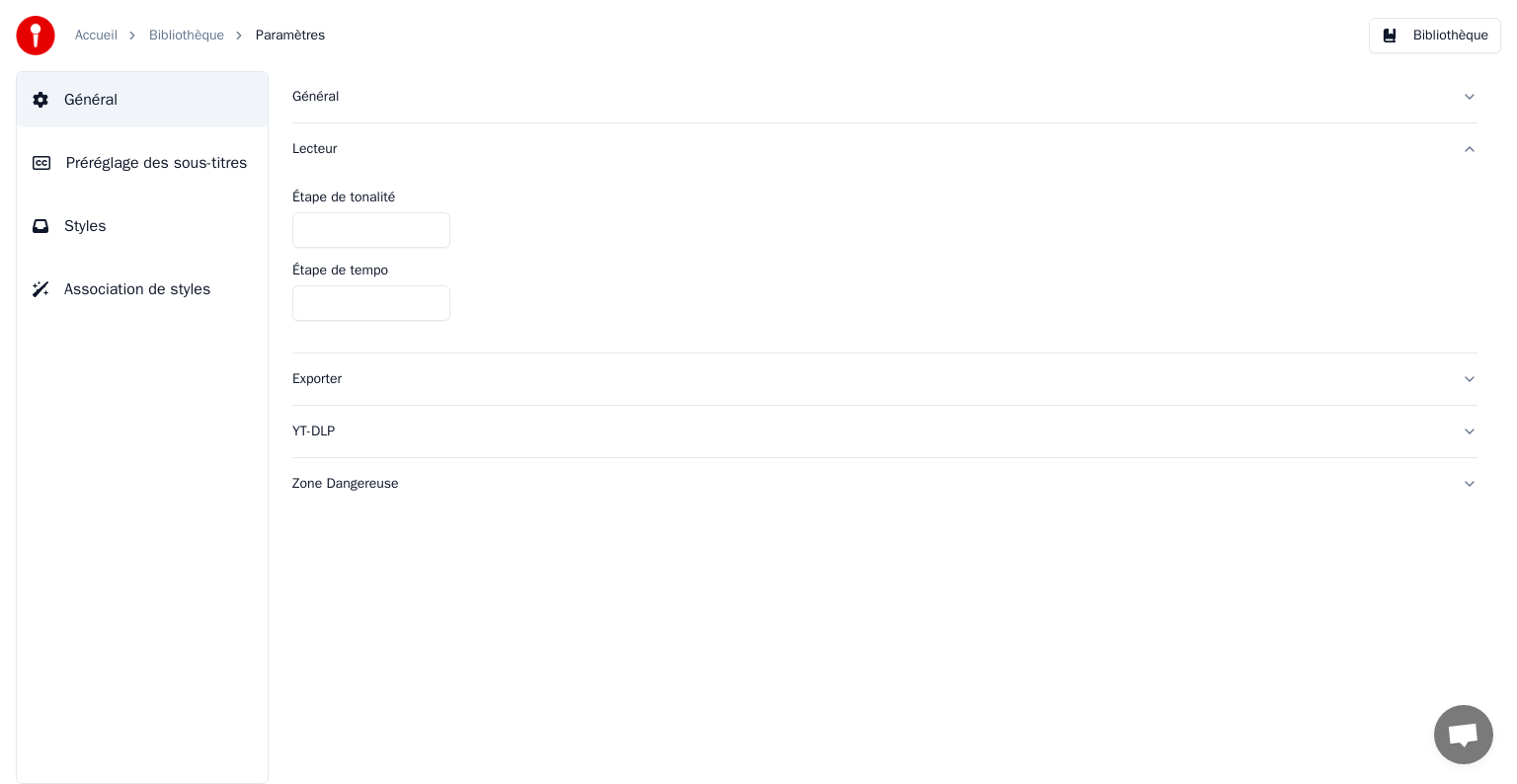 click on "Exporter" at bounding box center (885, 379) 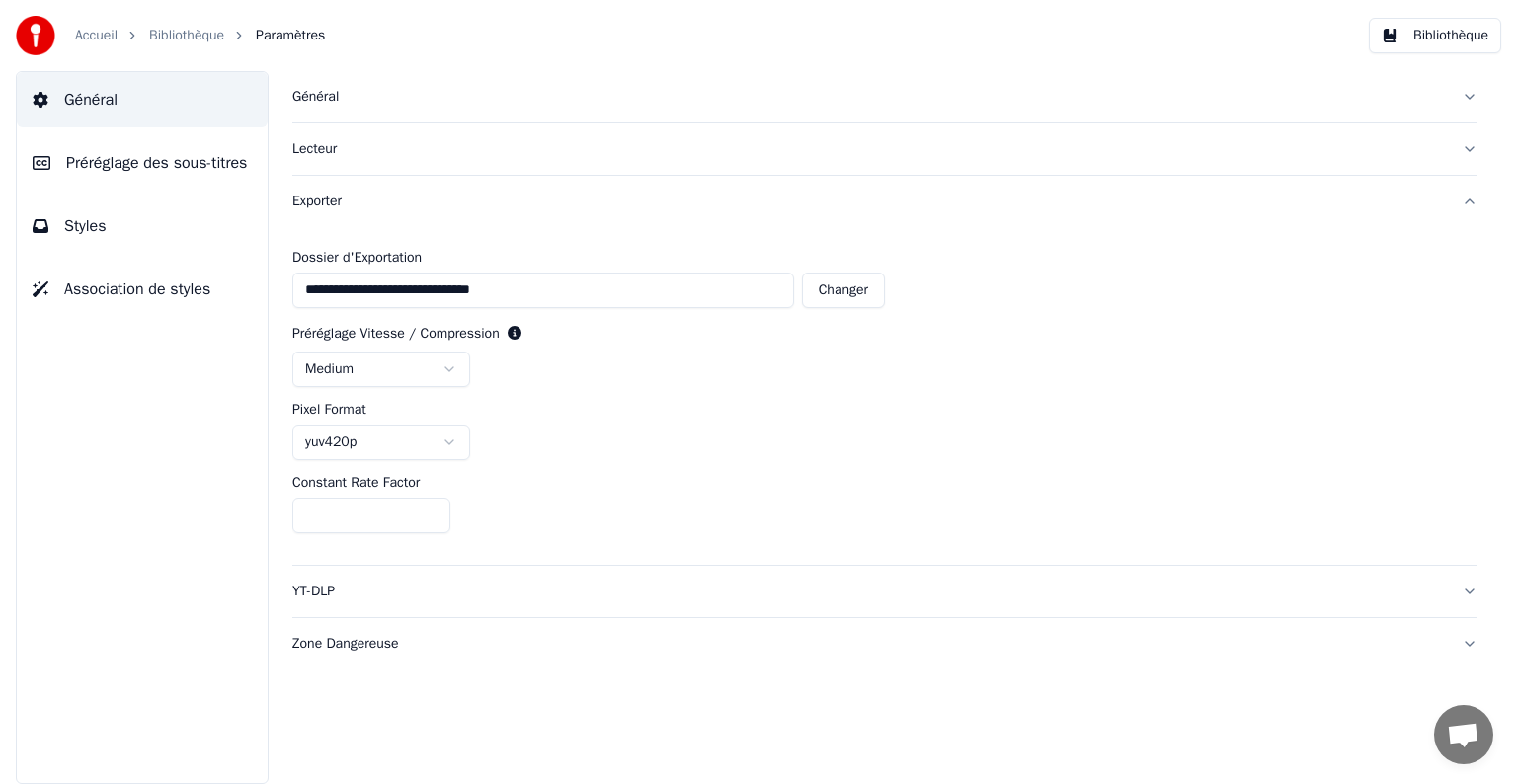 click on "YT-DLP" at bounding box center [885, 591] 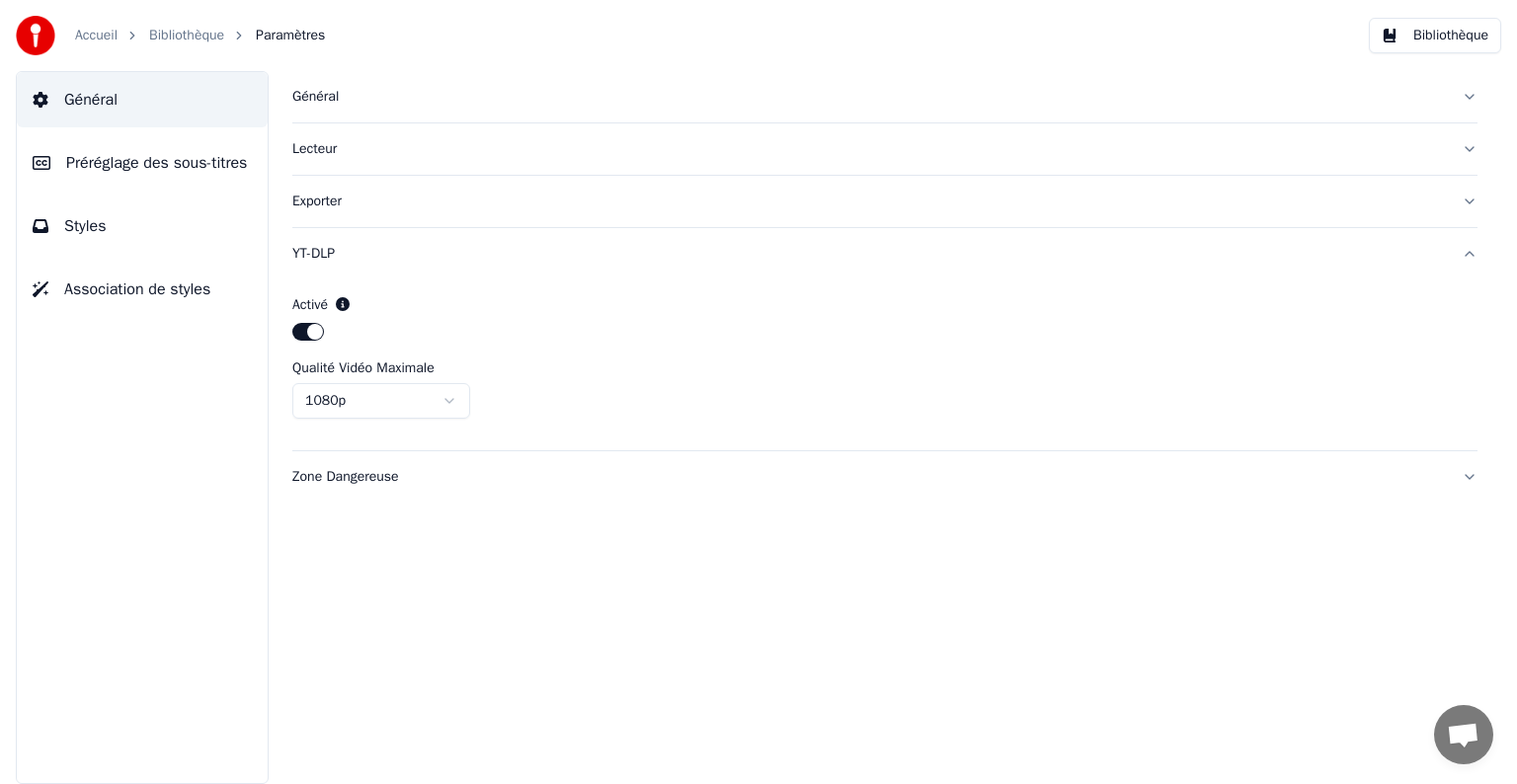 click on "Zone Dangereuse" at bounding box center [885, 477] 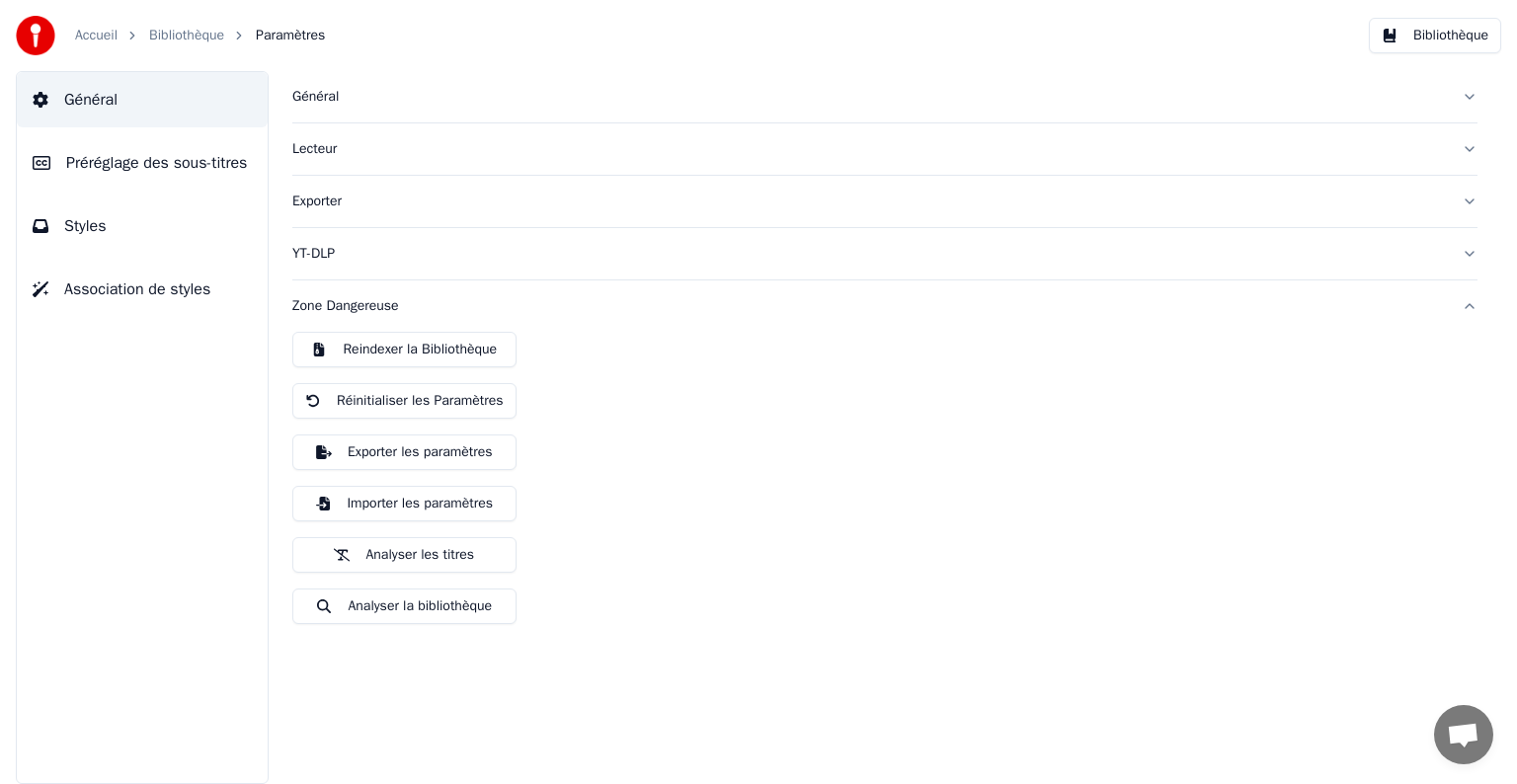 click on "Styles" at bounding box center (85, 226) 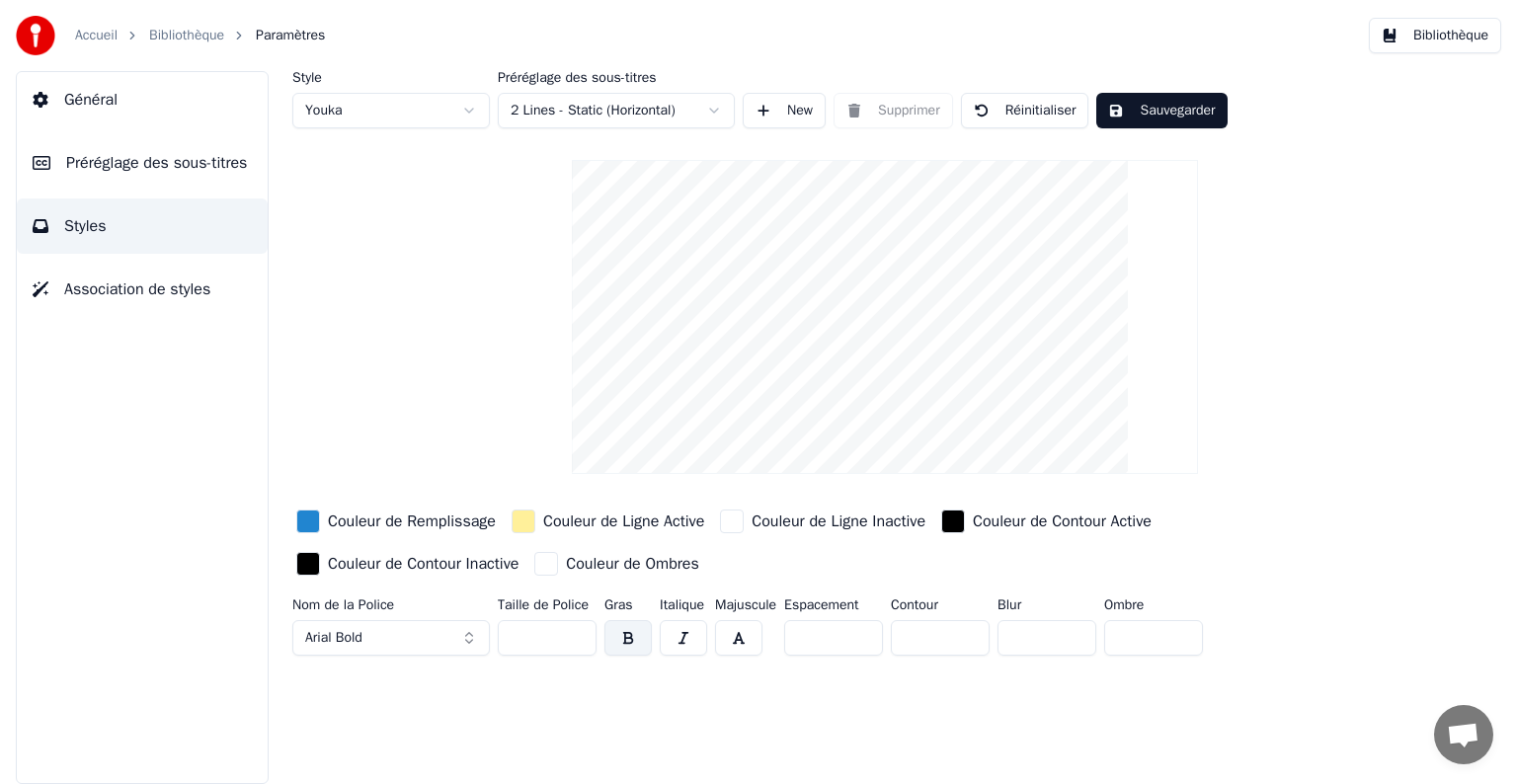 click on "New" at bounding box center (784, 111) 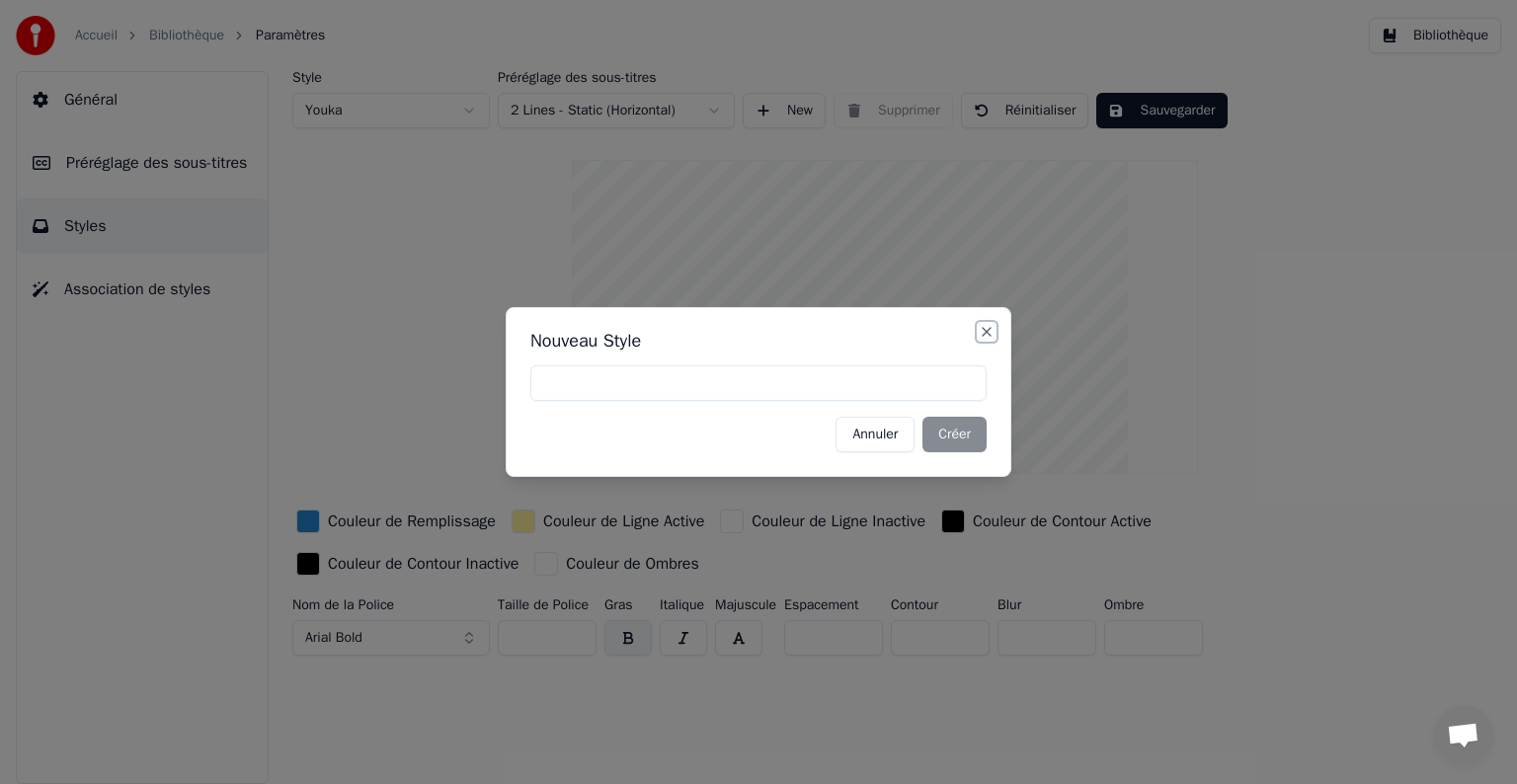 click on "Close" at bounding box center [987, 332] 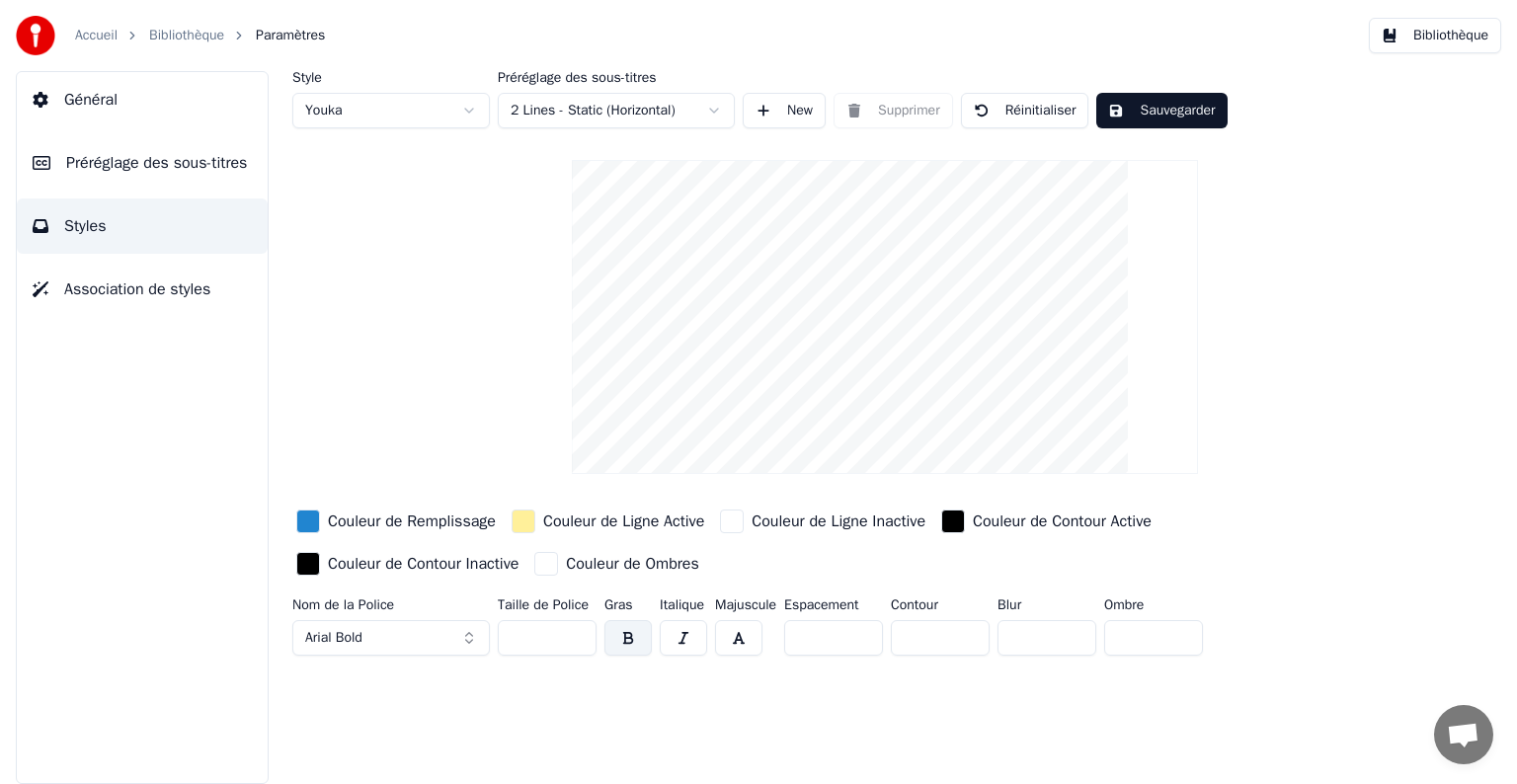 click at bounding box center (884, 317) 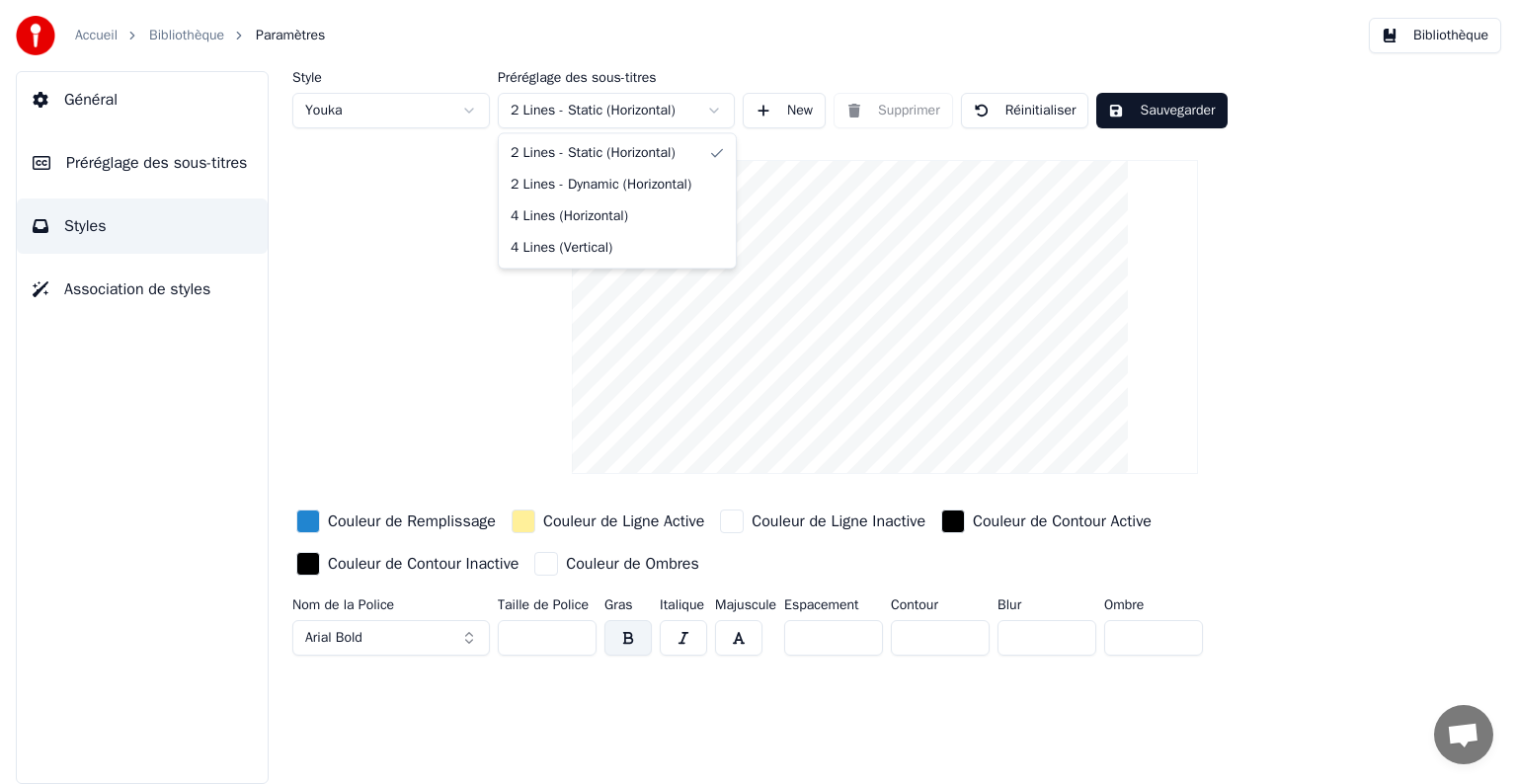 click on "Accueil Bibliothèque Paramètres Bibliothèque Général Préréglage des sous-titres Styles Association de styles Style Youka Préréglage des sous-titres 2 Lines - Static (Horizontal) New Supprimer Réinitialiser Sauvegarder Couleur de Remplissage Couleur de Ligne Active Couleur de Ligne Inactive Couleur de Contour Active Couleur de Contour Inactive Couleur de Ombres Nom de la Police Arial Bold Taille de Police ** Gras Italique Majuscule Espacement * Contour * Blur * Ombre * 2 Lines - Static (Horizontal) 2 Lines - Dynamic (Horizontal) 4 Lines (Horizontal) 4 Lines (Vertical)" at bounding box center [758, 392] 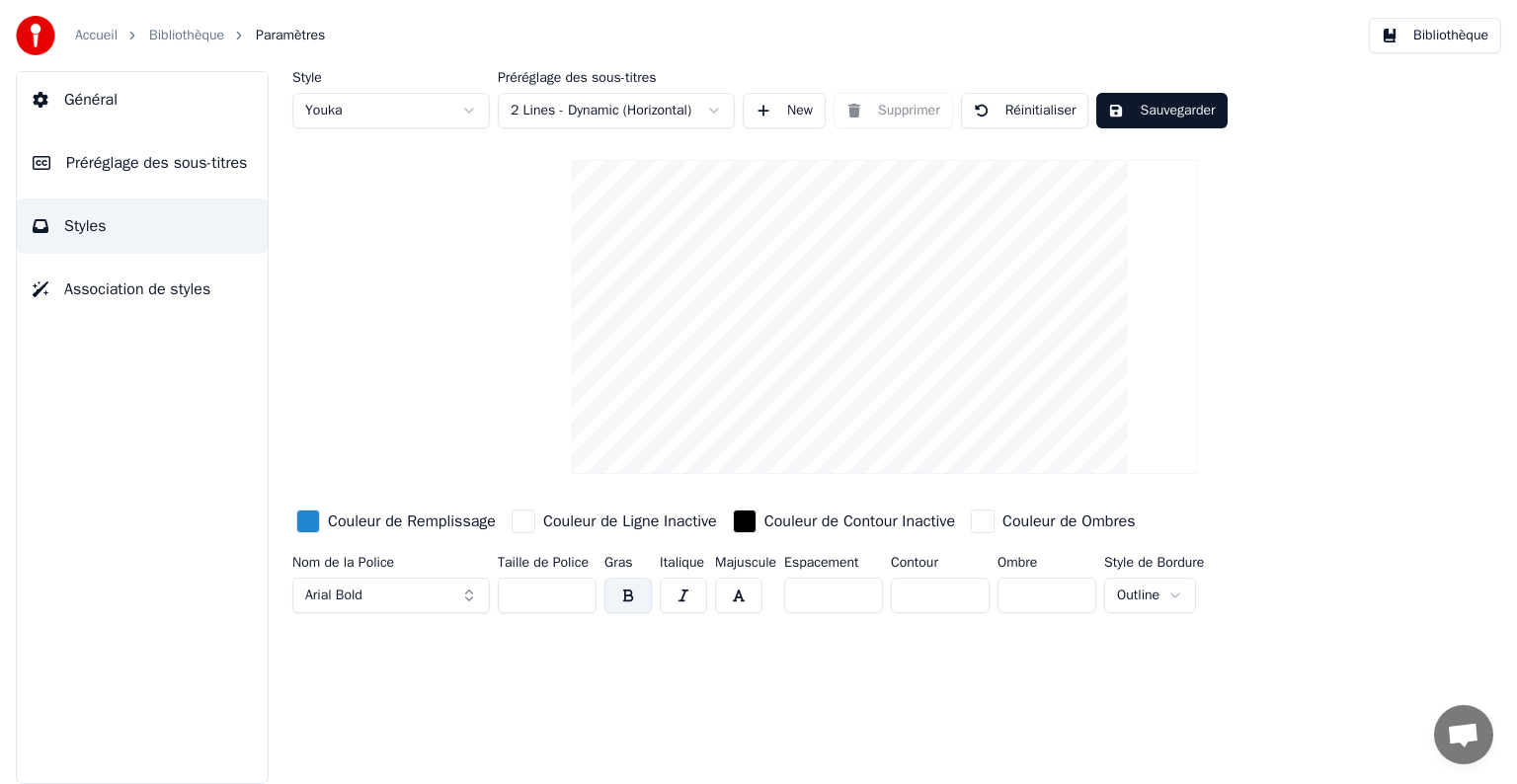 click on "Accueil Bibliothèque Paramètres Bibliothèque Général Préréglage des sous-titres Styles Association de styles Style Youka Préréglage des sous-titres 2 Lines - Dynamic (Horizontal) New Supprimer Réinitialiser Sauvegarder Couleur de Remplissage Couleur de Ligne Inactive Couleur de Contour Inactive Couleur de Ombres Nom de la Police Arial Bold Taille de Police ** Gras Italique Majuscule Espacement * Contour * Ombre * Style de Bordure Outline" at bounding box center (758, 392) 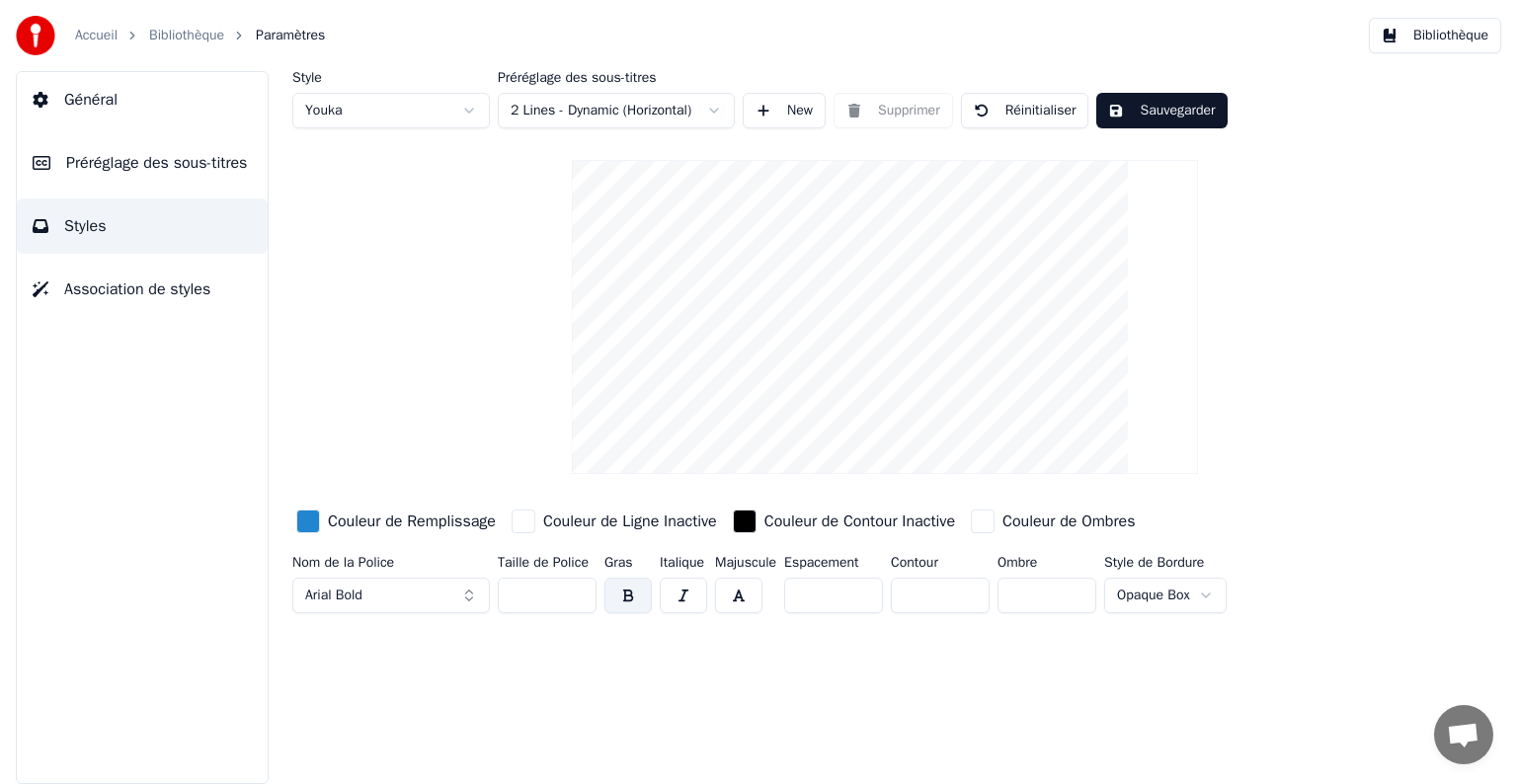 click on "Préréglage des sous-titres" at bounding box center [156, 163] 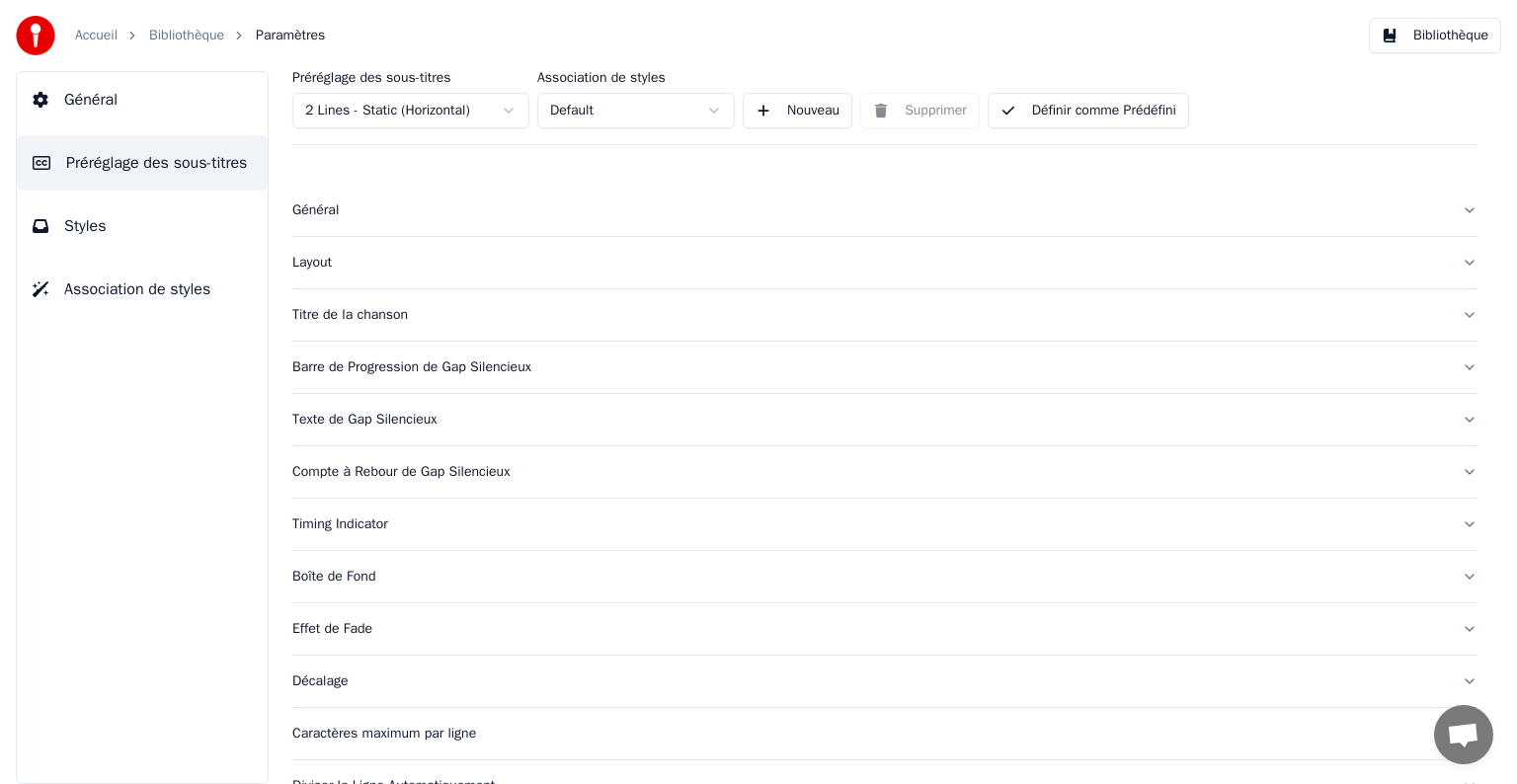 click on "Titre de la chanson" at bounding box center (869, 315) 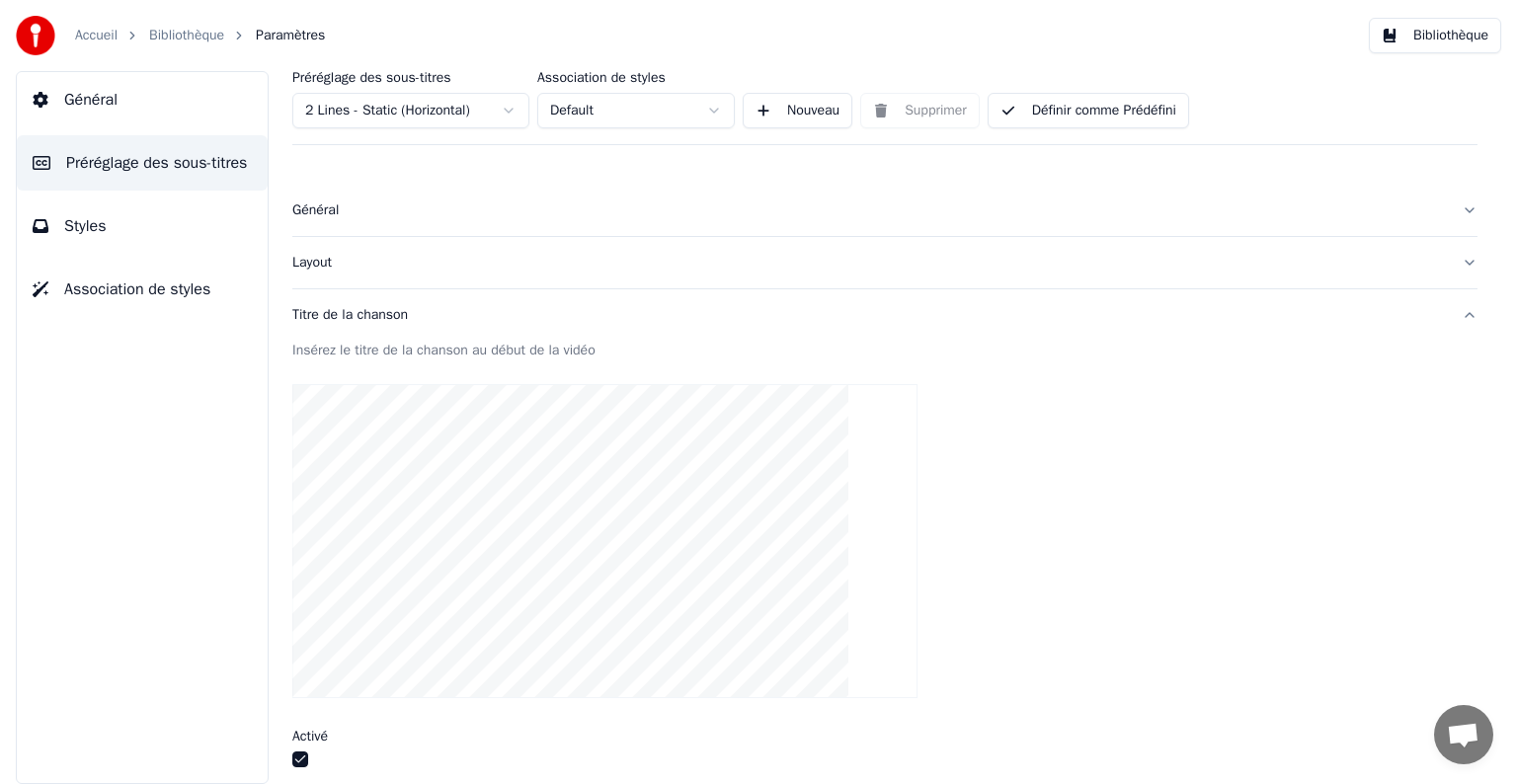 click at bounding box center (300, 759) 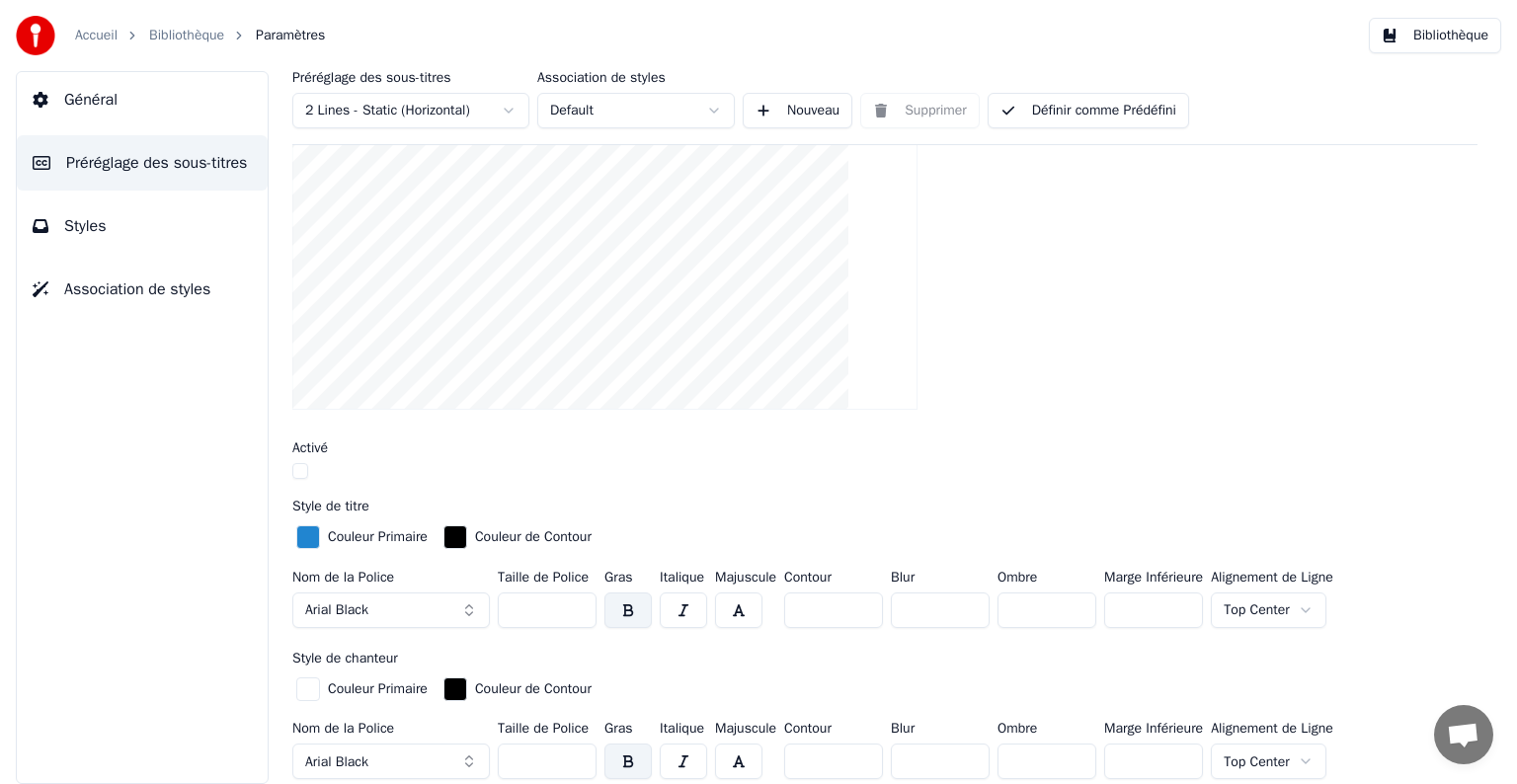scroll, scrollTop: 0, scrollLeft: 0, axis: both 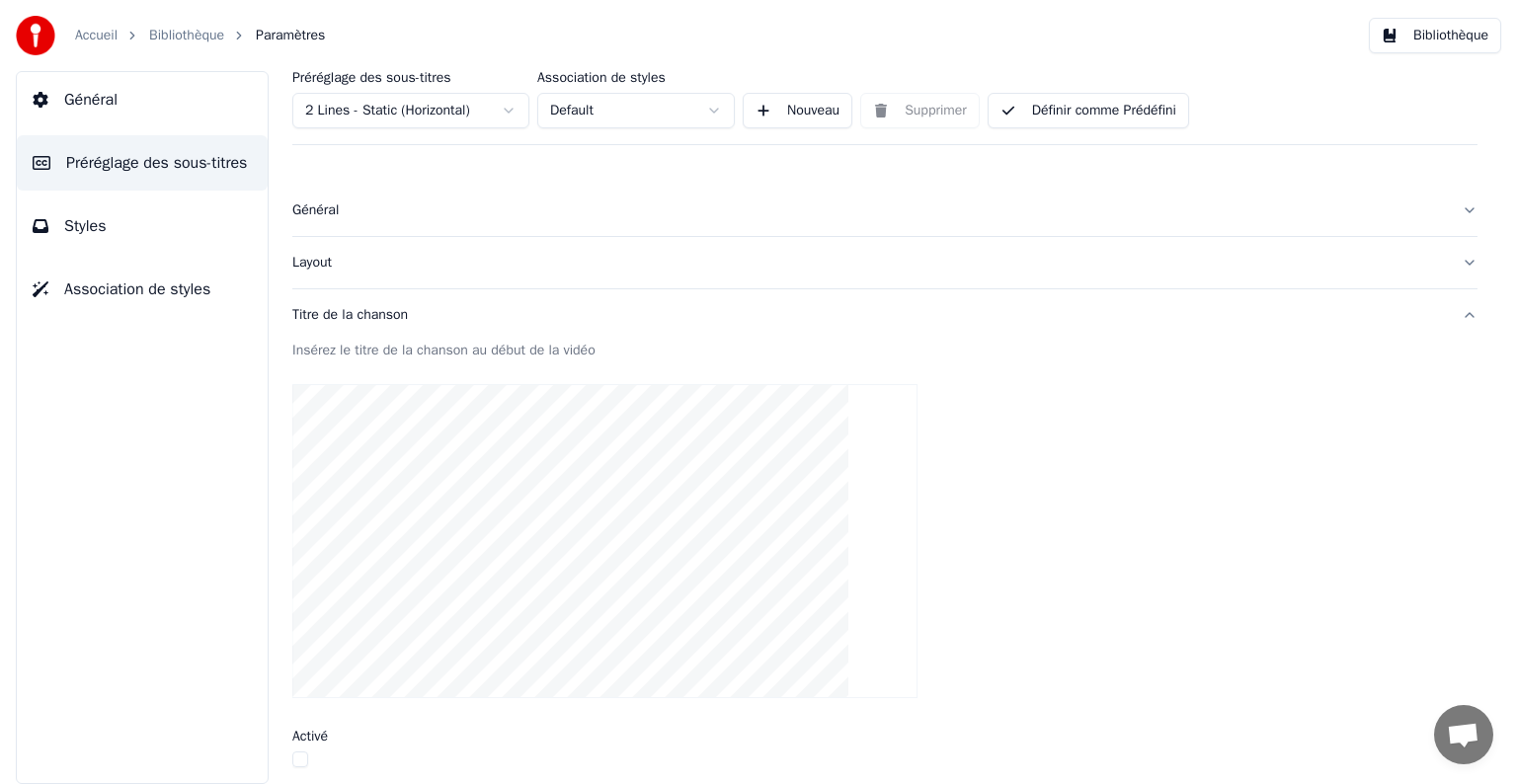 click on "Bibliothèque" at bounding box center (1435, 36) 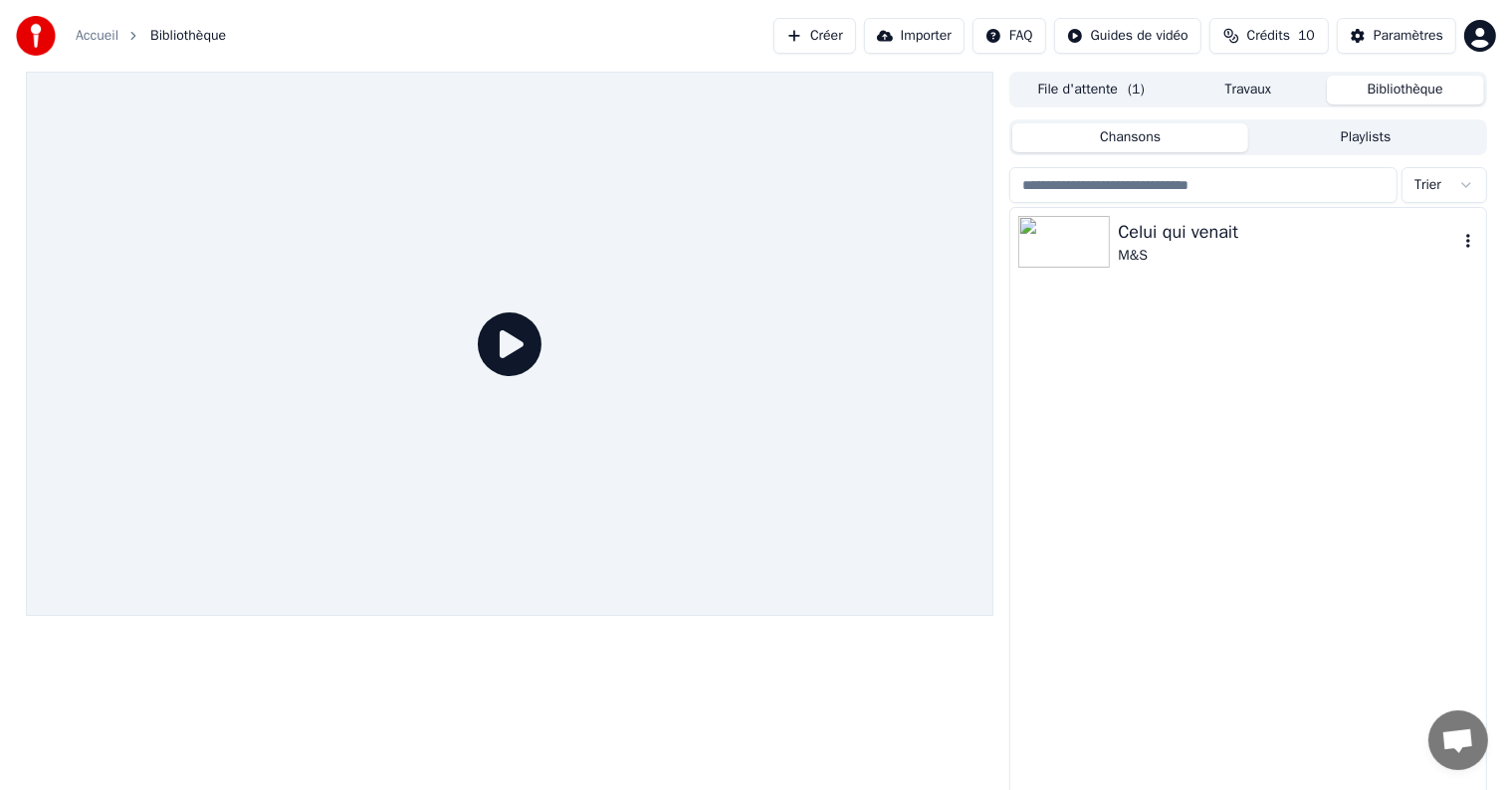 click at bounding box center [1064, 242] 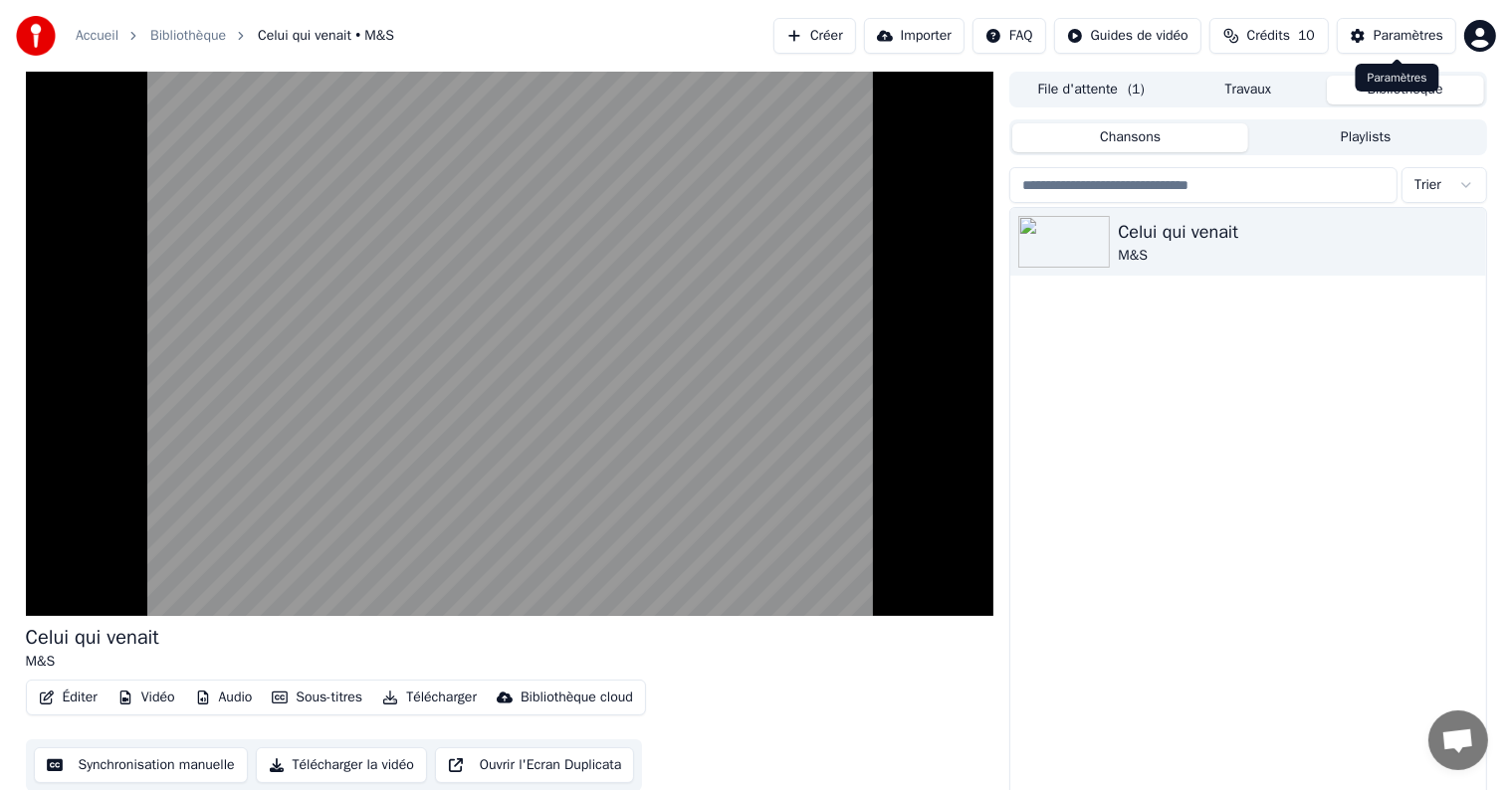click on "Paramètres" at bounding box center [1408, 36] 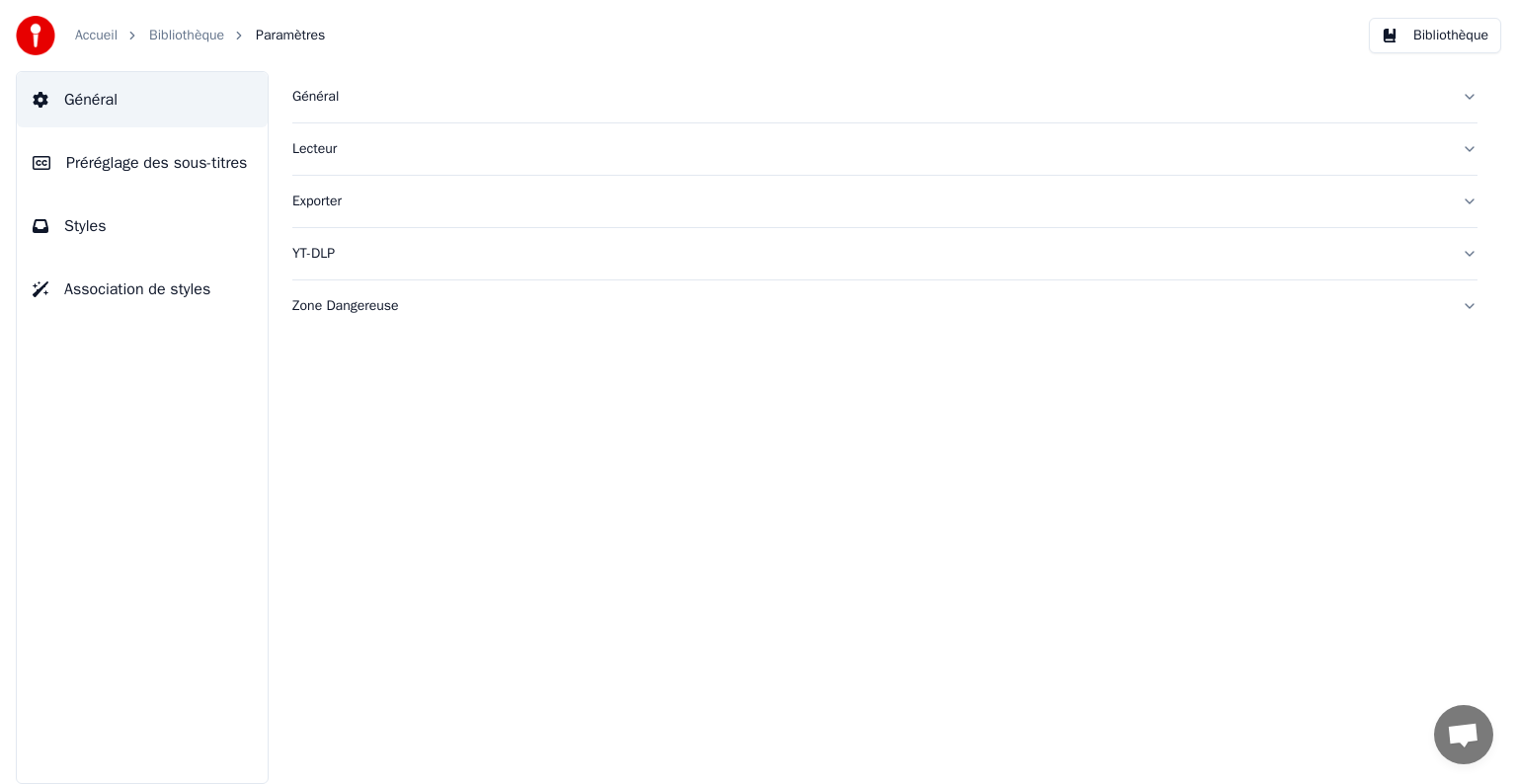click on "Préréglage des sous-titres" at bounding box center [156, 163] 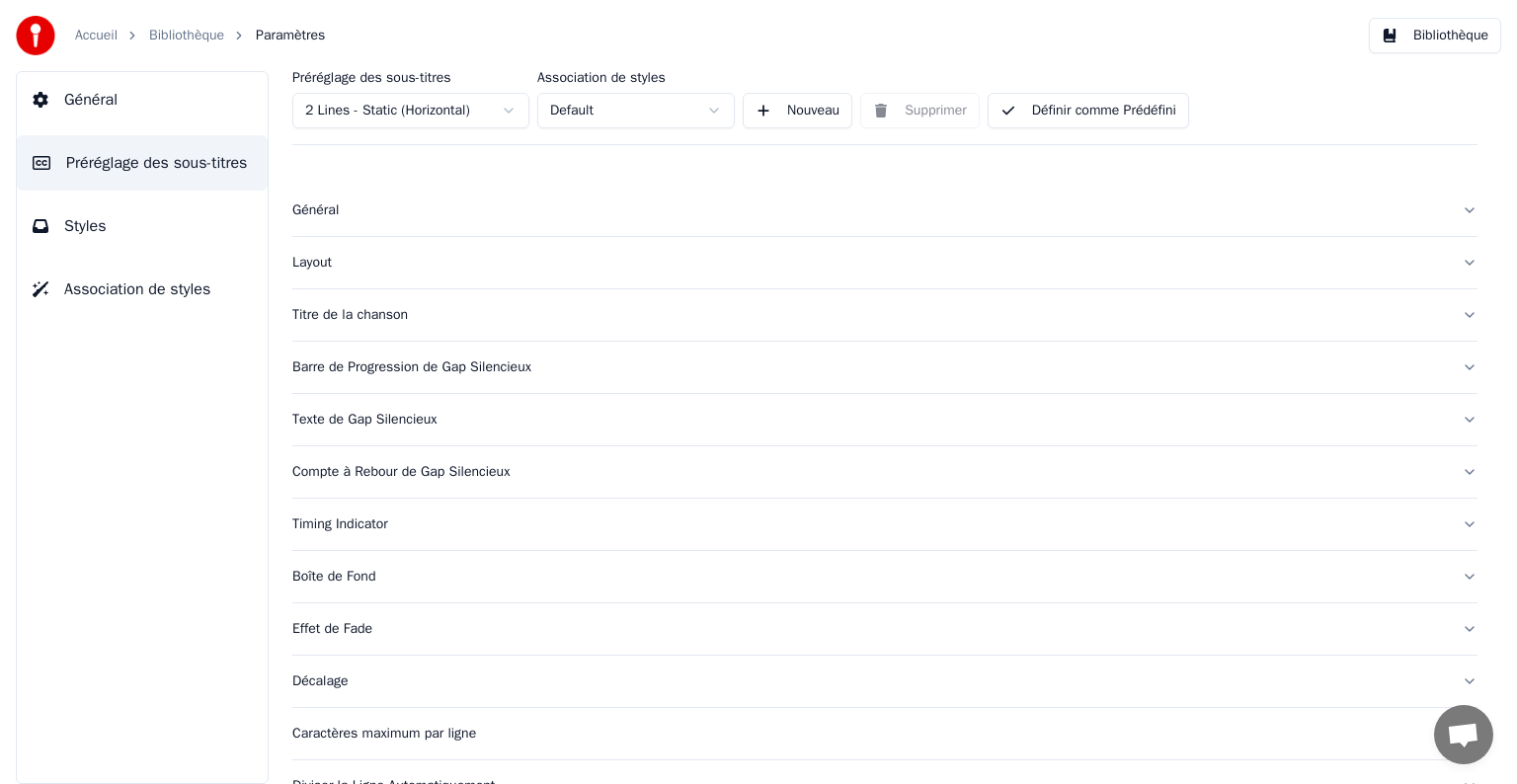click on "Layout" at bounding box center [869, 263] 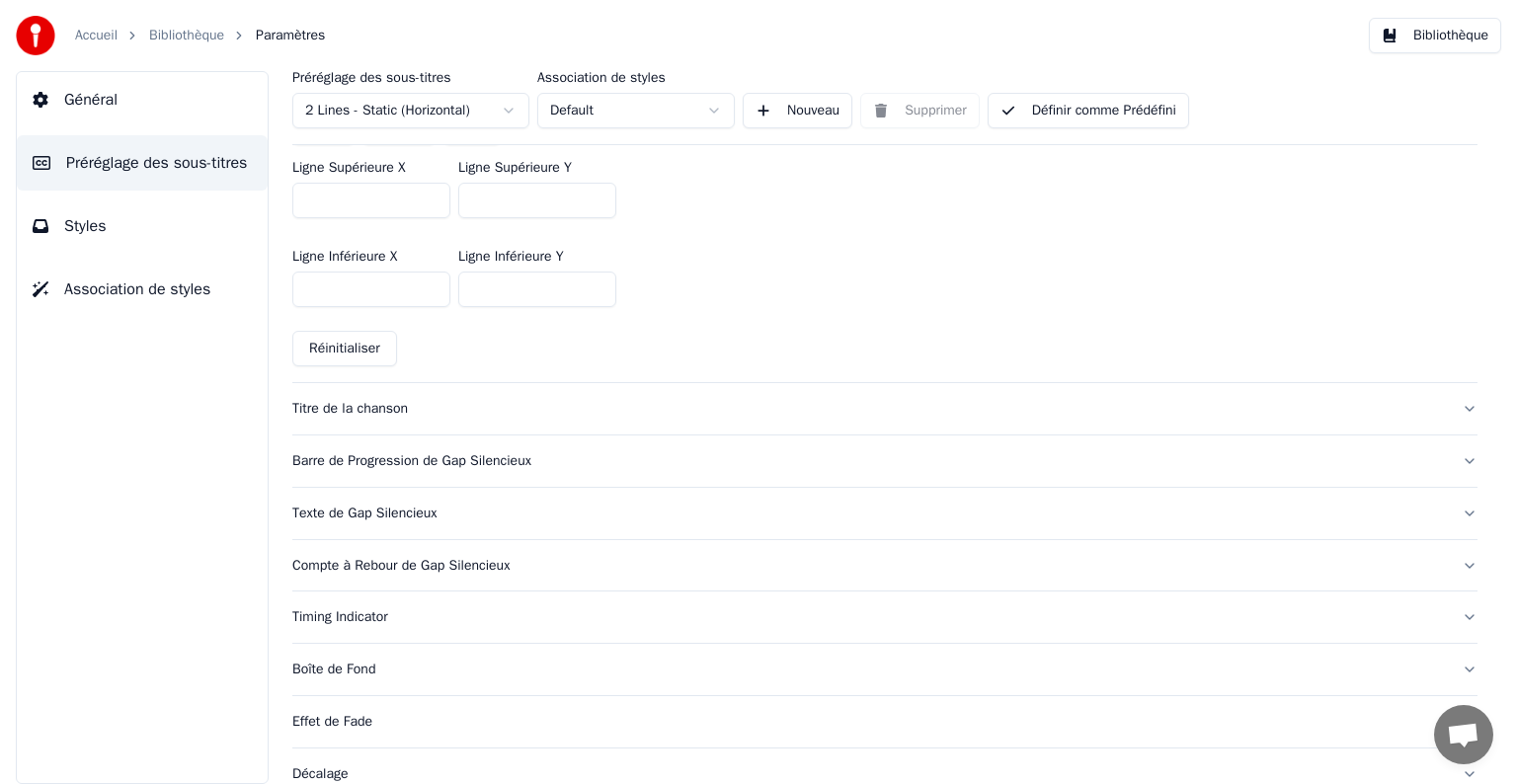 scroll, scrollTop: 592, scrollLeft: 0, axis: vertical 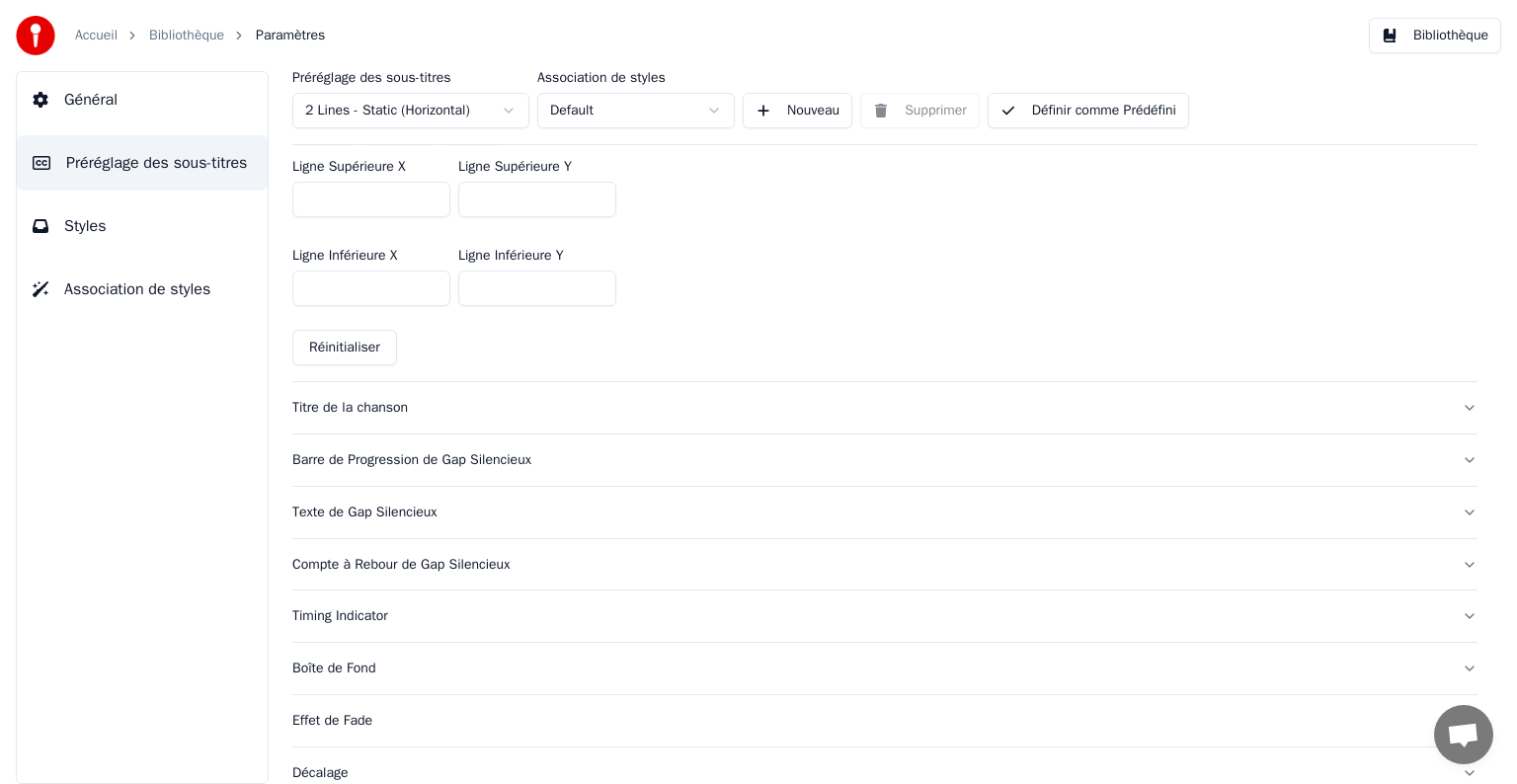 click on "Barre de Progression de Gap Silencieux" at bounding box center (869, 460) 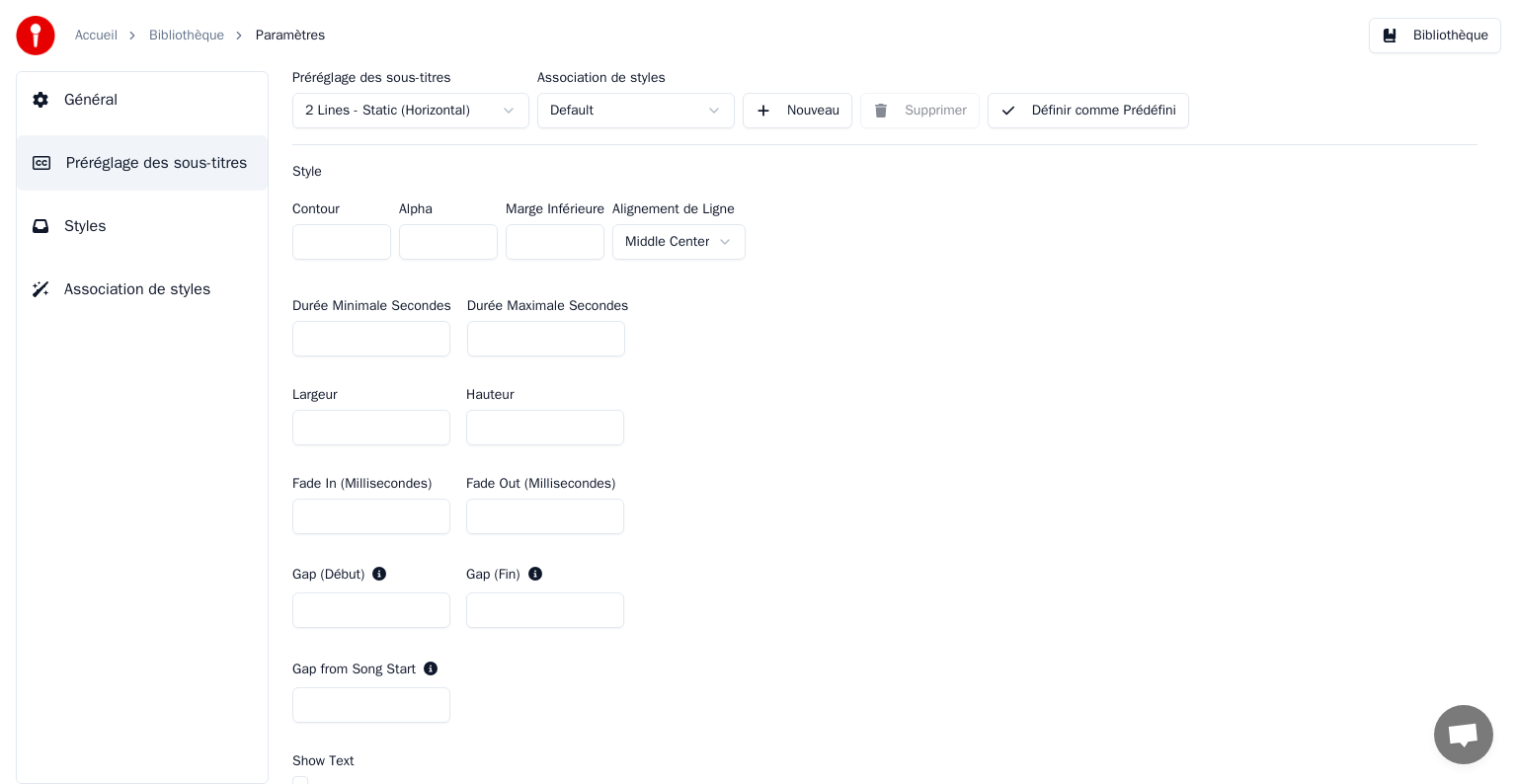 scroll, scrollTop: 987, scrollLeft: 0, axis: vertical 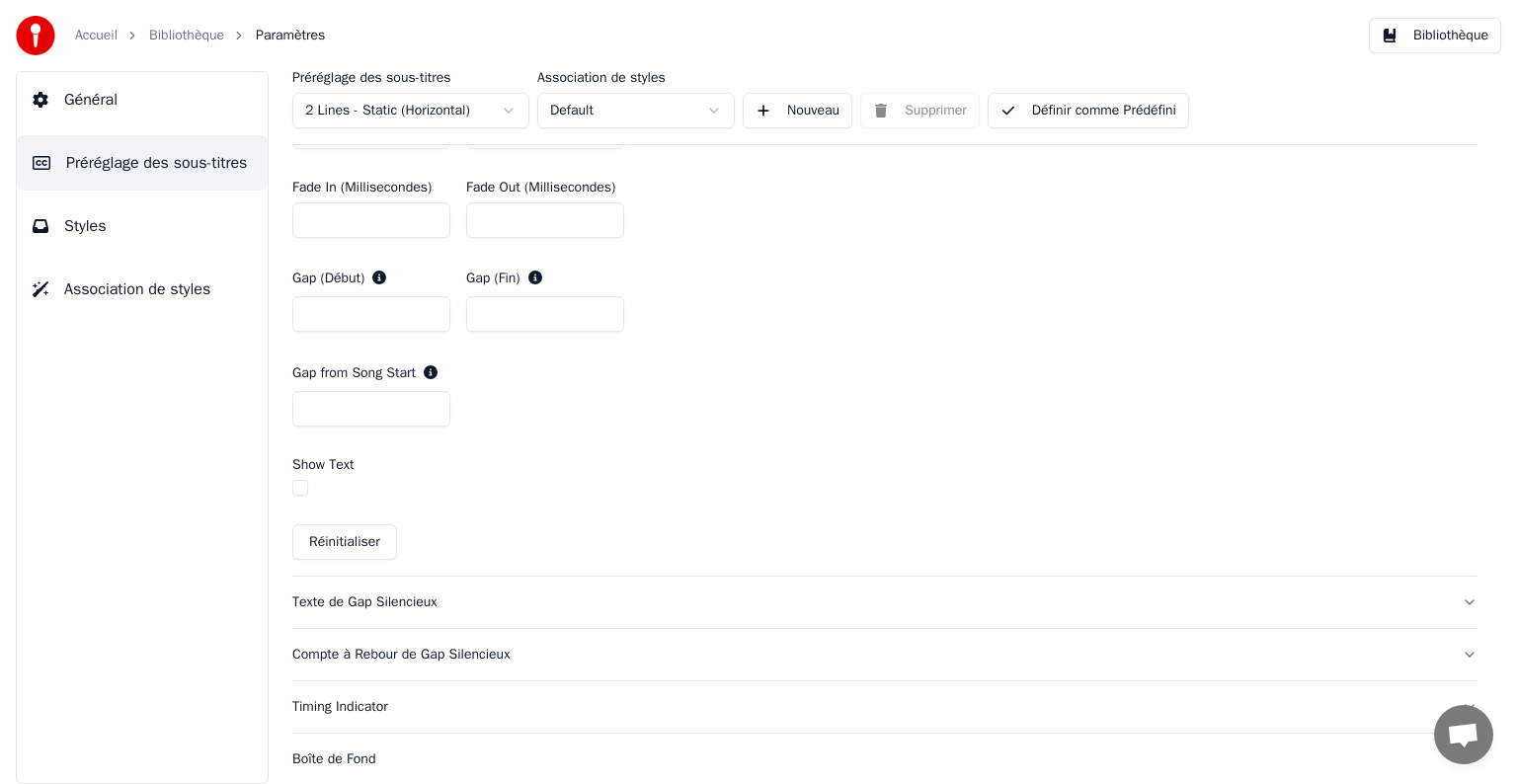 click on "Texte de Gap Silencieux" at bounding box center (869, 602) 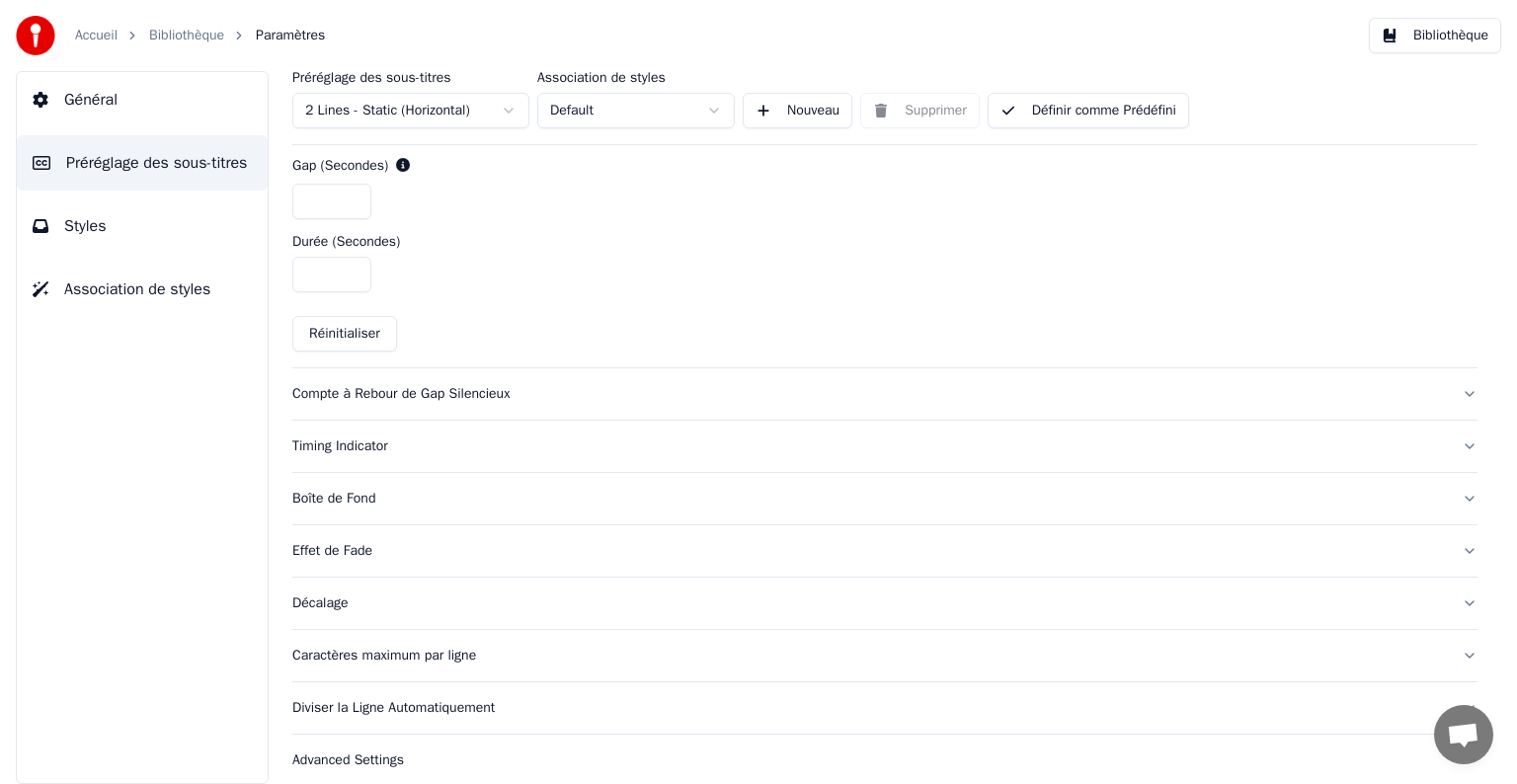 scroll, scrollTop: 990, scrollLeft: 0, axis: vertical 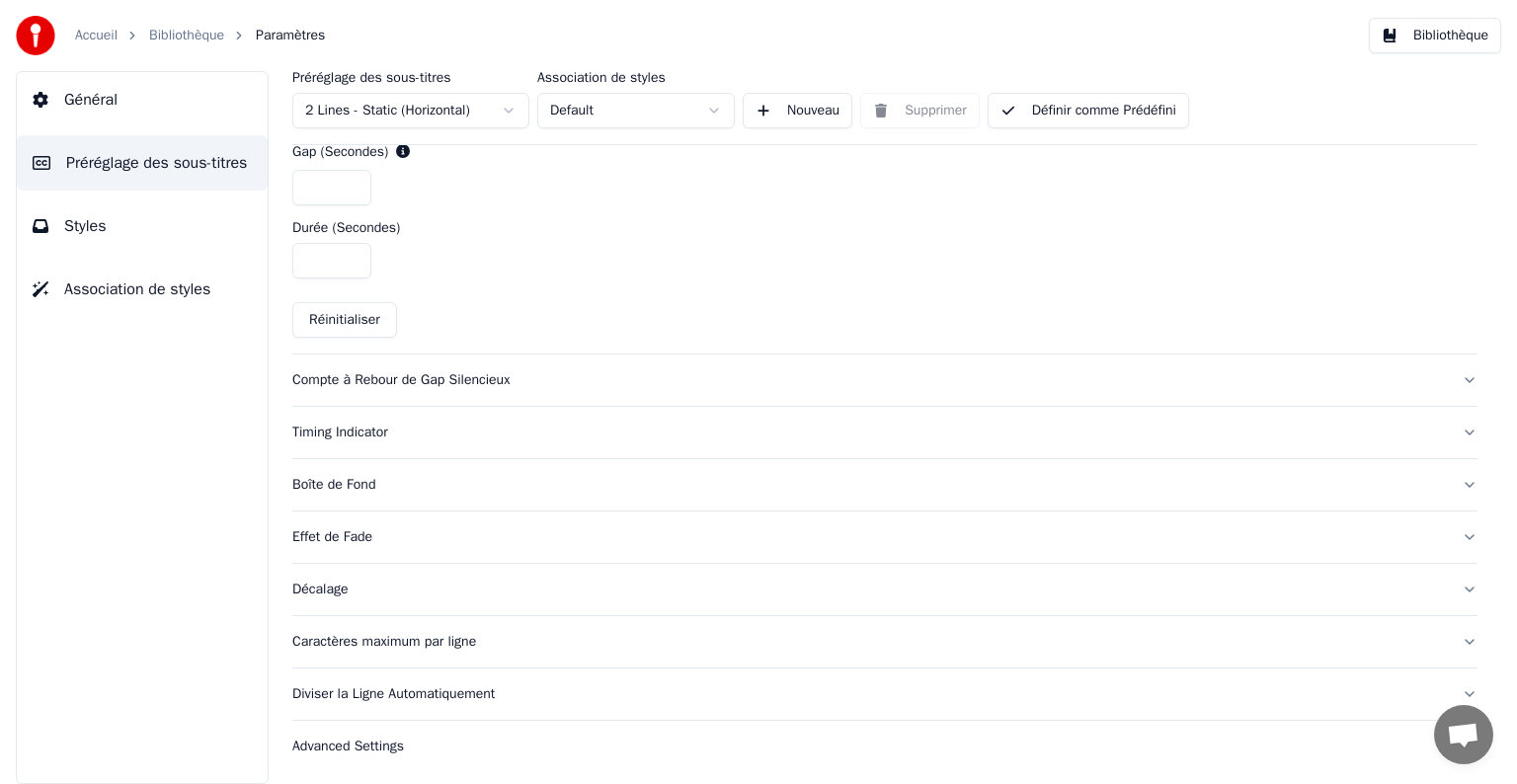 click on "Compte à Rebour de Gap Silencieux" at bounding box center [869, 380] 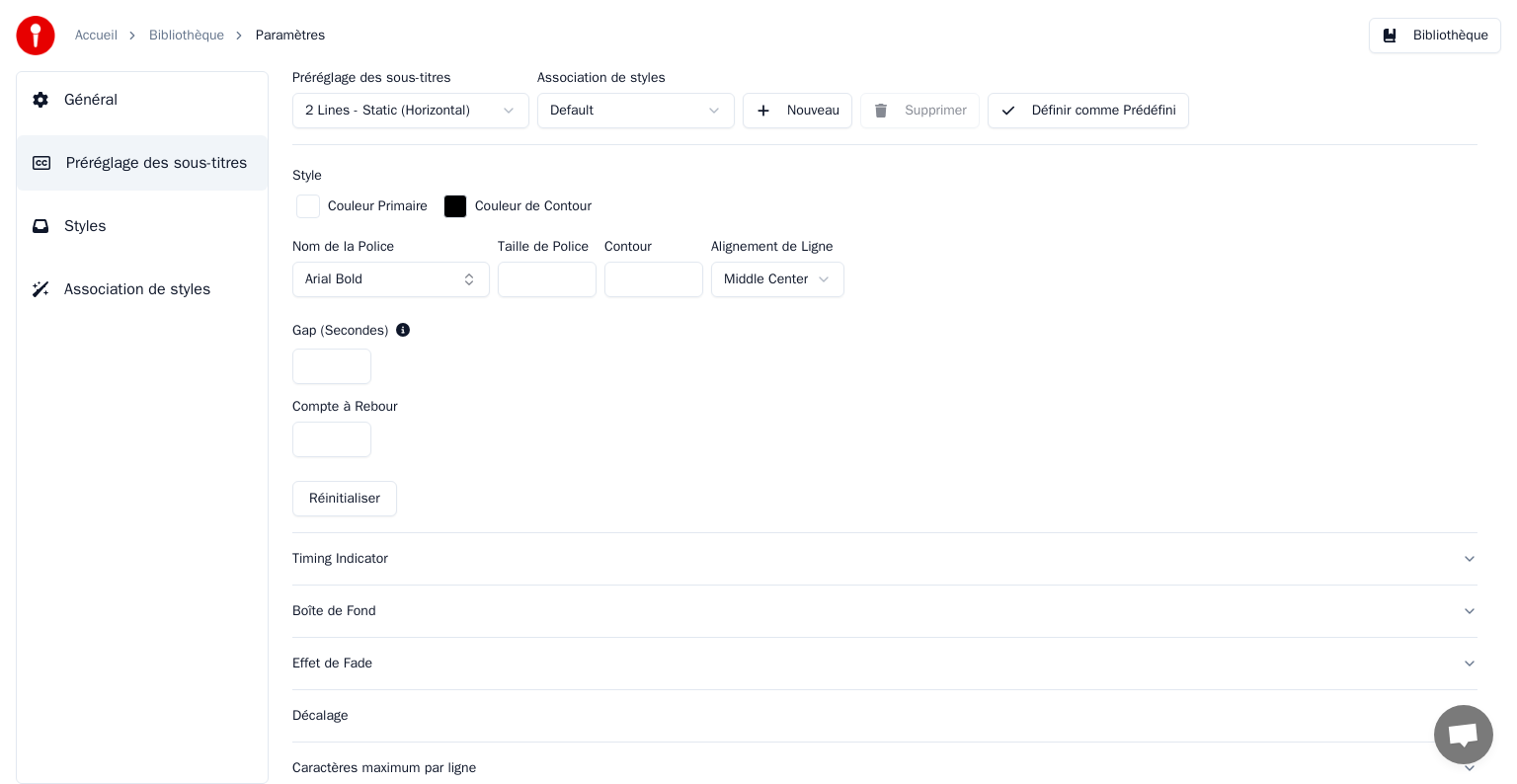 scroll, scrollTop: 886, scrollLeft: 0, axis: vertical 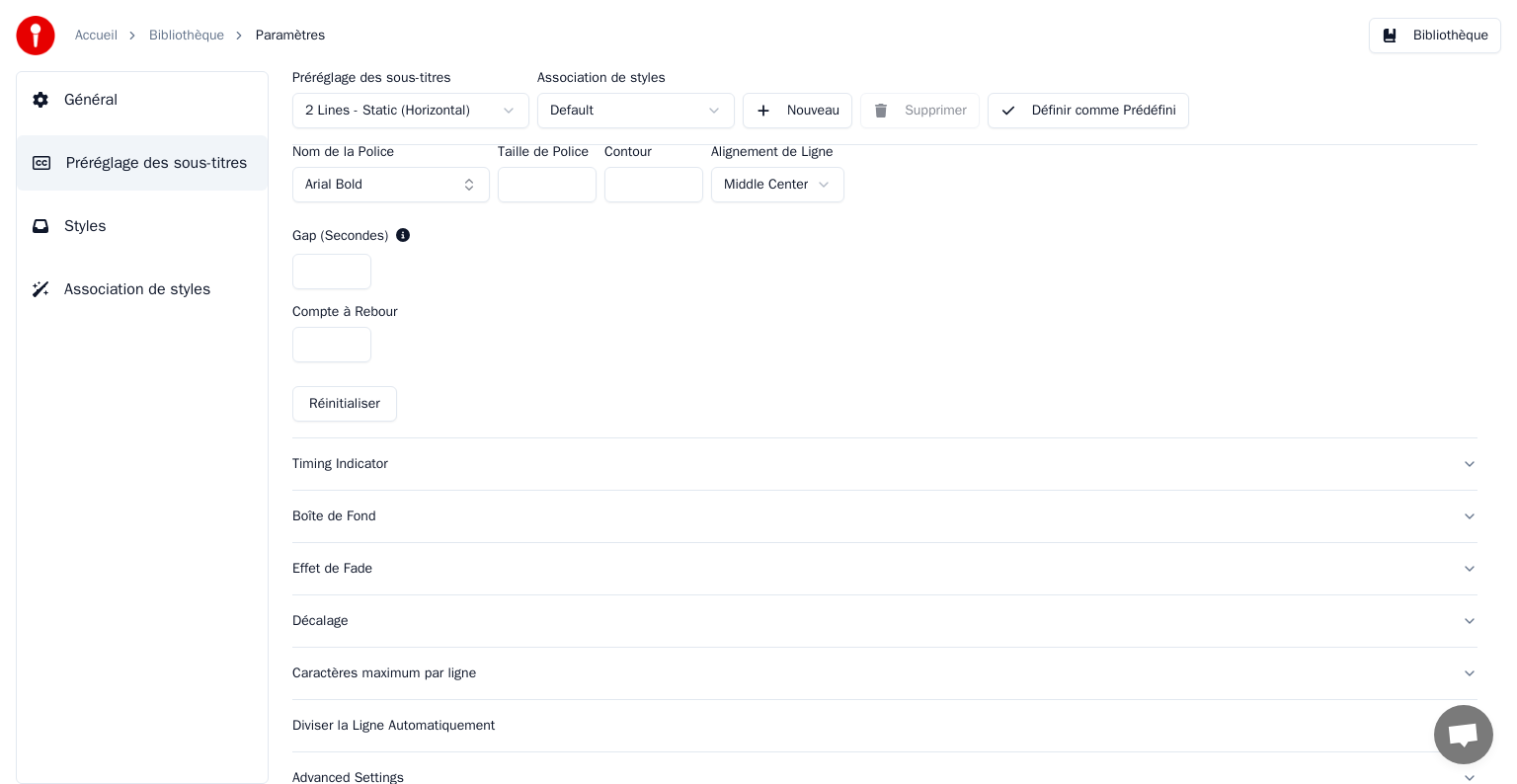click on "Timing Indicator" at bounding box center [869, 464] 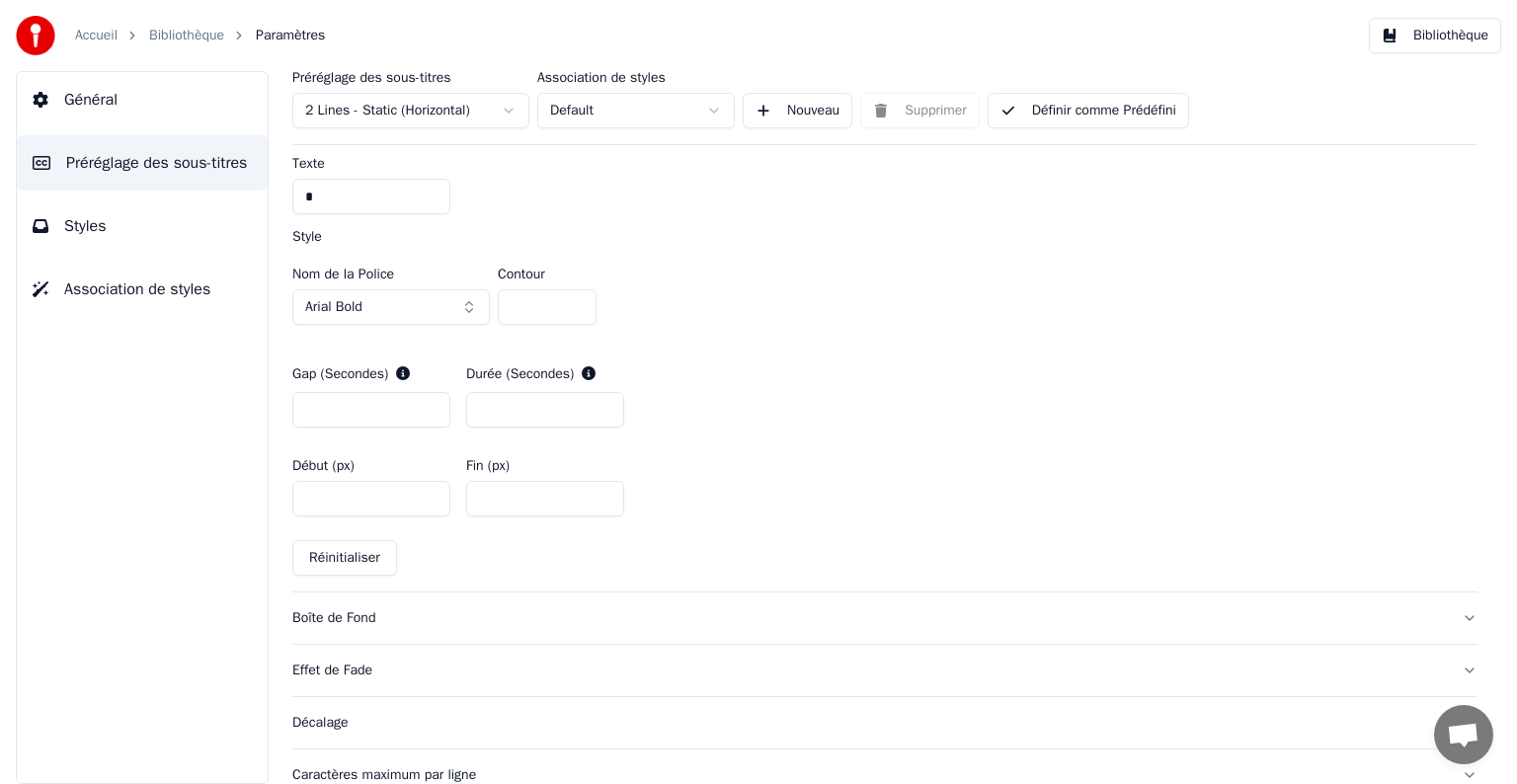 scroll, scrollTop: 989, scrollLeft: 0, axis: vertical 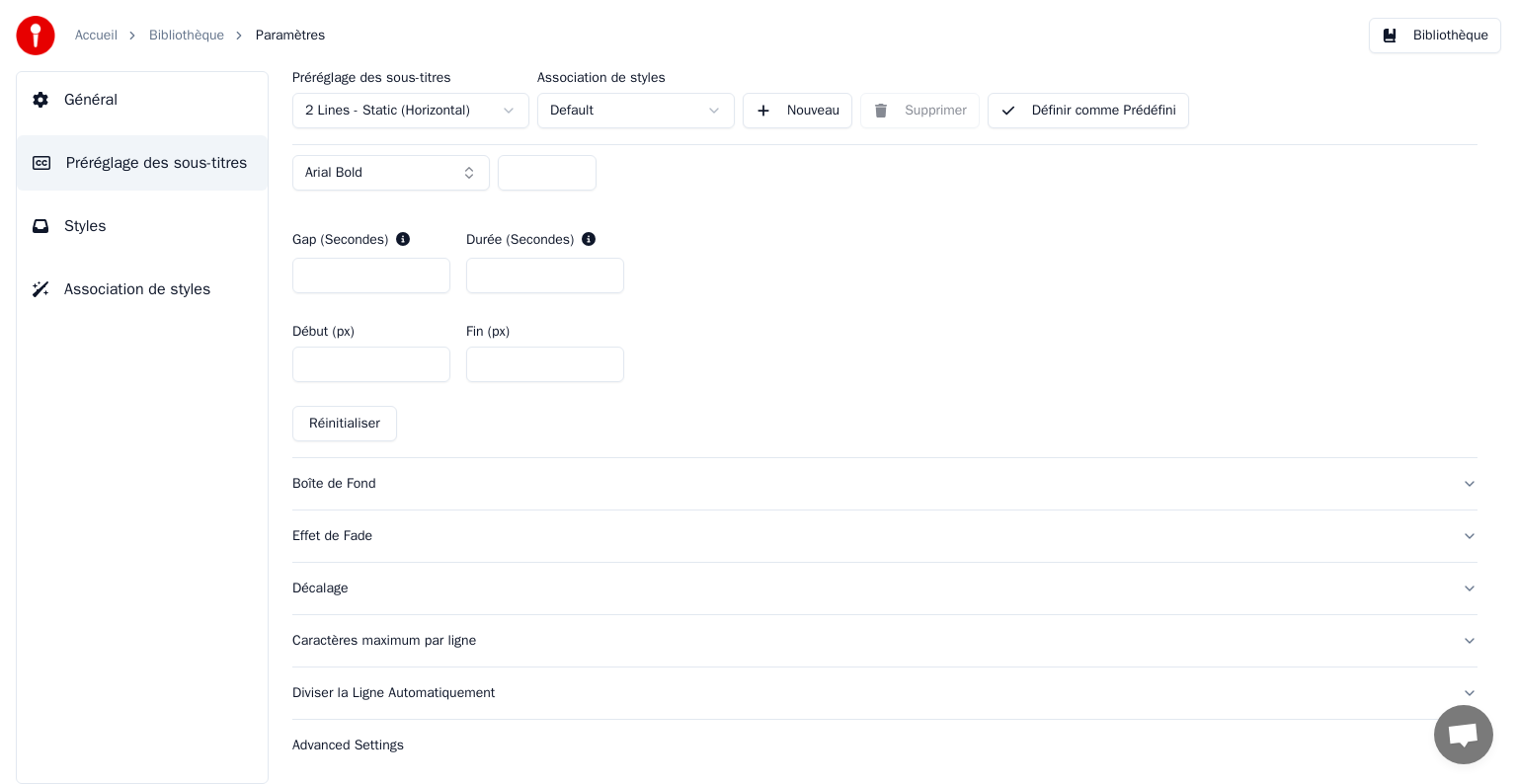 click on "Caractères maximum par ligne" at bounding box center [869, 641] 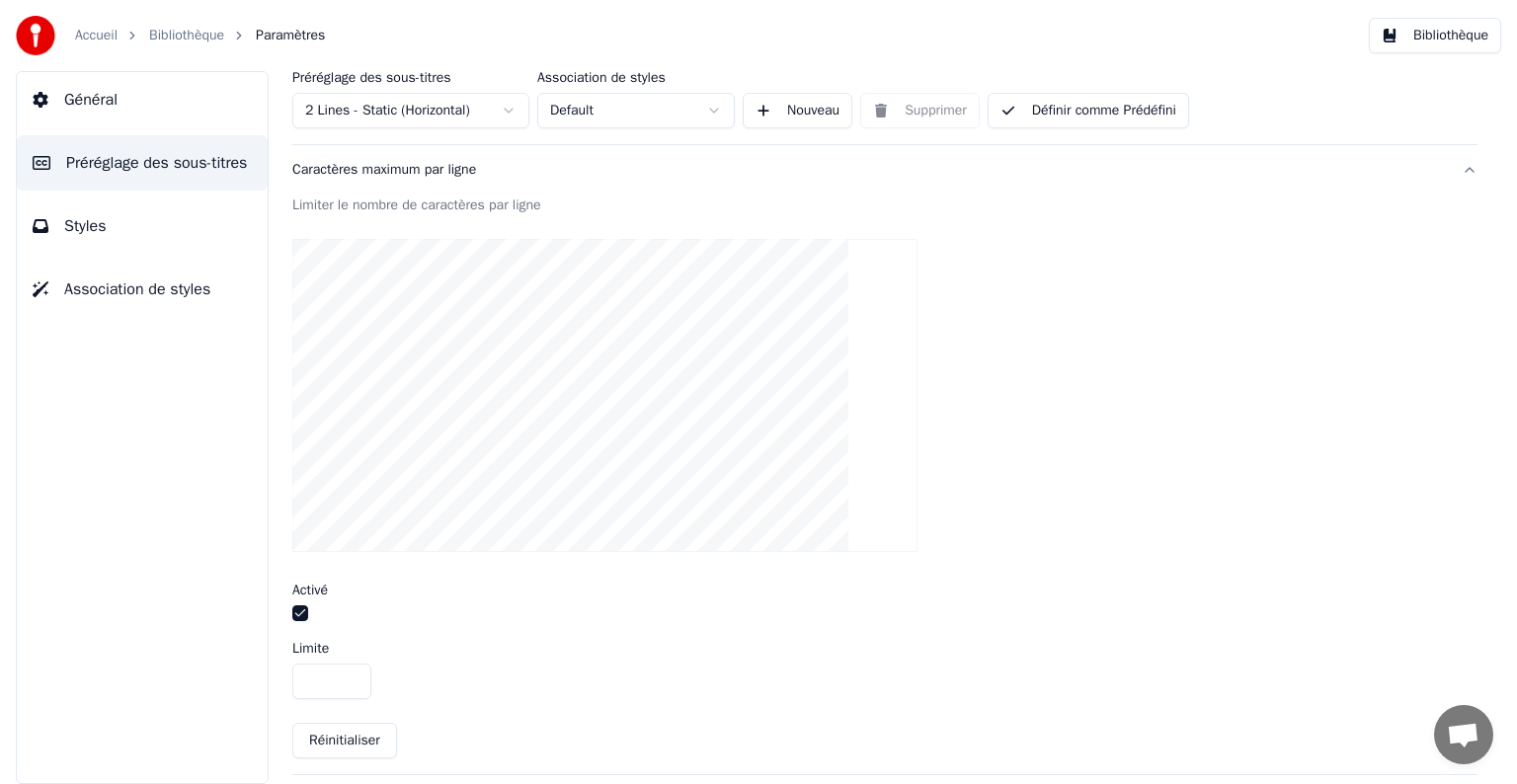 scroll, scrollTop: 671, scrollLeft: 0, axis: vertical 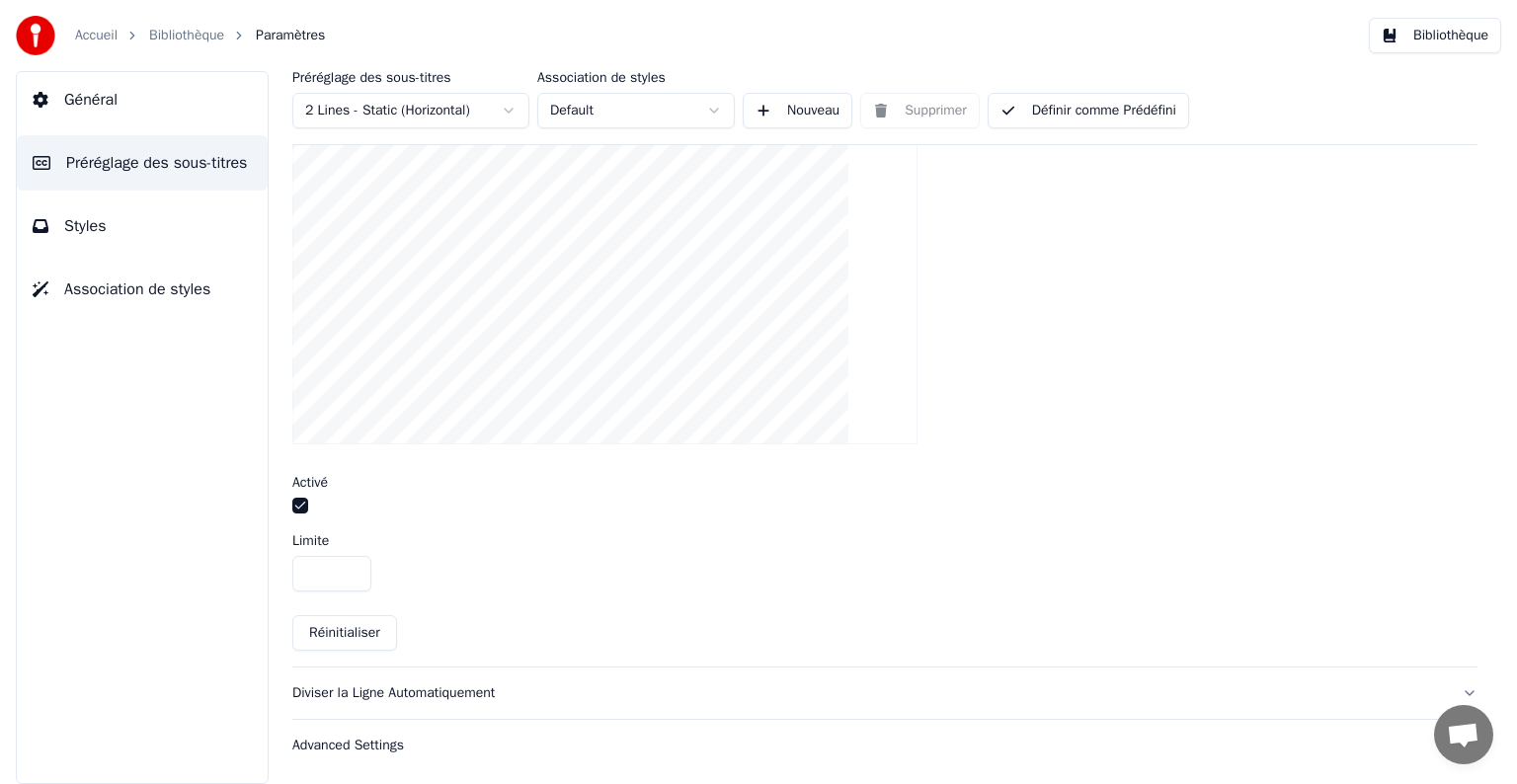 click at bounding box center [300, 506] 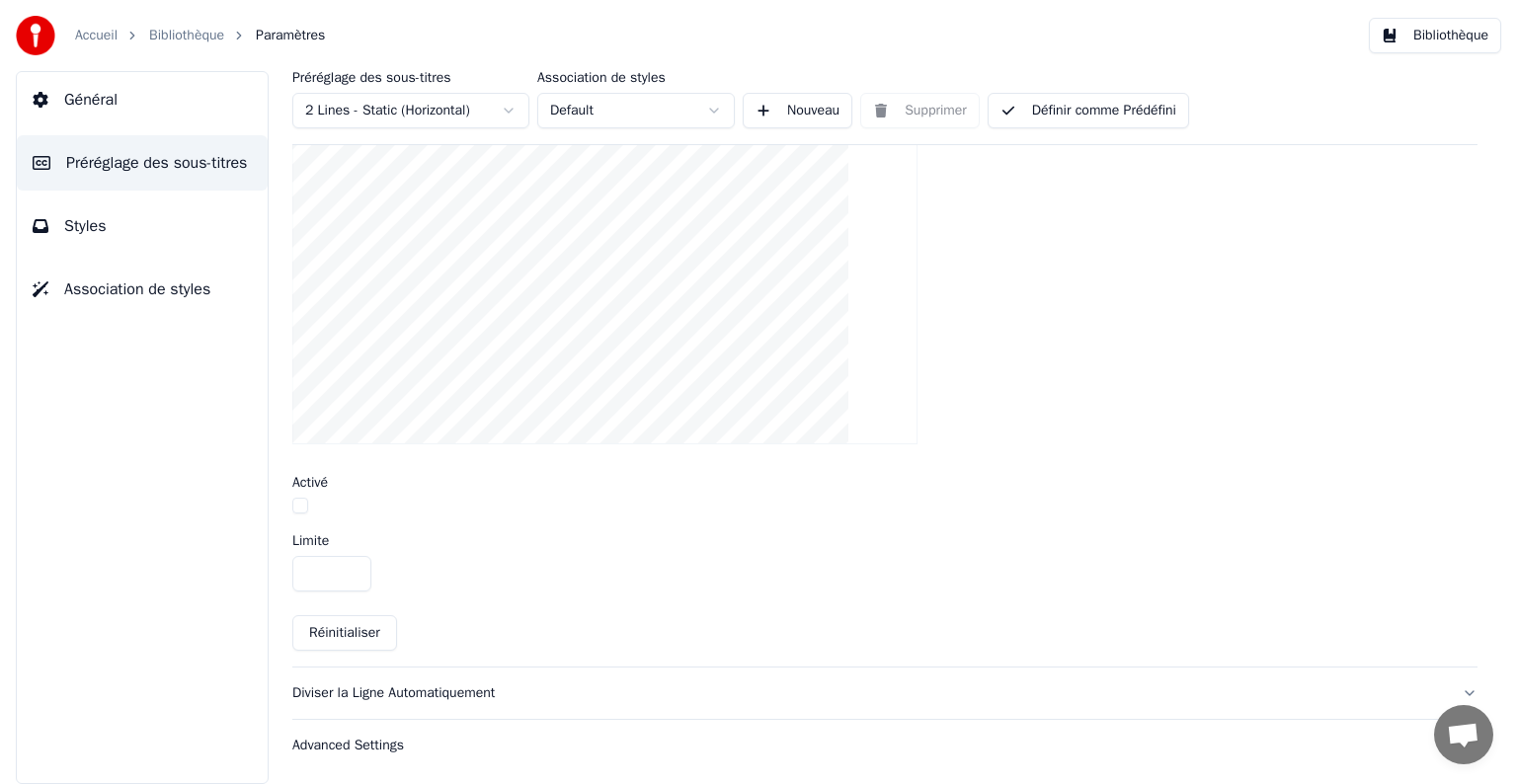click on "Général" at bounding box center (91, 100) 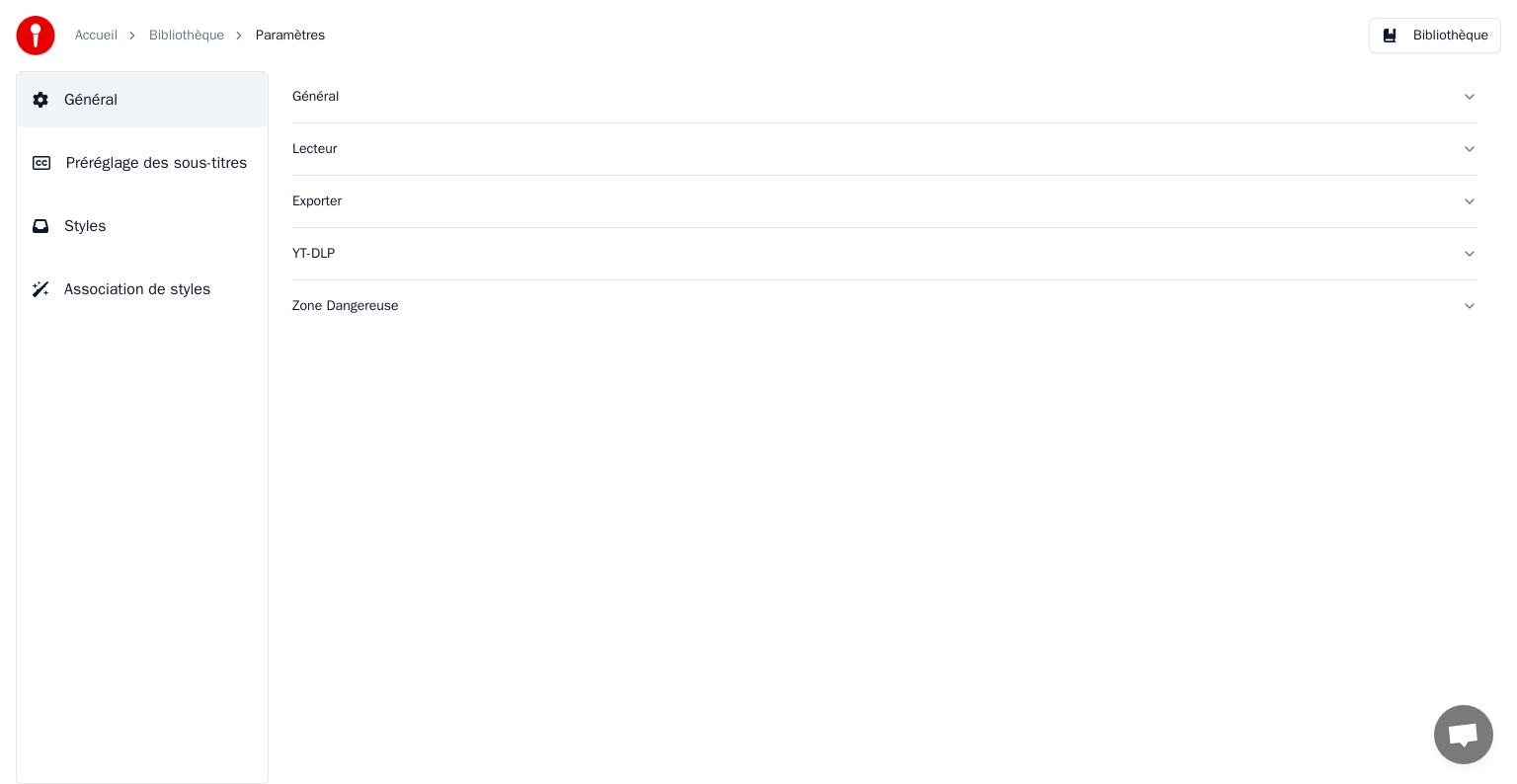 click on "Bibliothèque" at bounding box center (1435, 36) 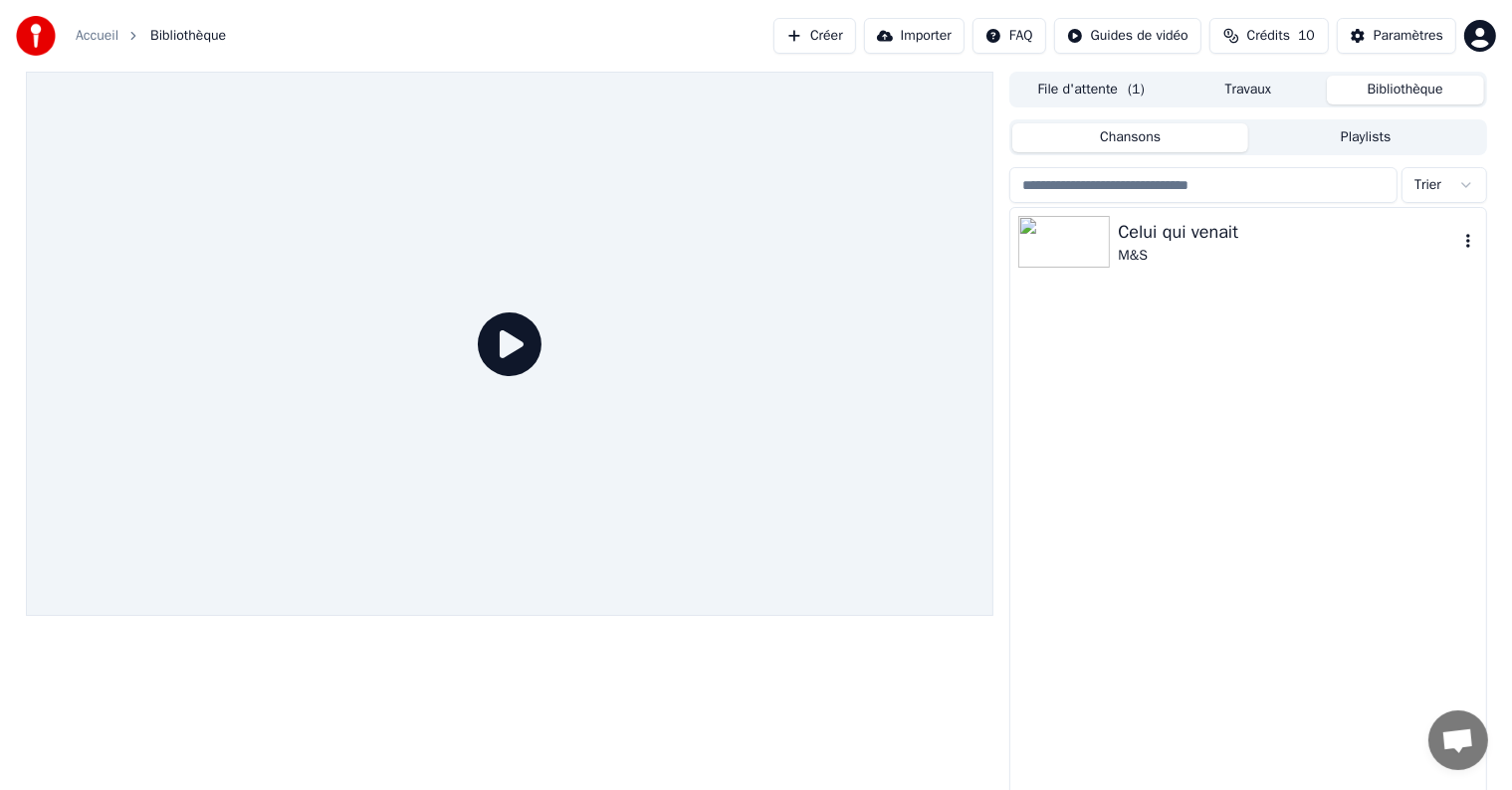 click at bounding box center [1064, 242] 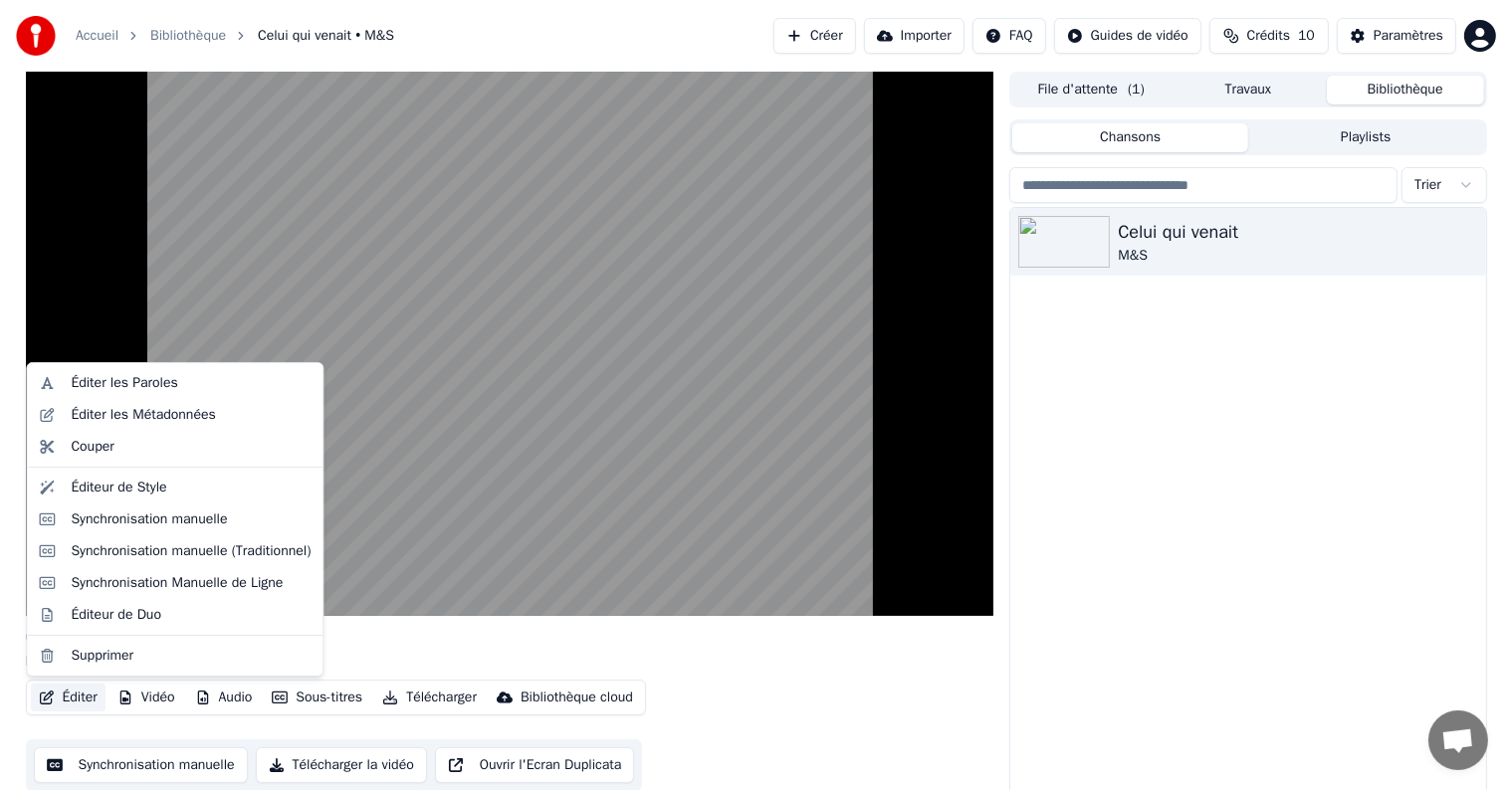 click on "Éditer" at bounding box center [68, 697] 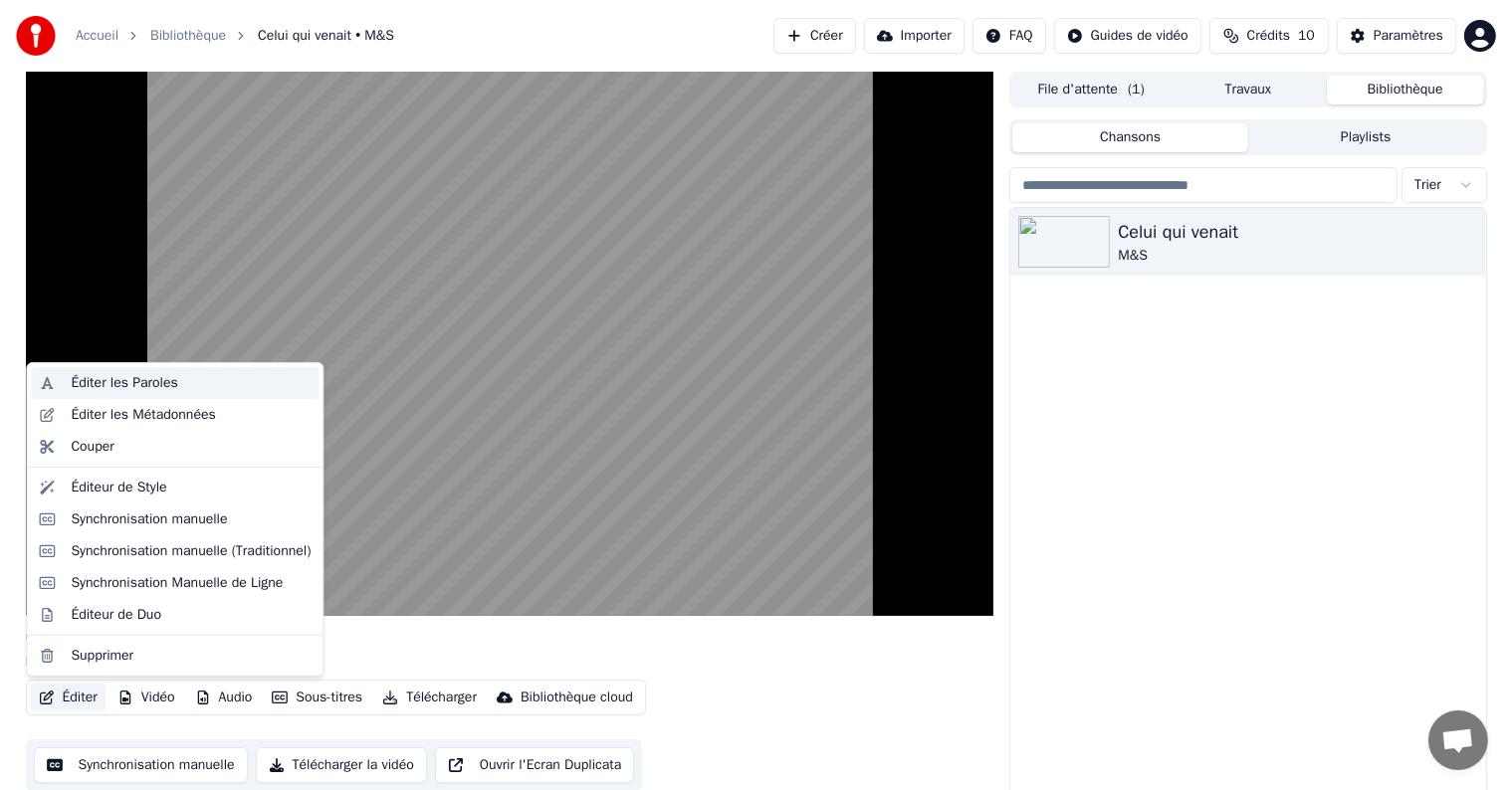click on "Éditer les Paroles" at bounding box center [123, 383] 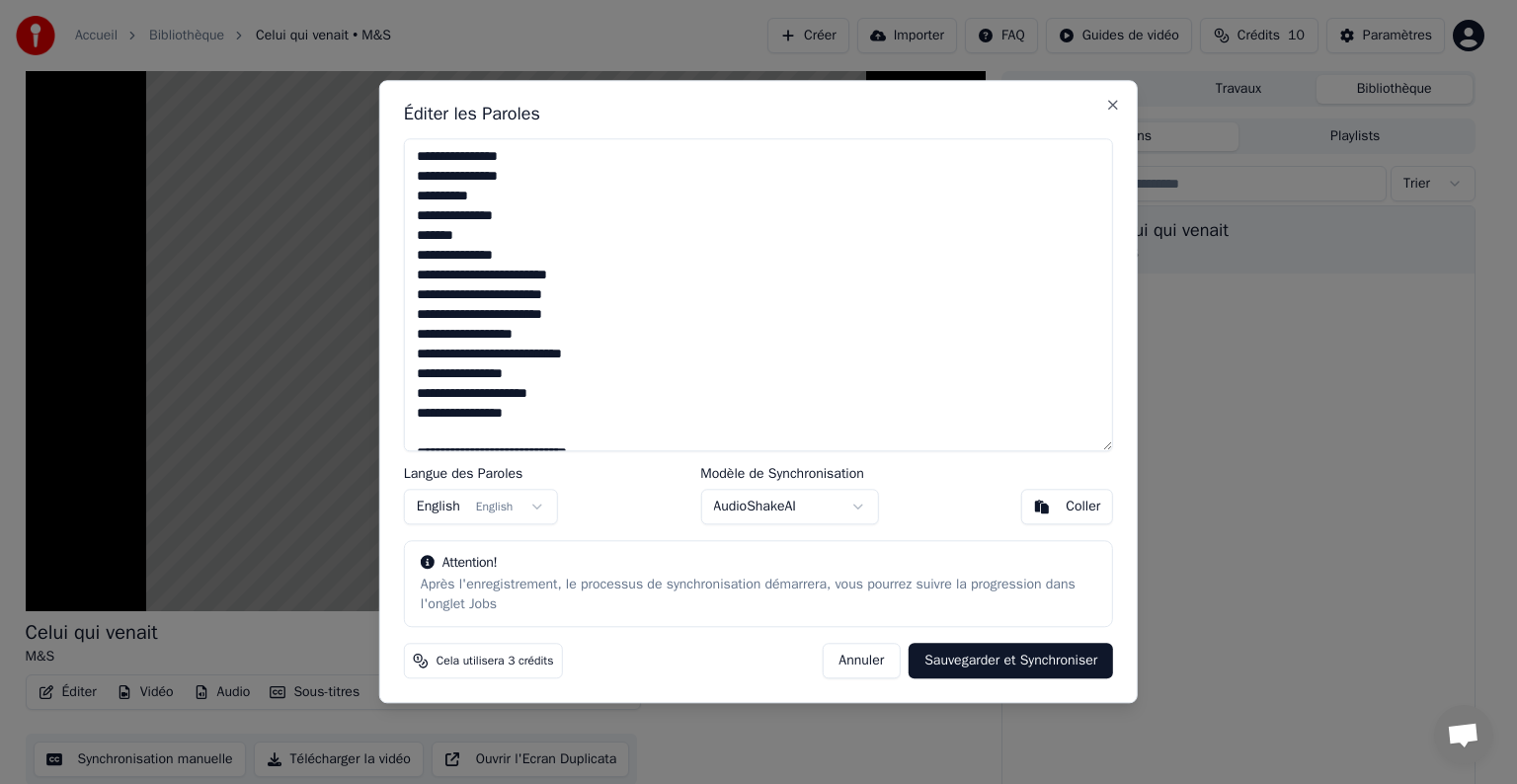 click at bounding box center (758, 294) 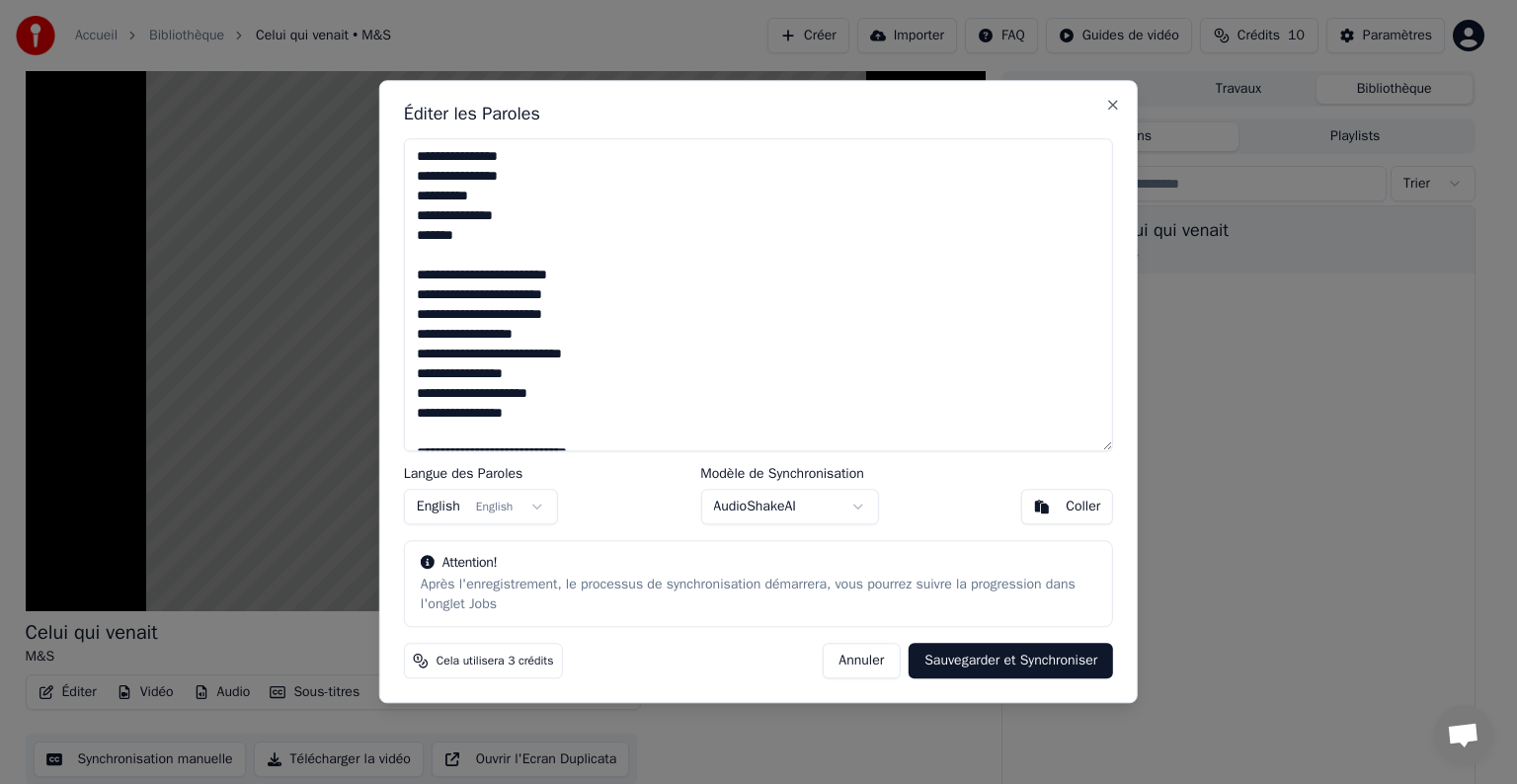 click at bounding box center [758, 294] 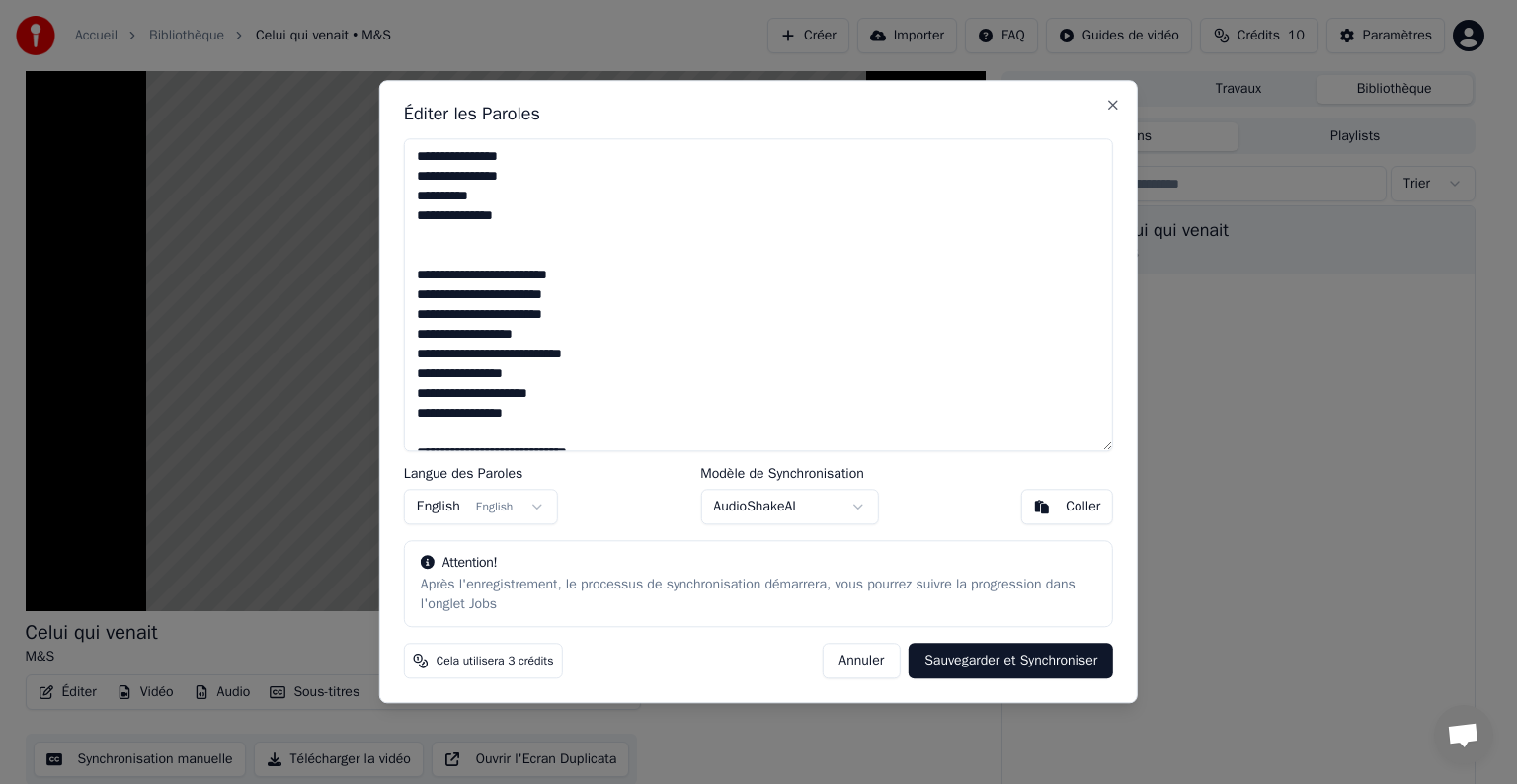 click at bounding box center (758, 294) 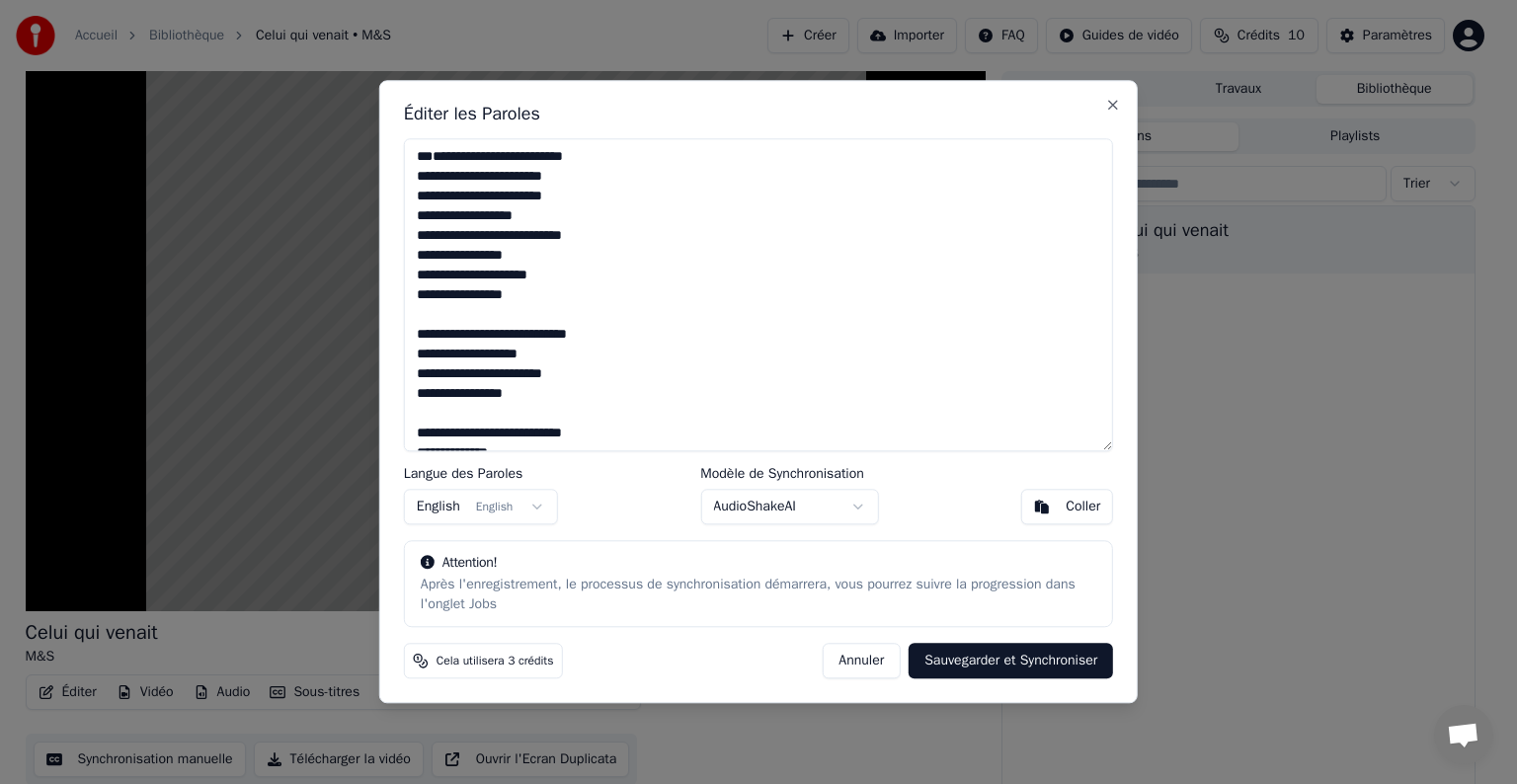 click on "**********" at bounding box center (758, 294) 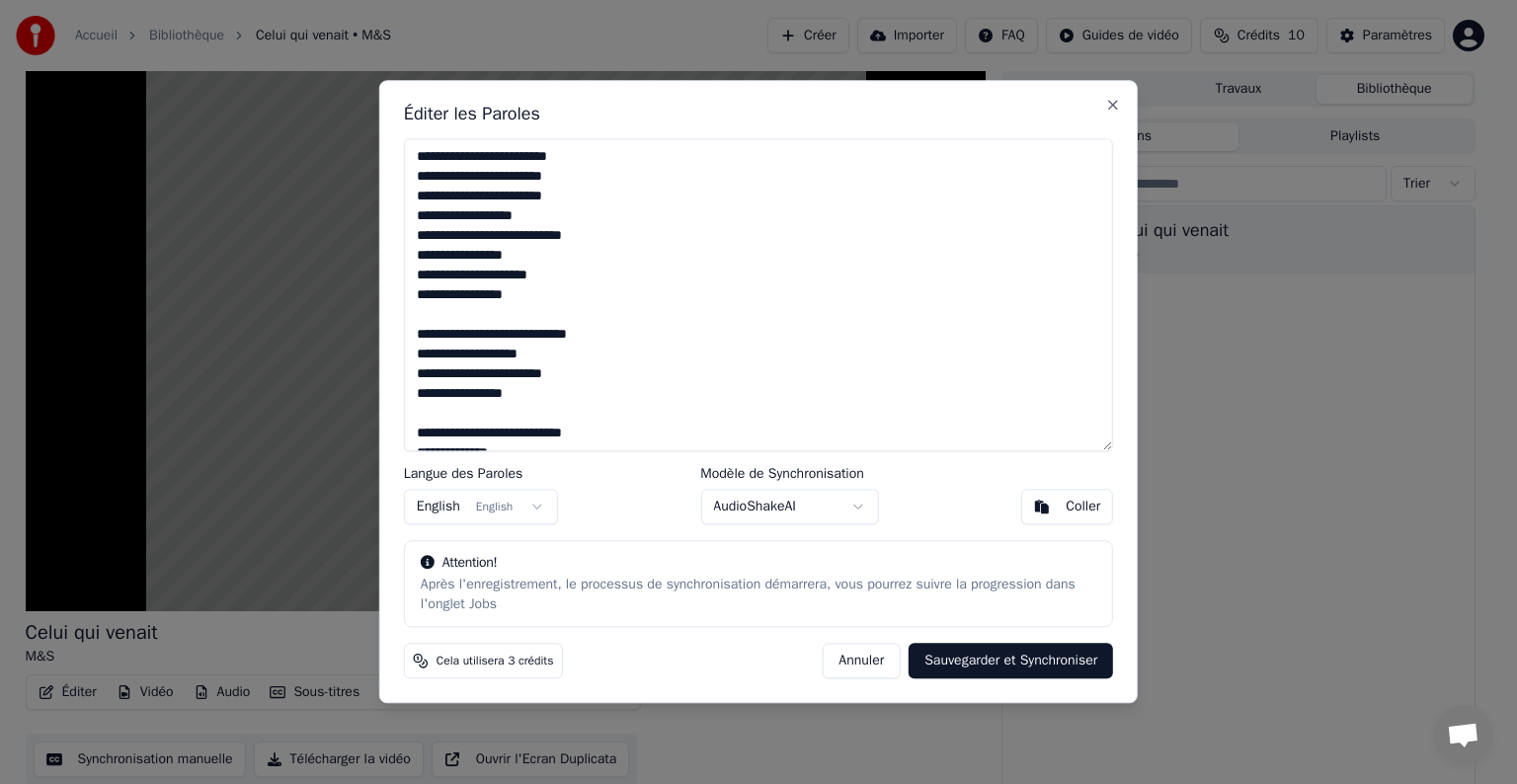 click on "**********" at bounding box center [758, 294] 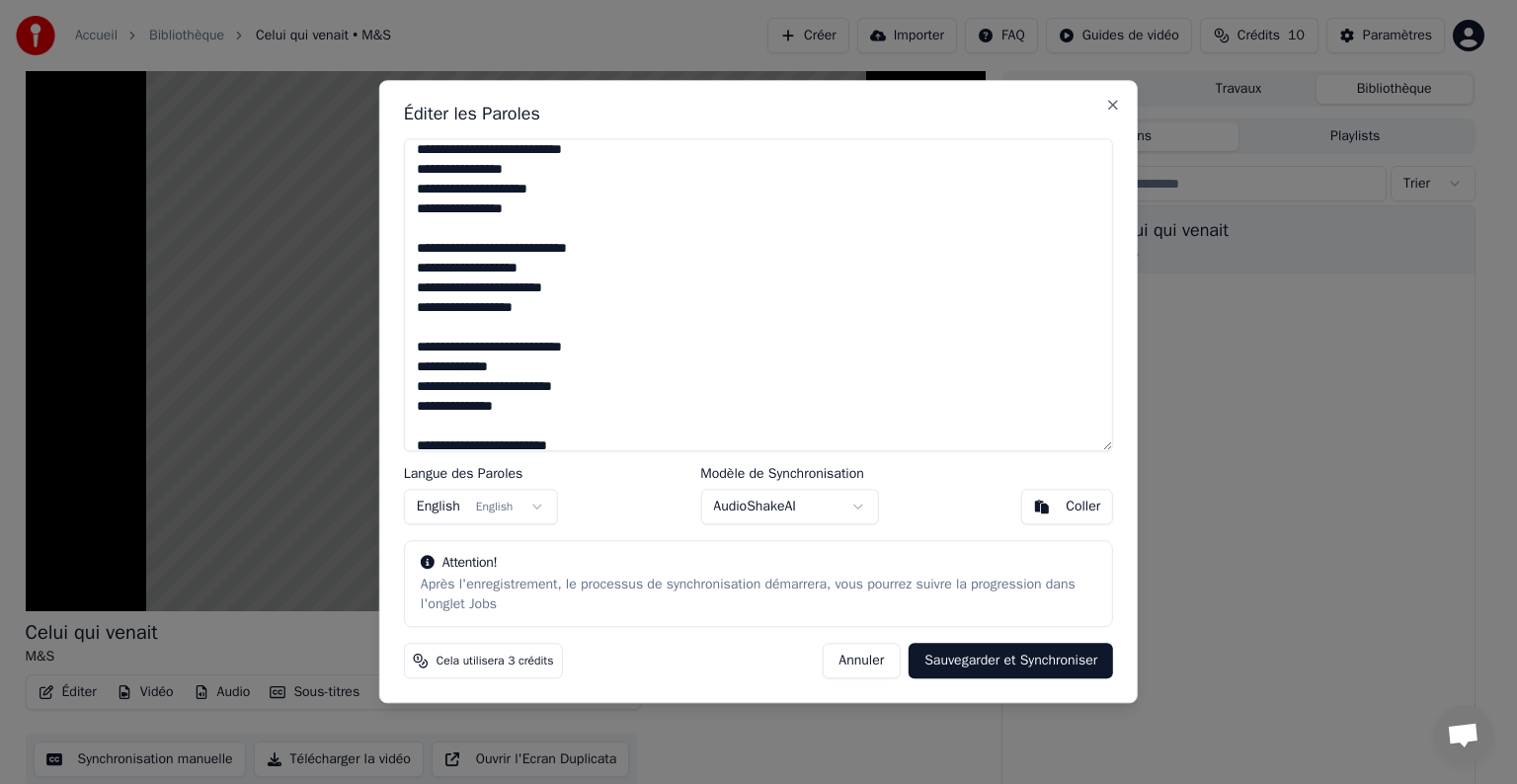scroll, scrollTop: 197, scrollLeft: 0, axis: vertical 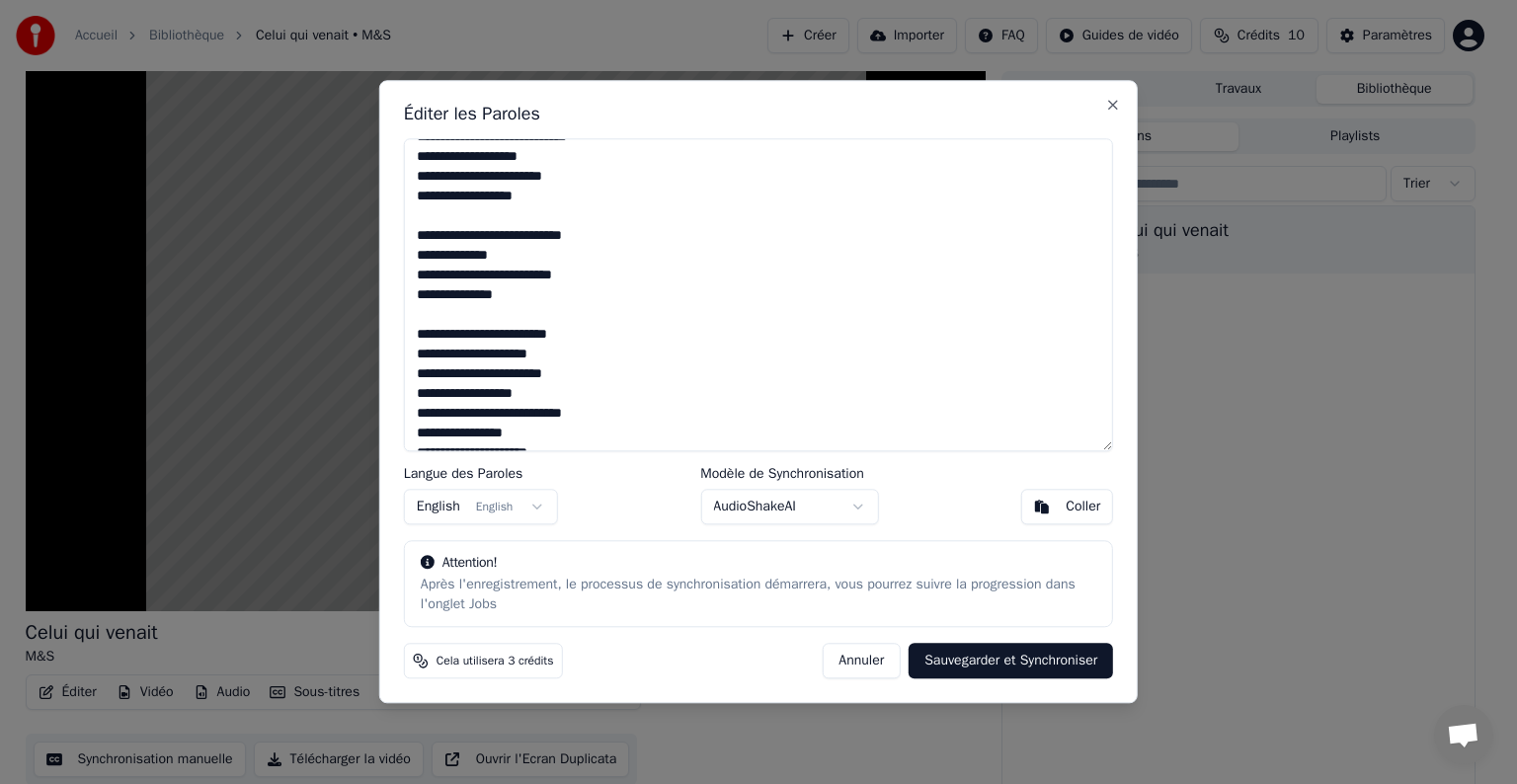 click on "**********" at bounding box center (758, 294) 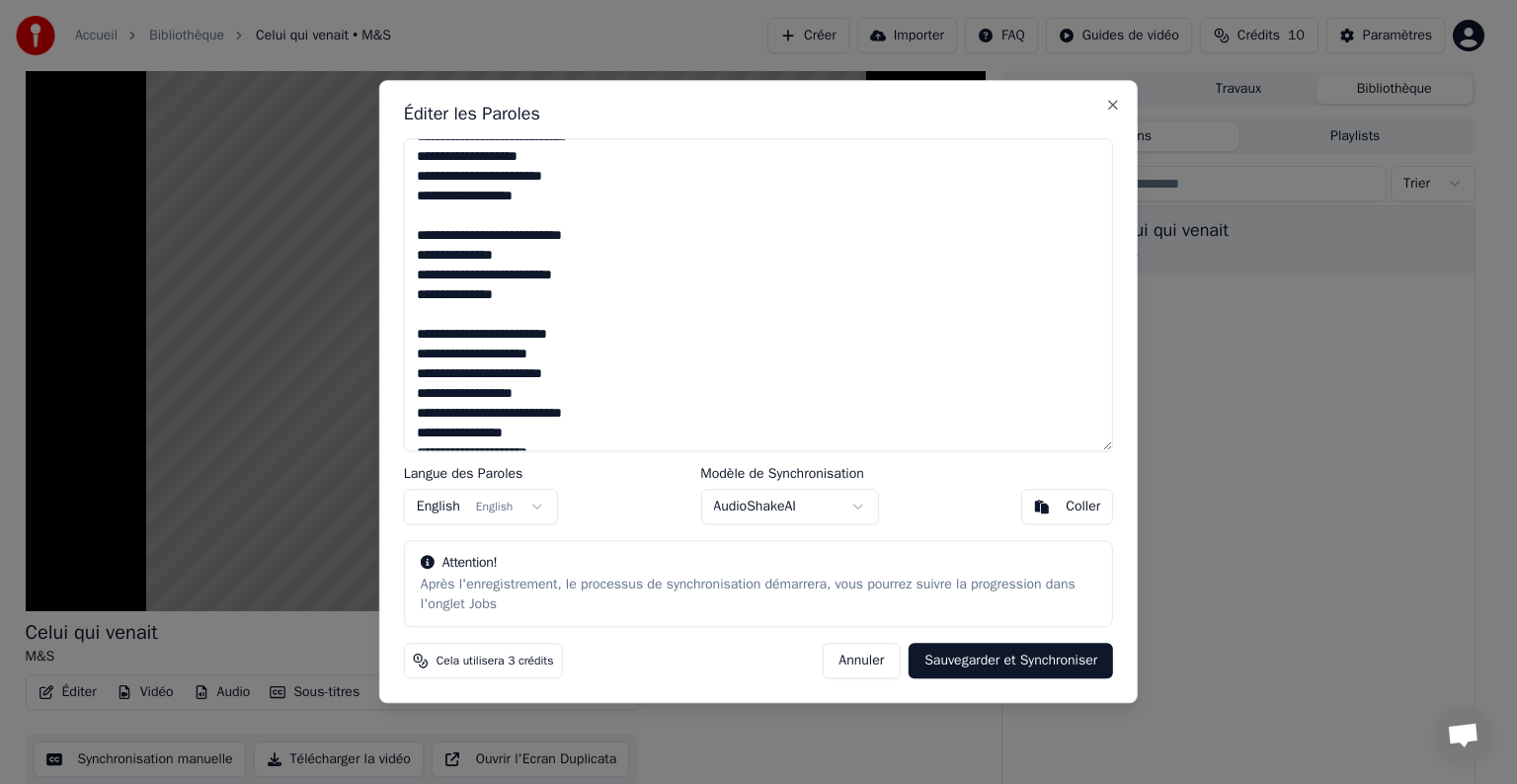 click on "**********" at bounding box center (758, 294) 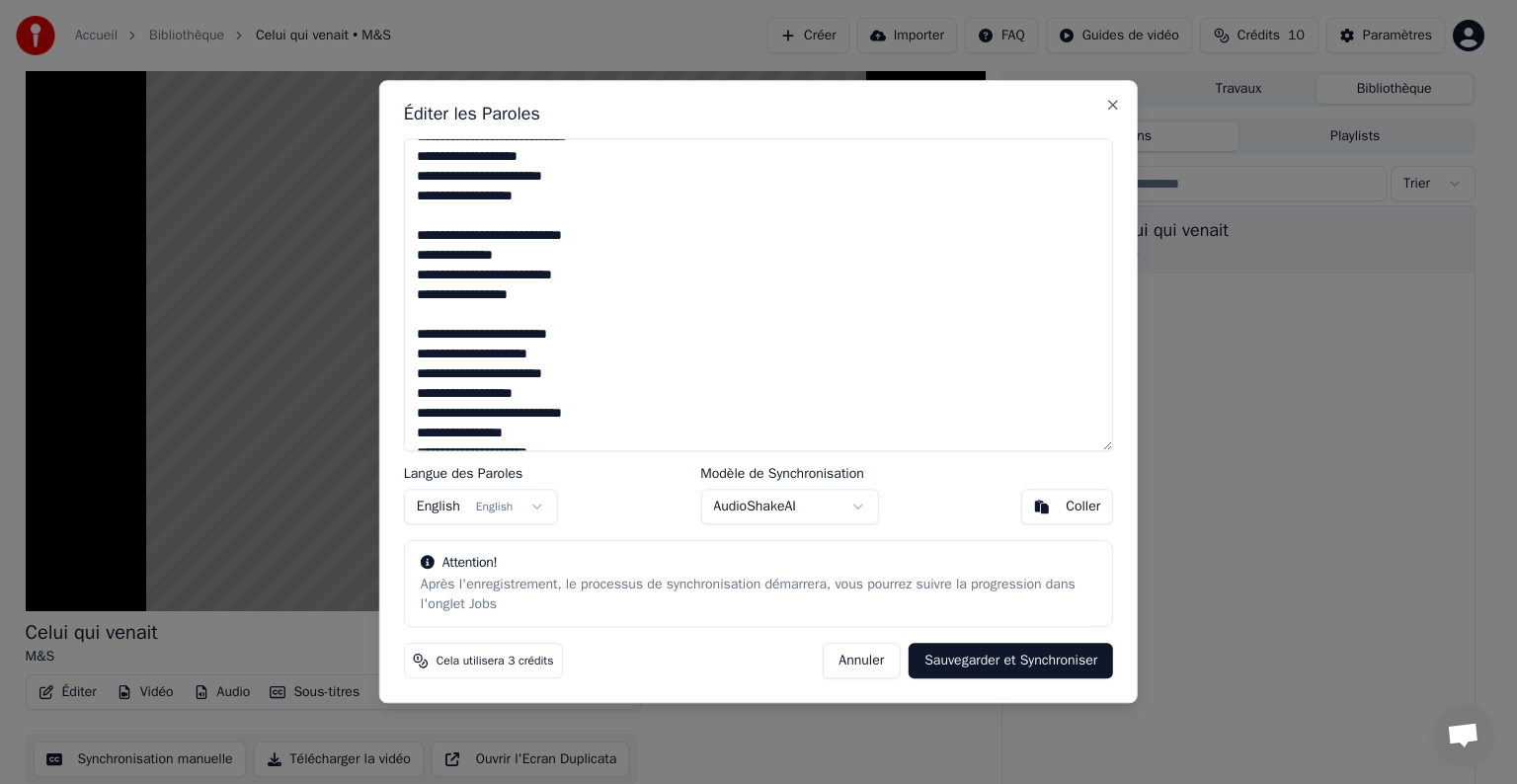 click on "**********" at bounding box center (758, 294) 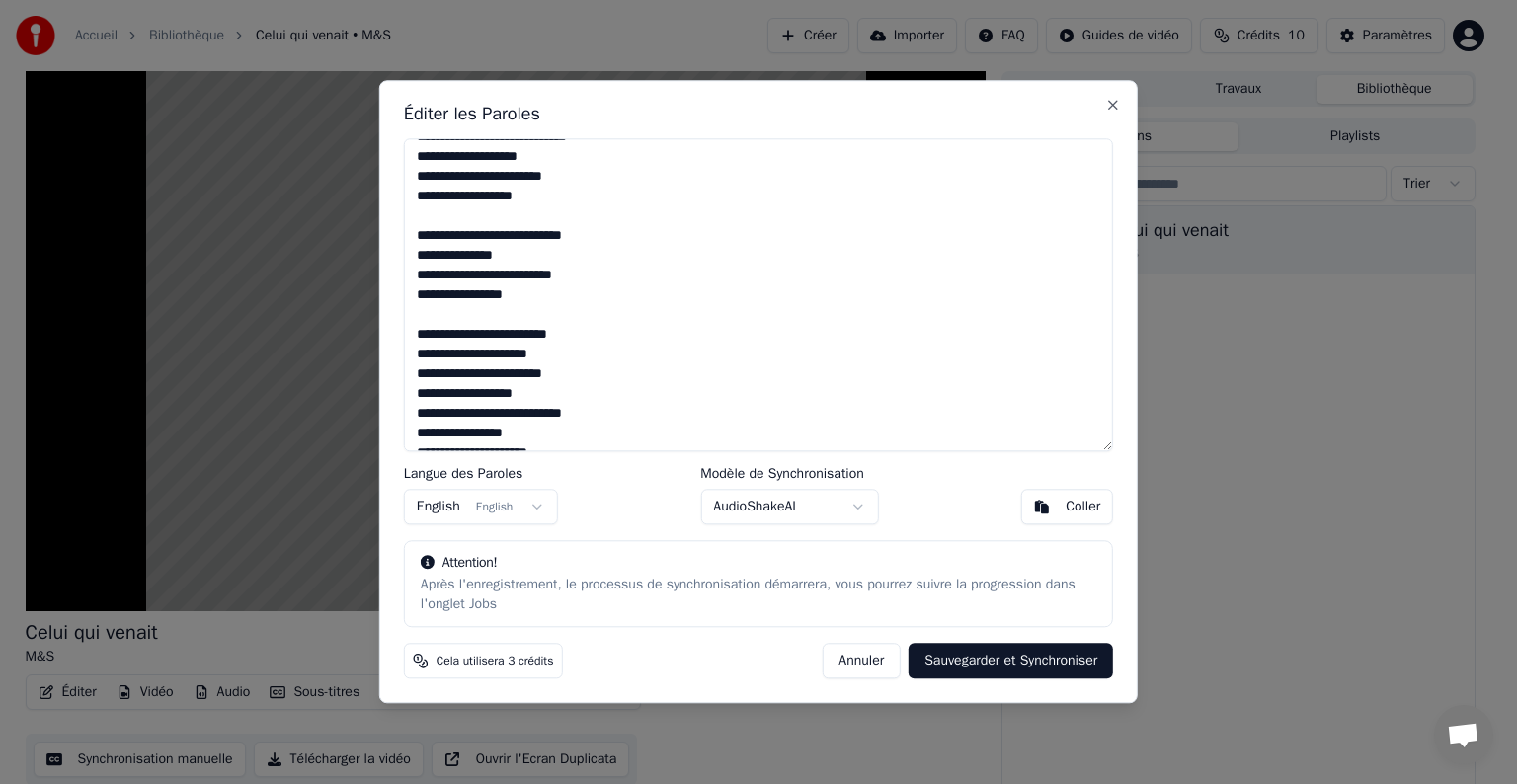 click on "**********" at bounding box center (758, 294) 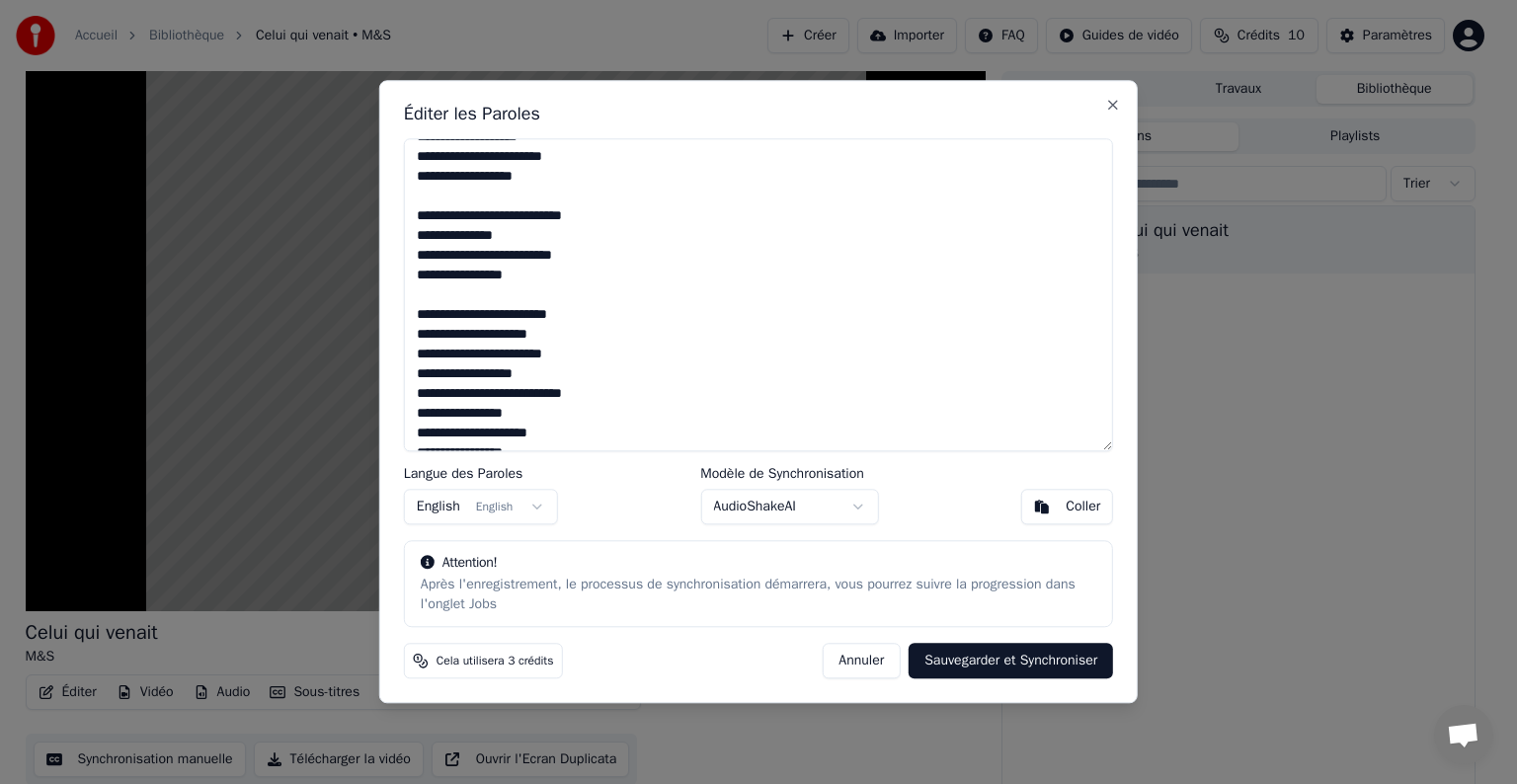 scroll, scrollTop: 0, scrollLeft: 0, axis: both 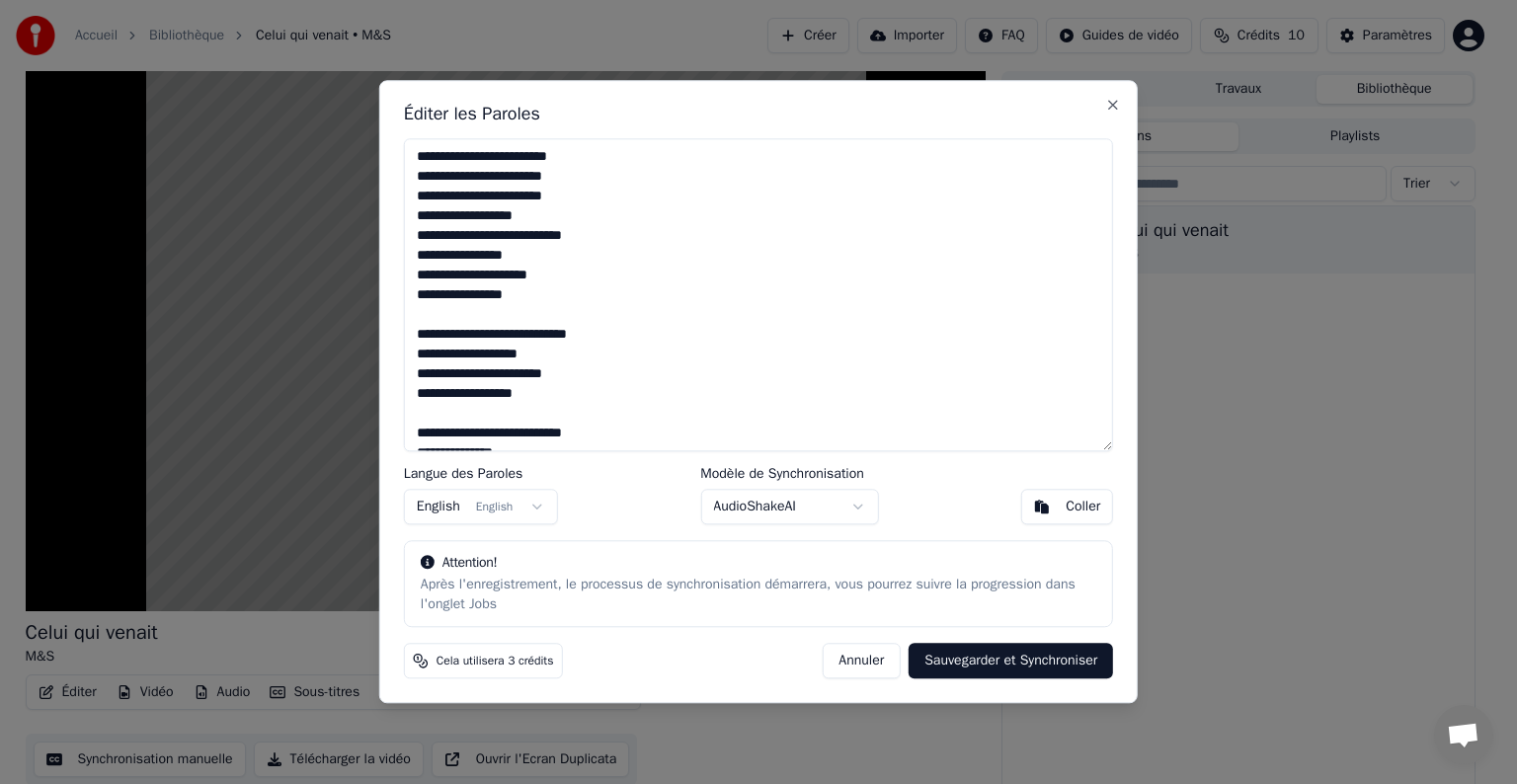 click on "Sauvegarder et Synchroniser" at bounding box center (1010, 662) 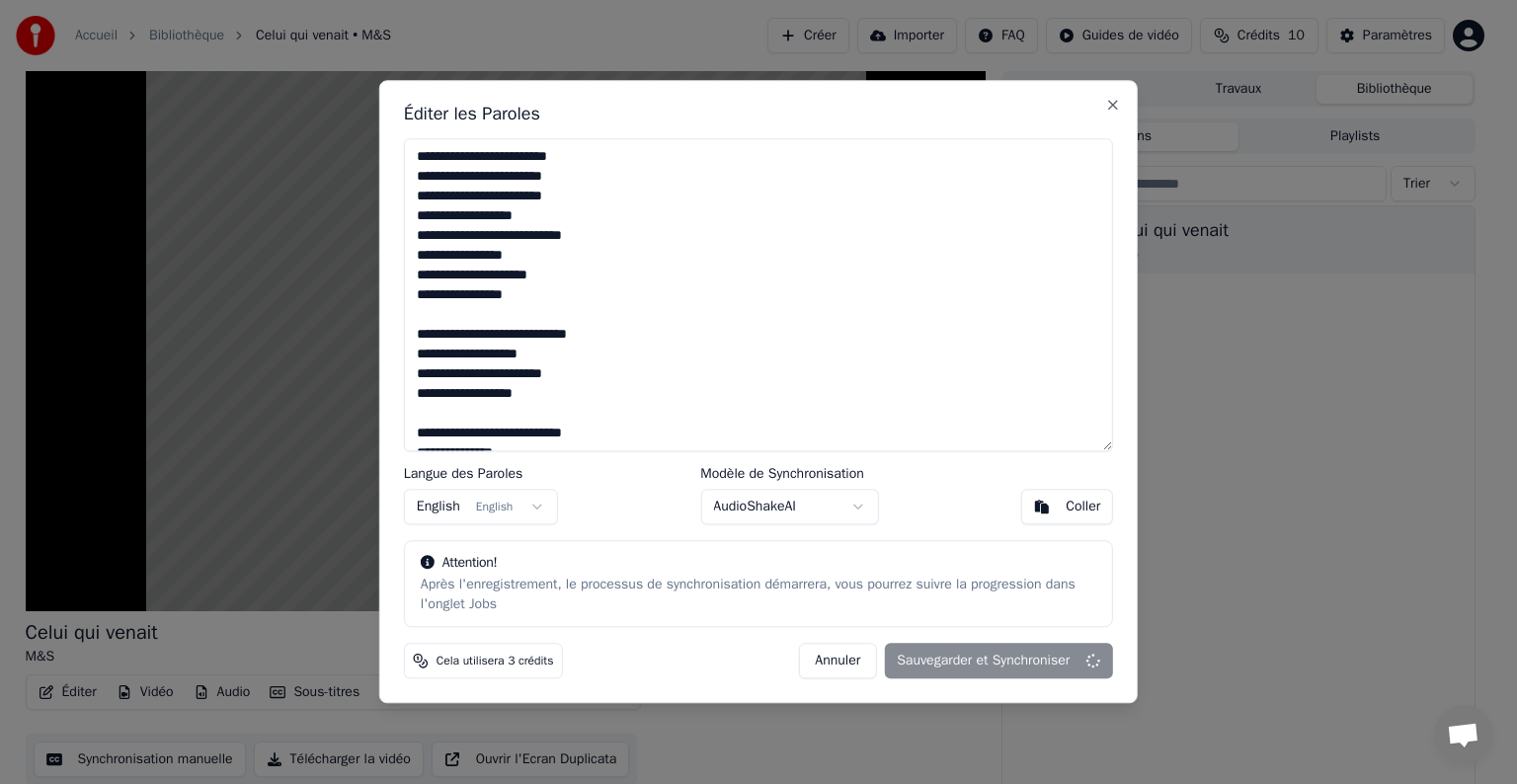 type on "**********" 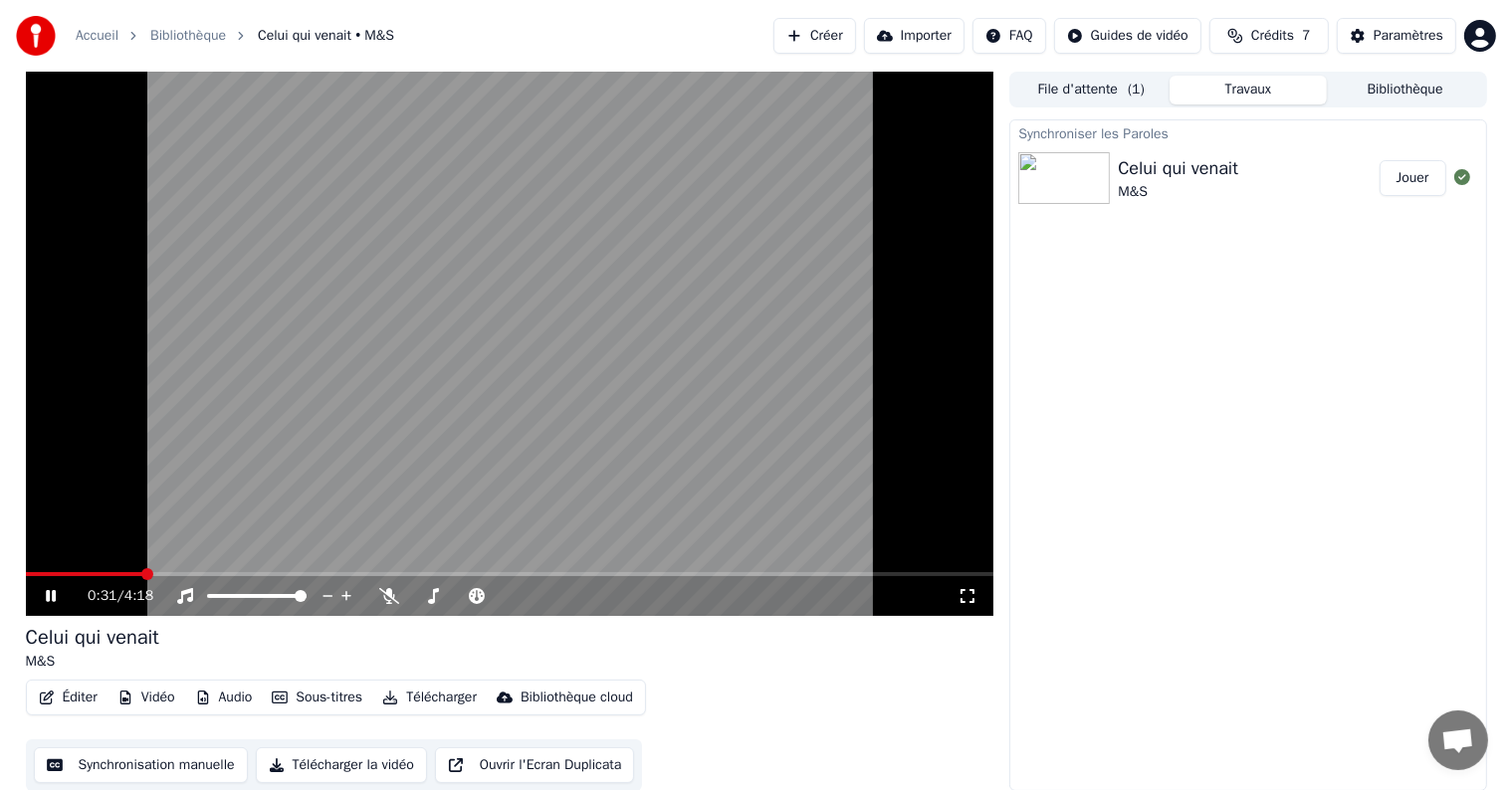 click on "Éditer" at bounding box center (68, 697) 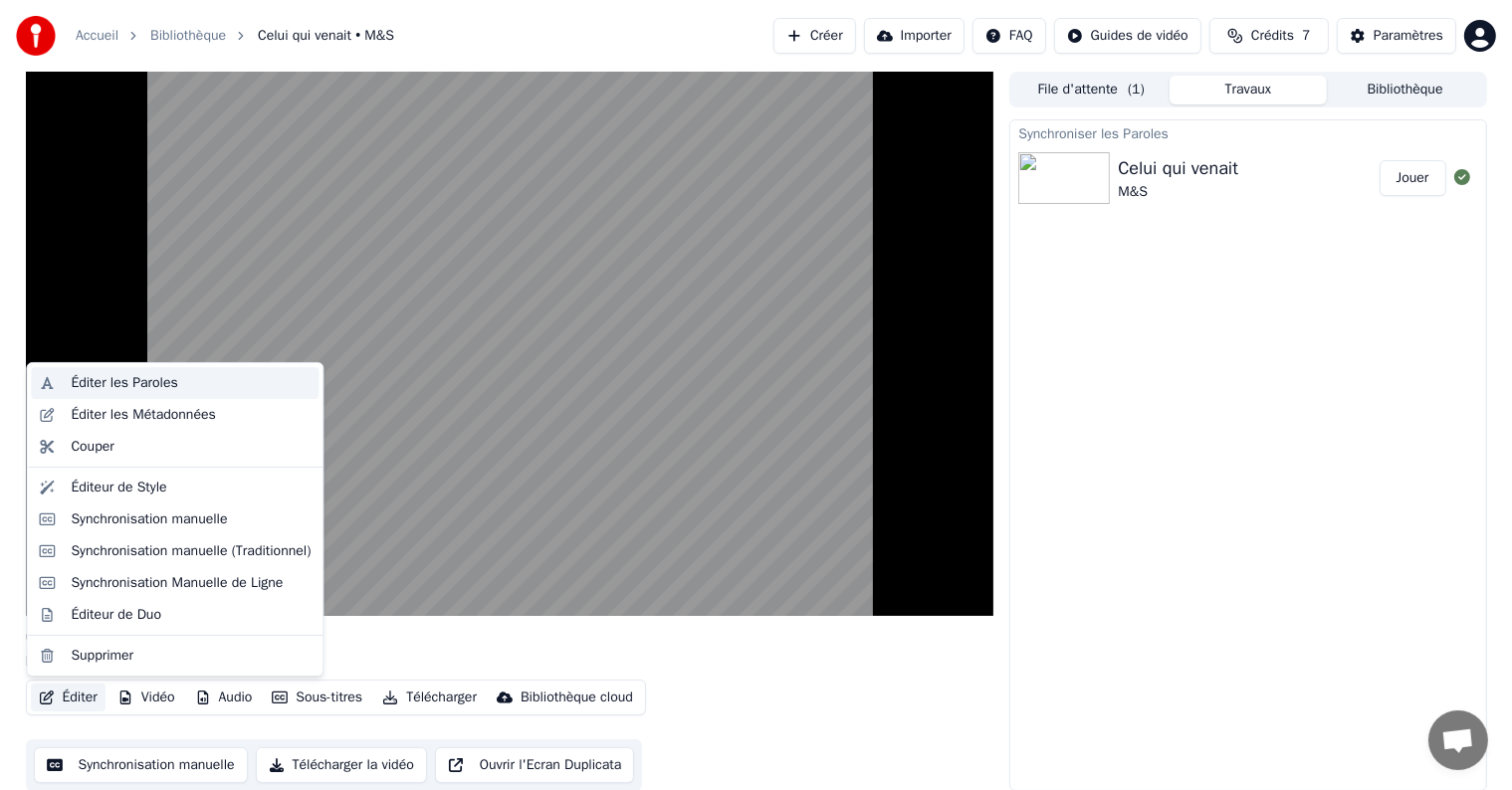 click on "Éditer les Paroles" at bounding box center [123, 383] 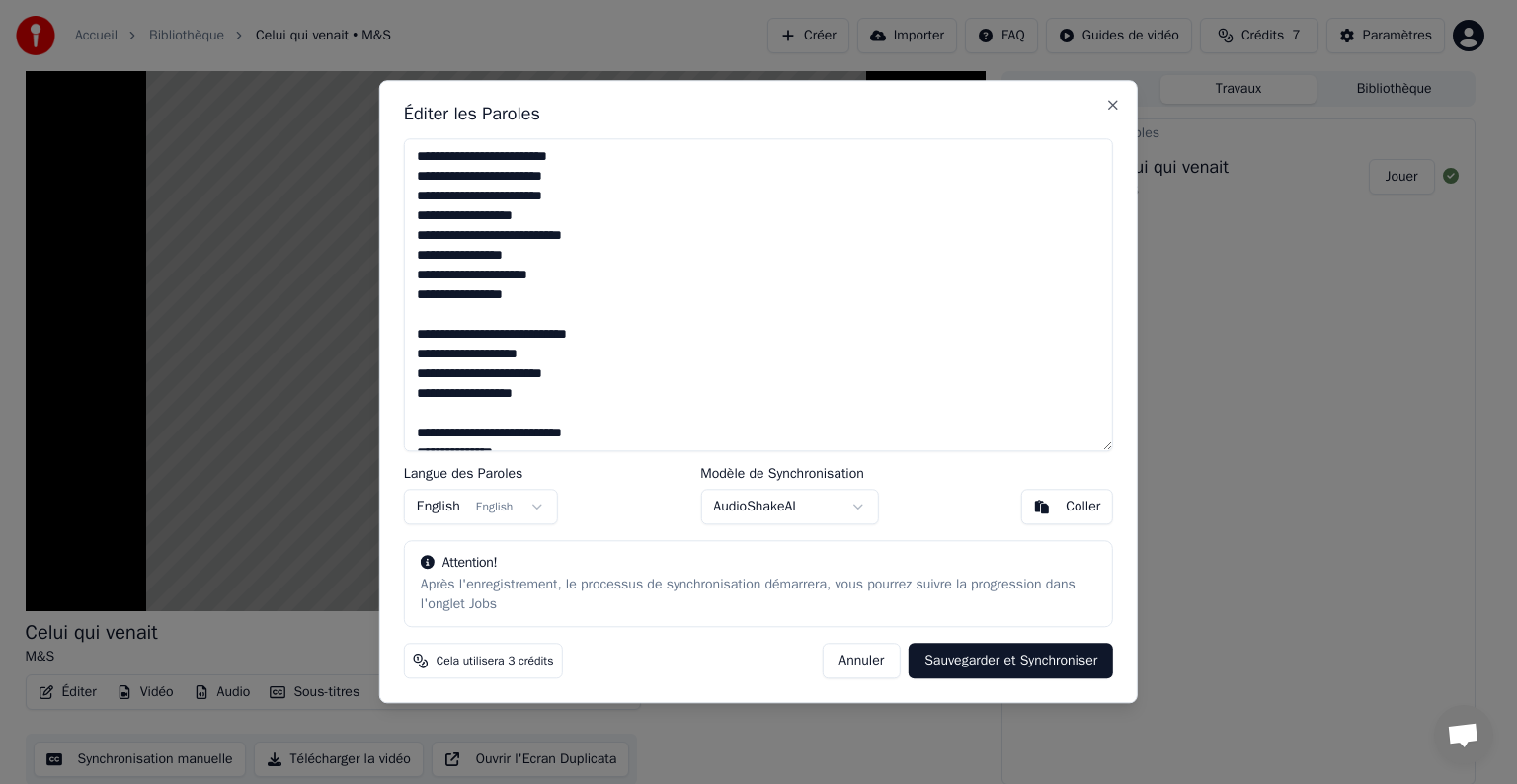 click on "**********" at bounding box center [758, 294] 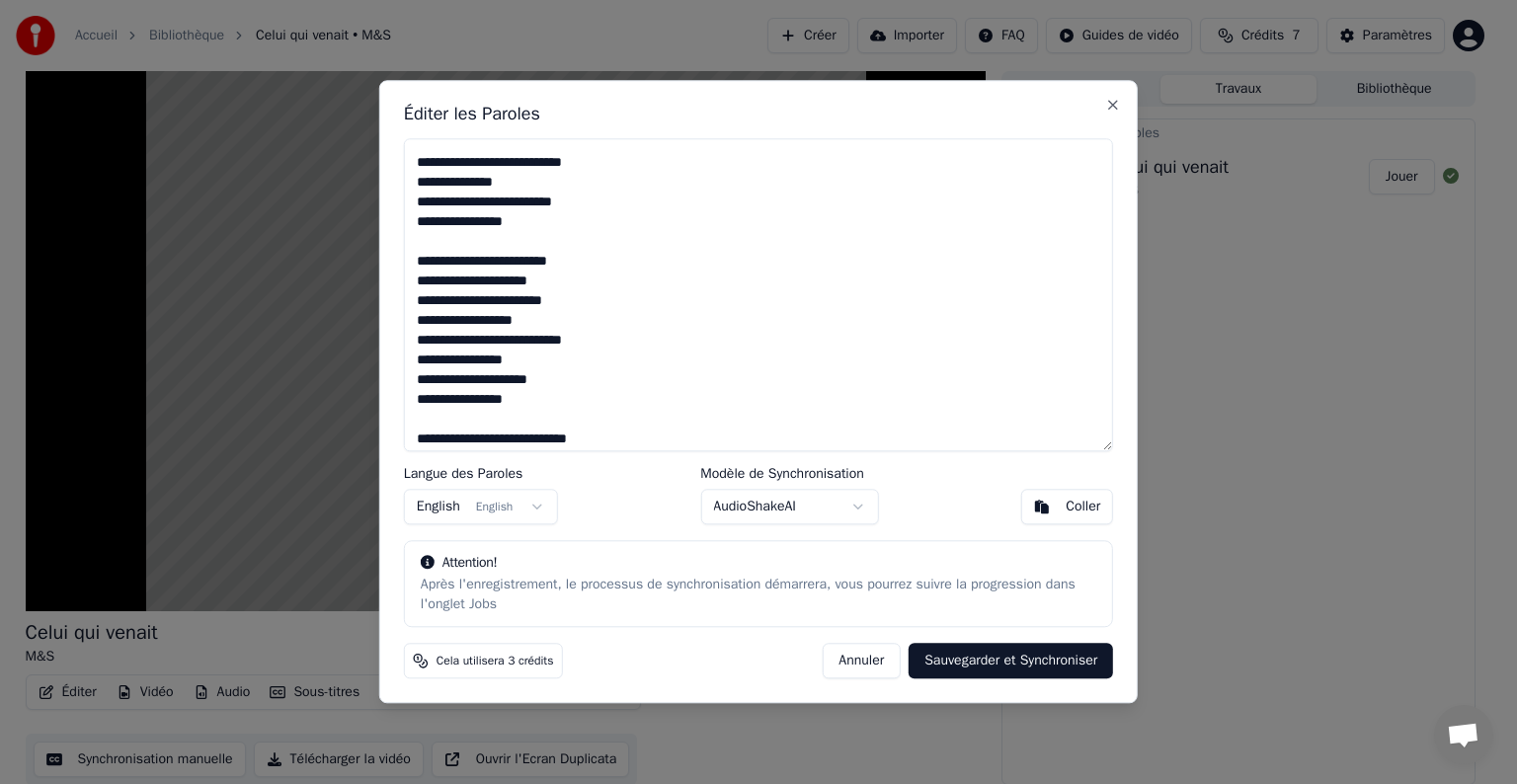 scroll, scrollTop: 296, scrollLeft: 0, axis: vertical 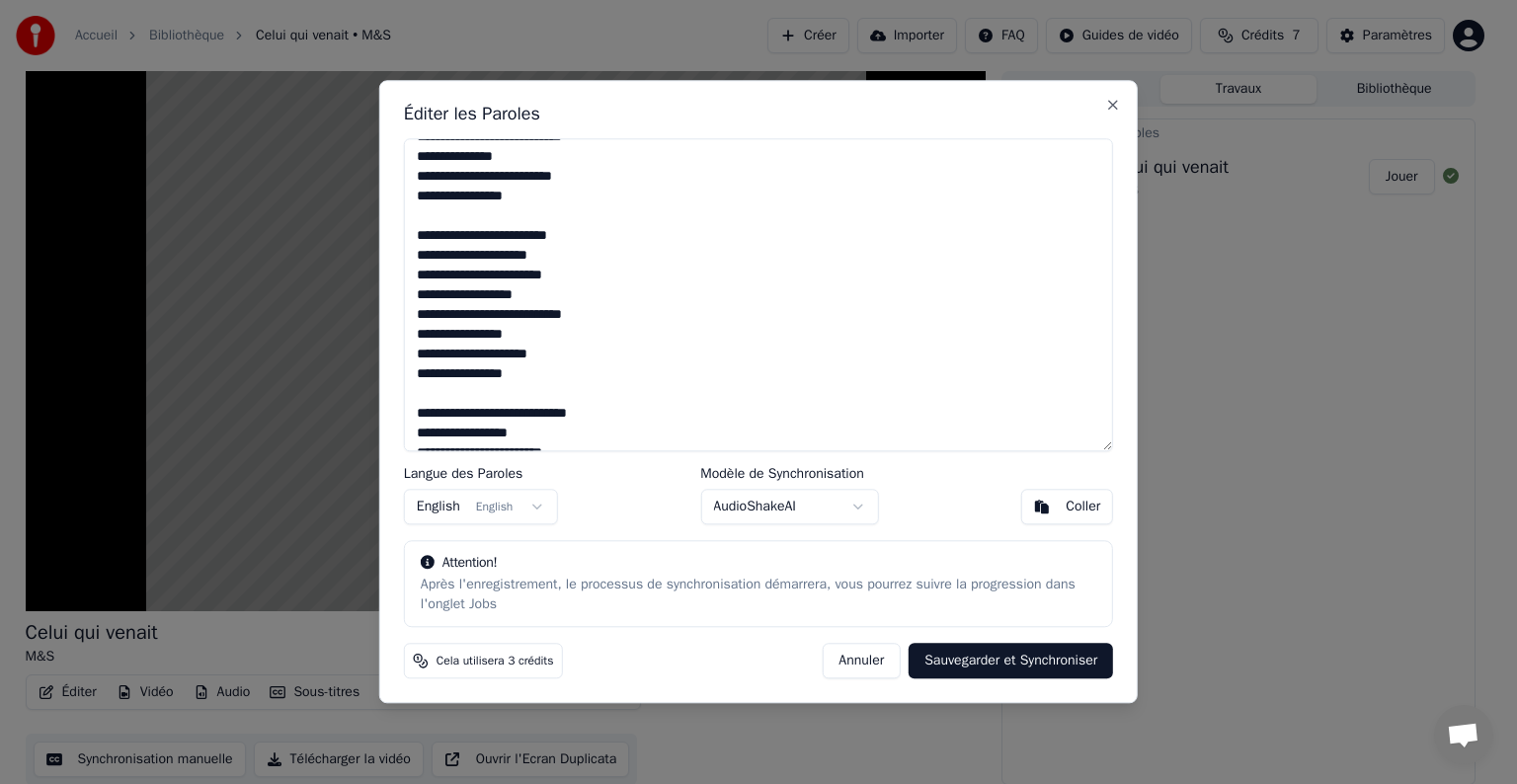 click on "**********" at bounding box center [758, 294] 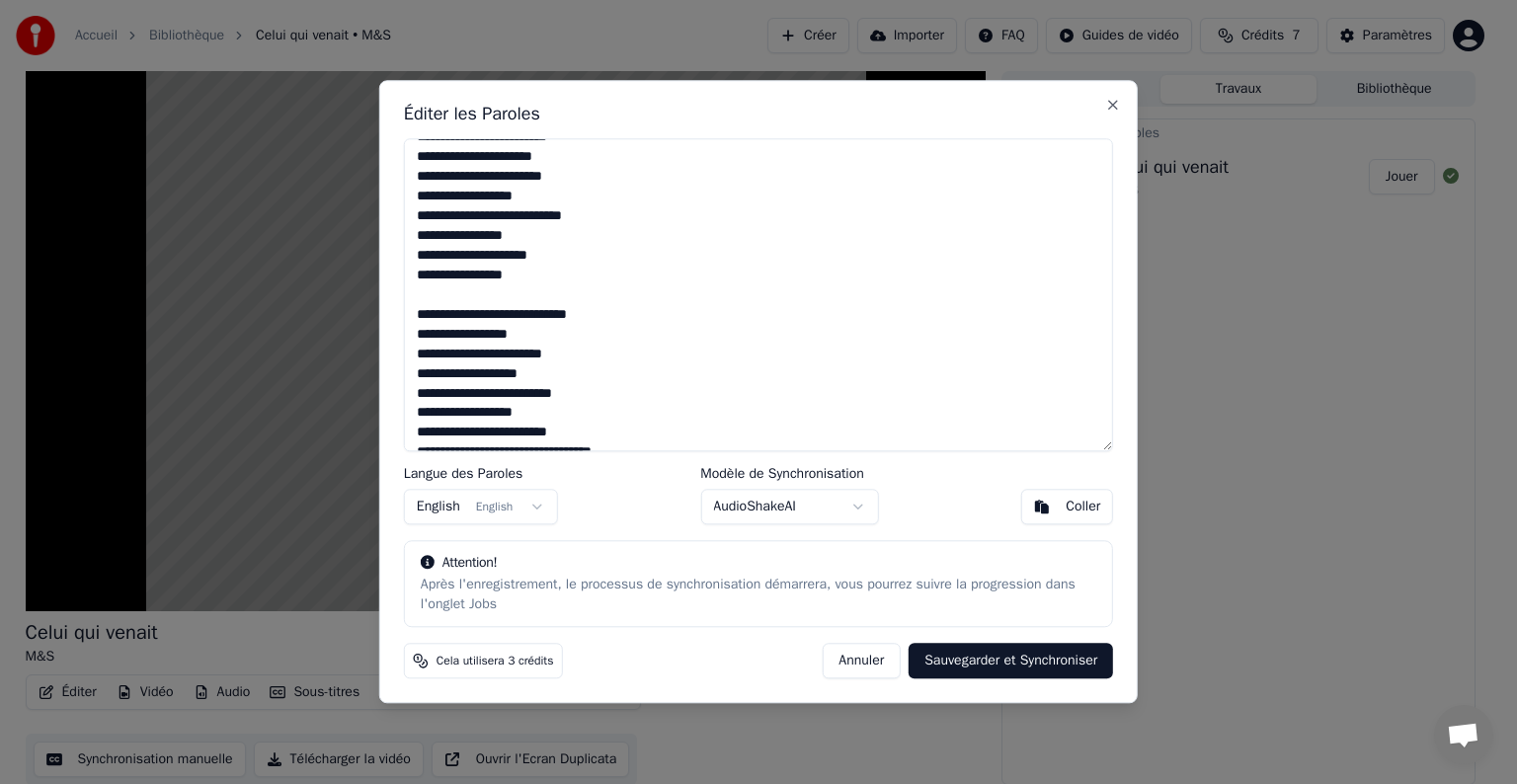 scroll, scrollTop: 670, scrollLeft: 0, axis: vertical 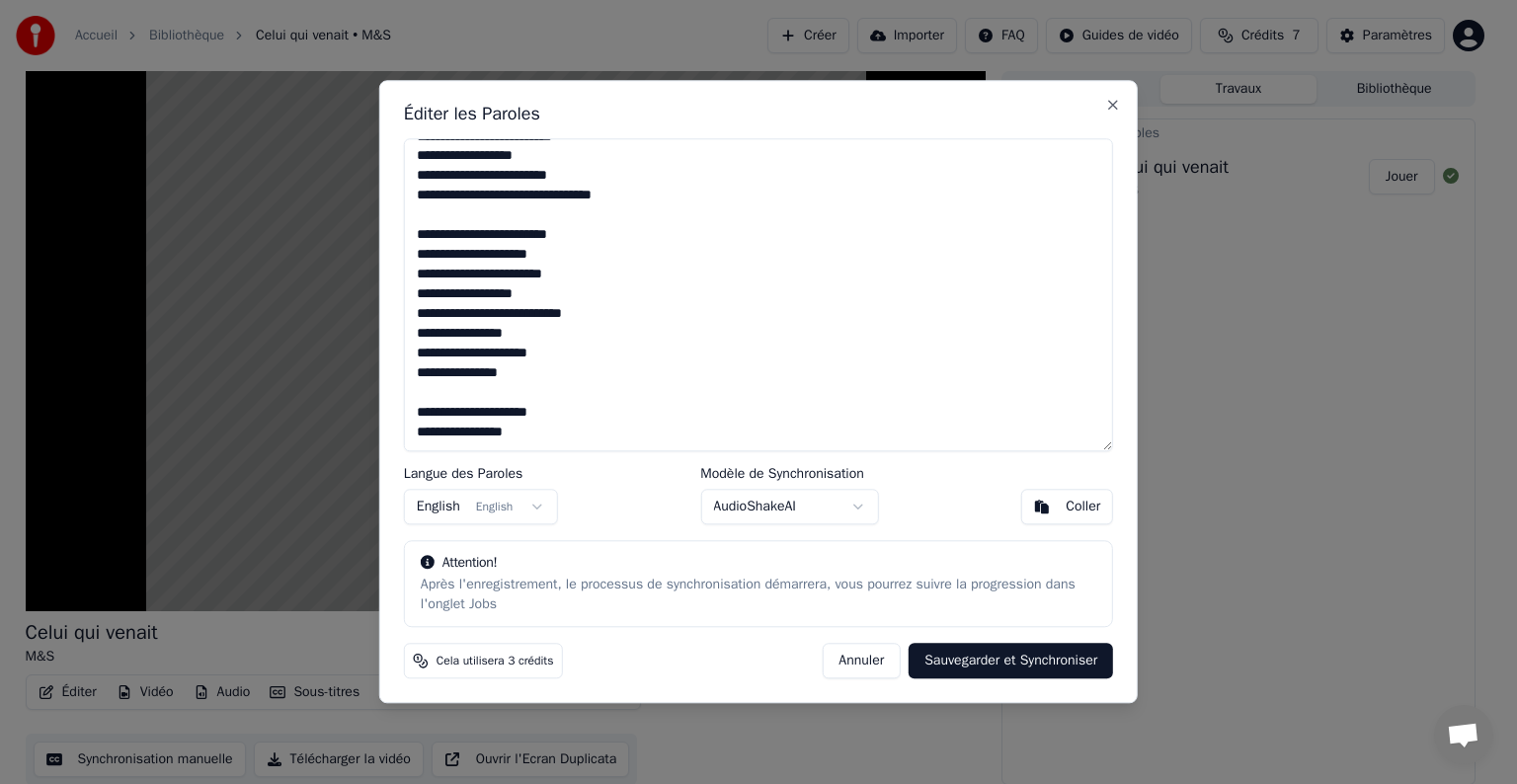 click on "Sauvegarder et Synchroniser" at bounding box center [1010, 662] 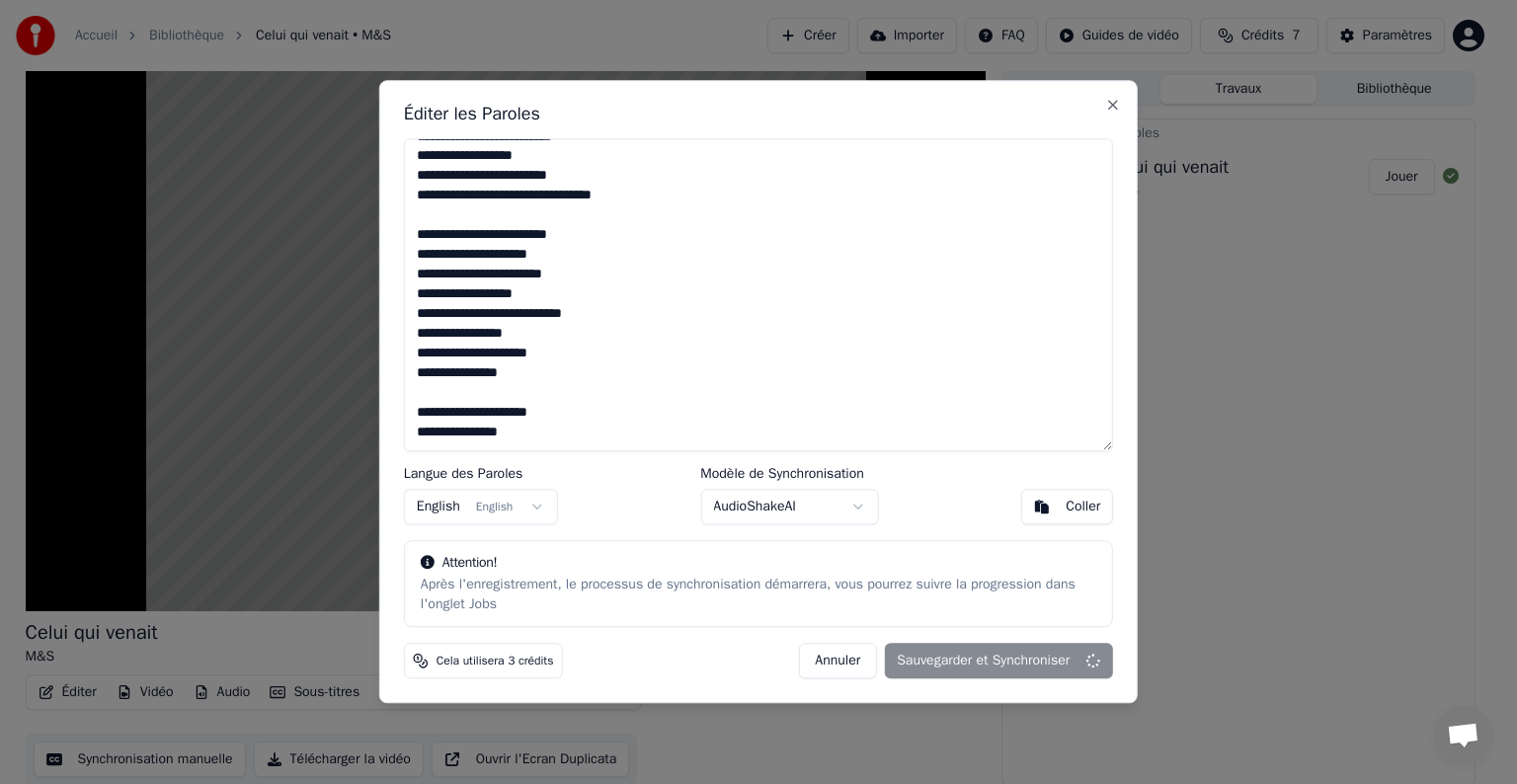 type on "**********" 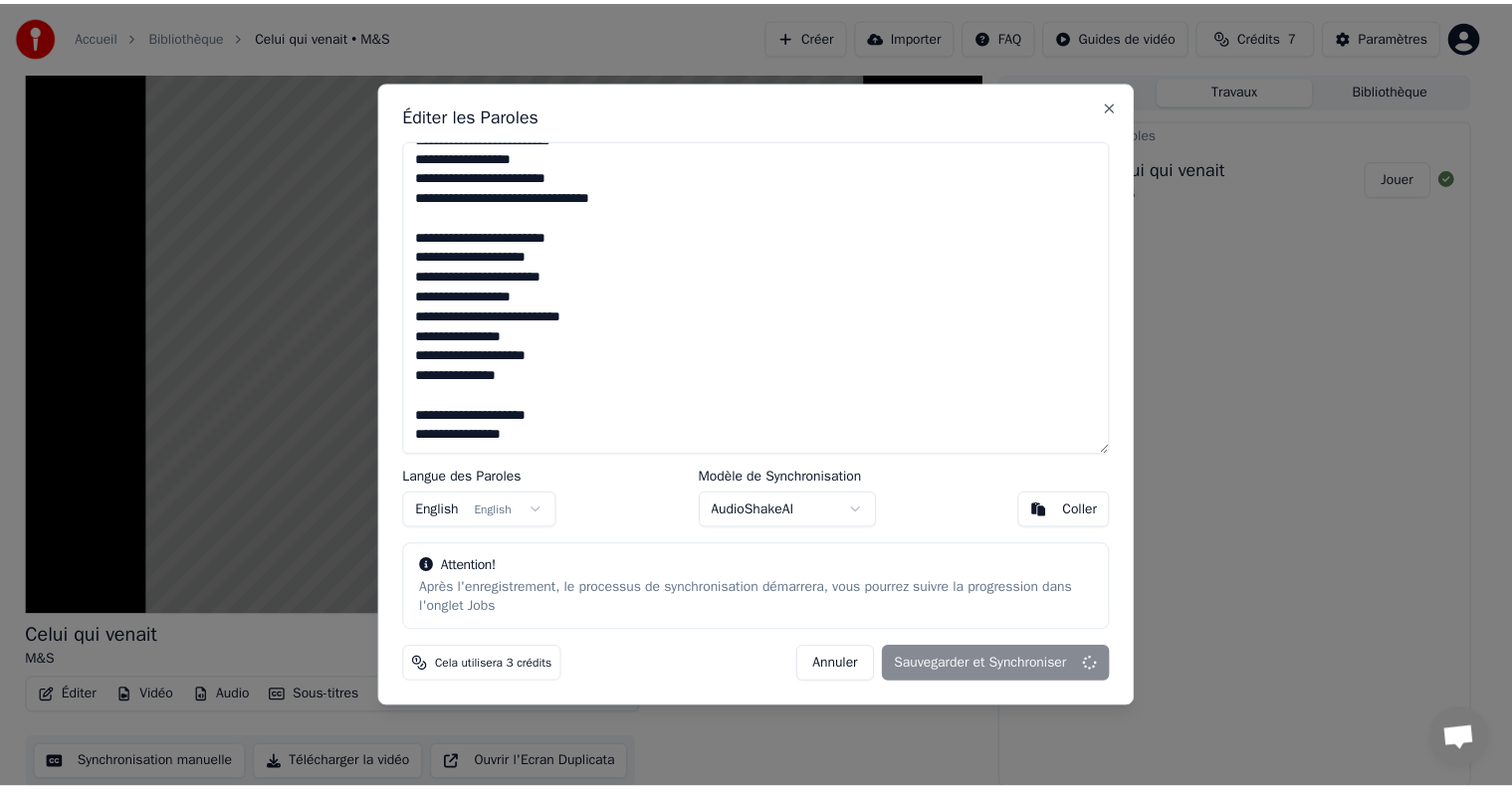 scroll, scrollTop: 676, scrollLeft: 0, axis: vertical 